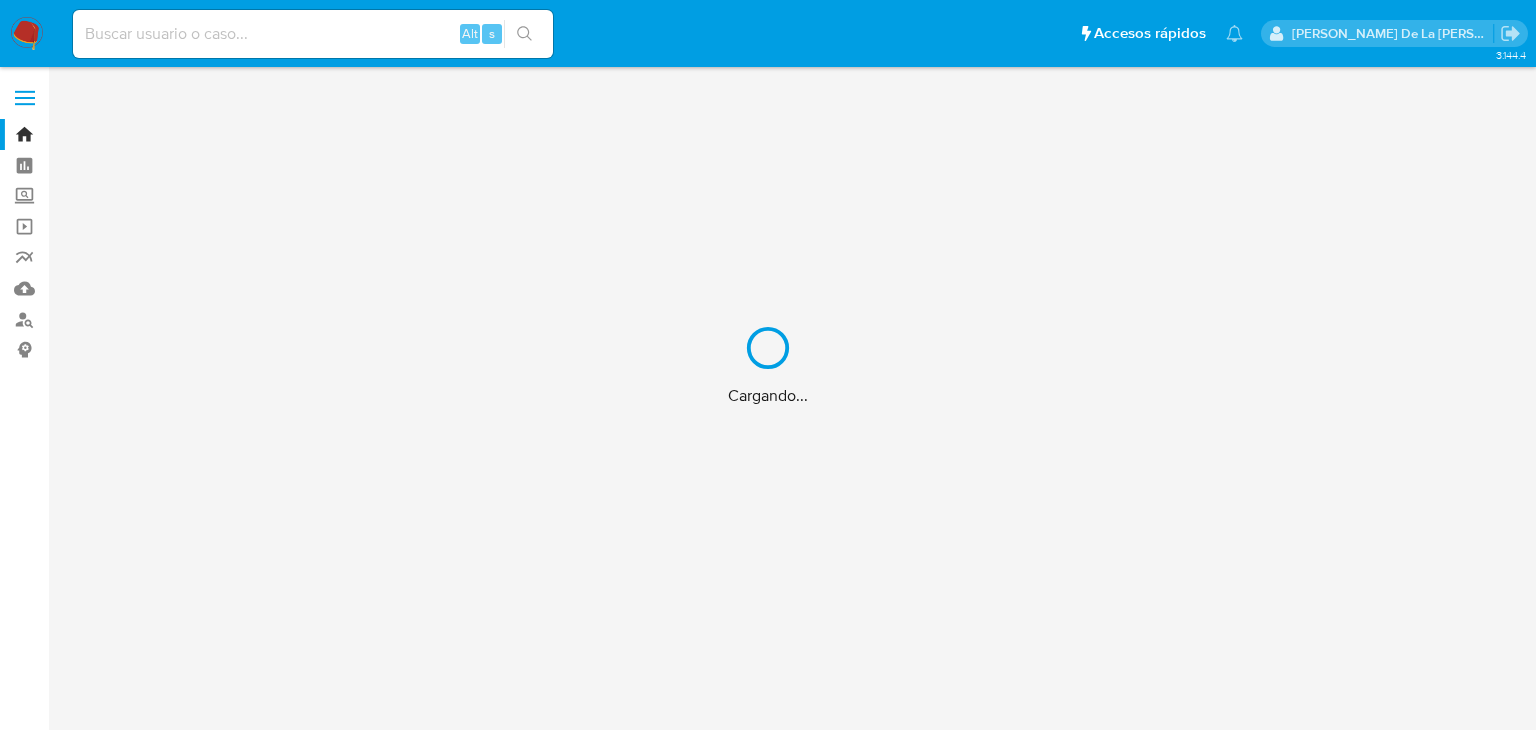 scroll, scrollTop: 0, scrollLeft: 0, axis: both 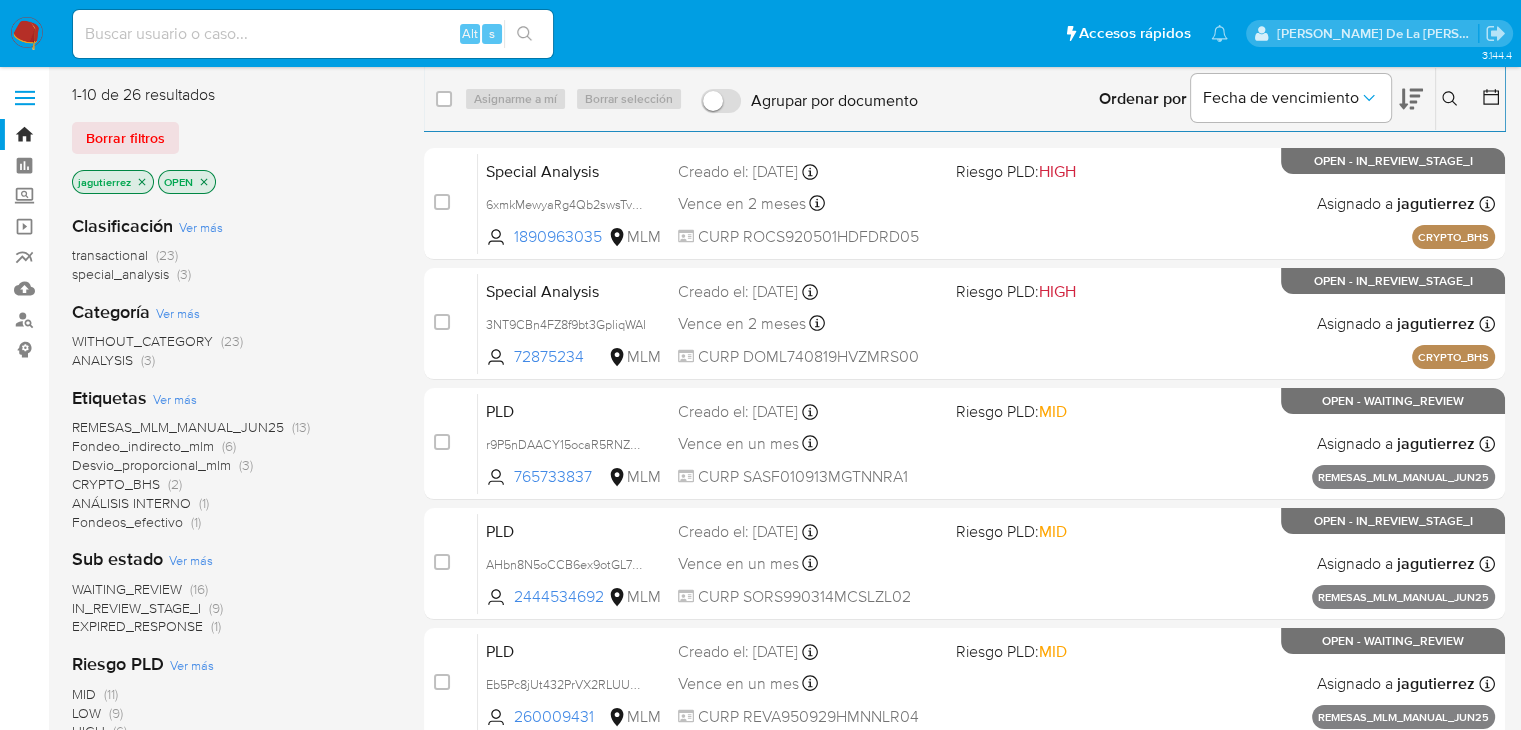 click at bounding box center [1452, 99] 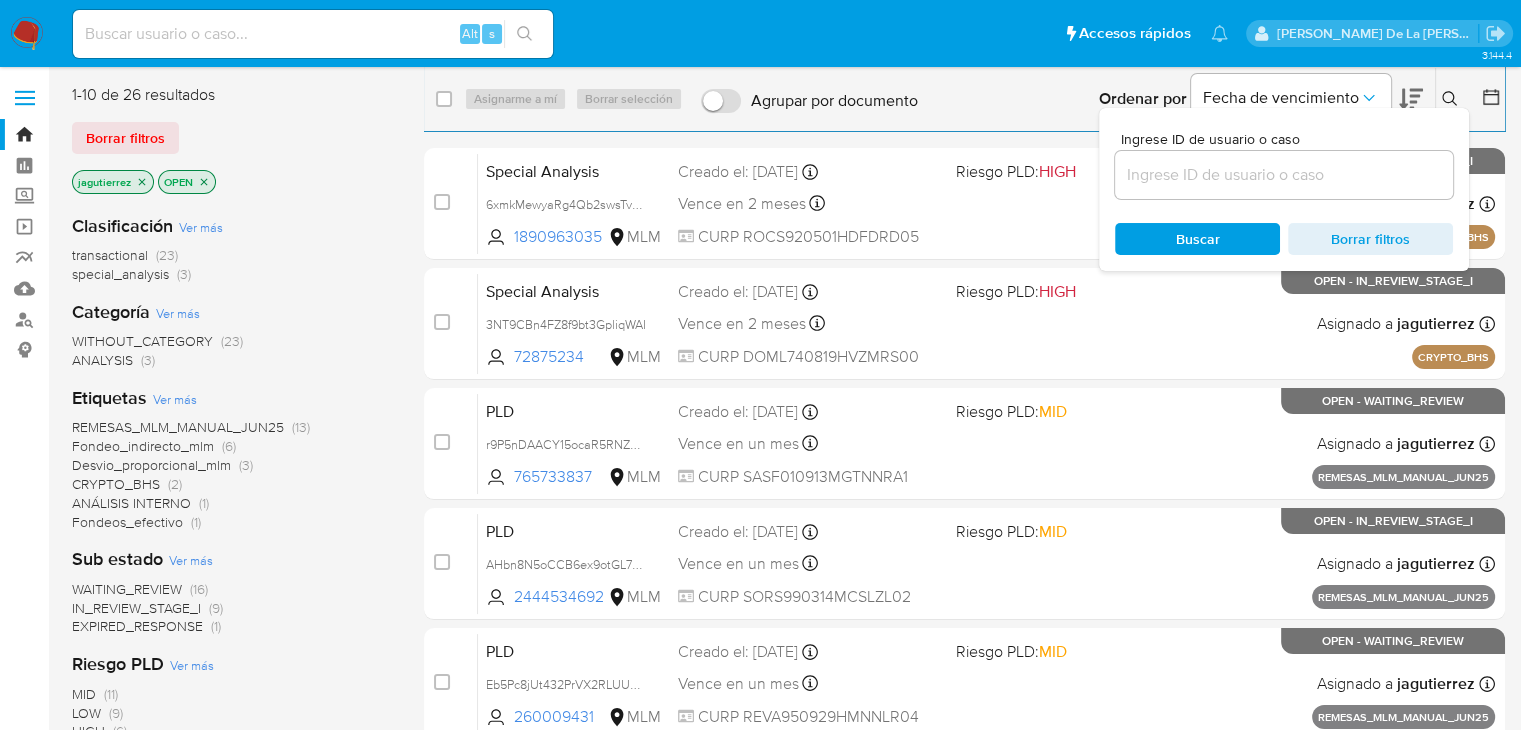click at bounding box center (1284, 175) 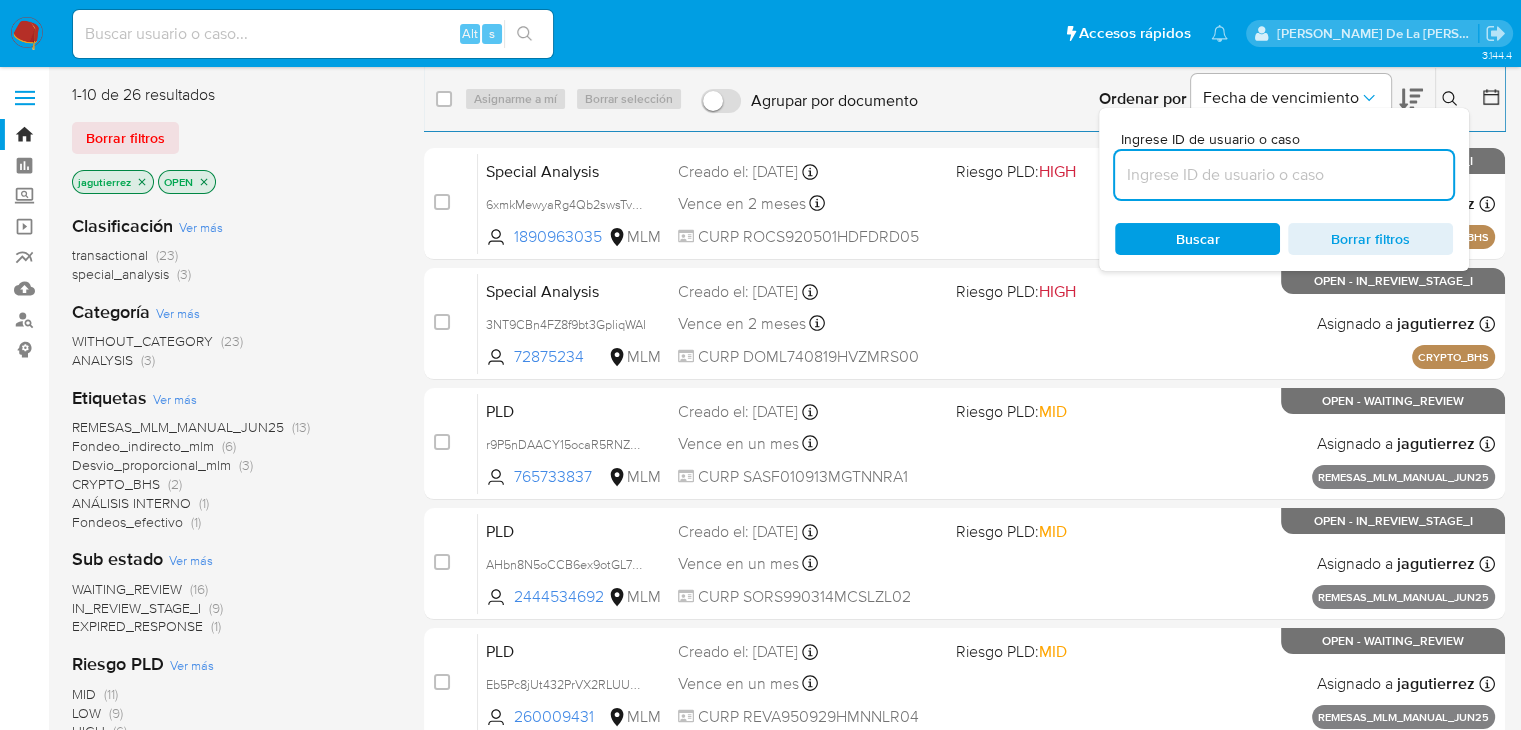 paste on "JX8UgZwBuk9adLSwnzB80oXI" 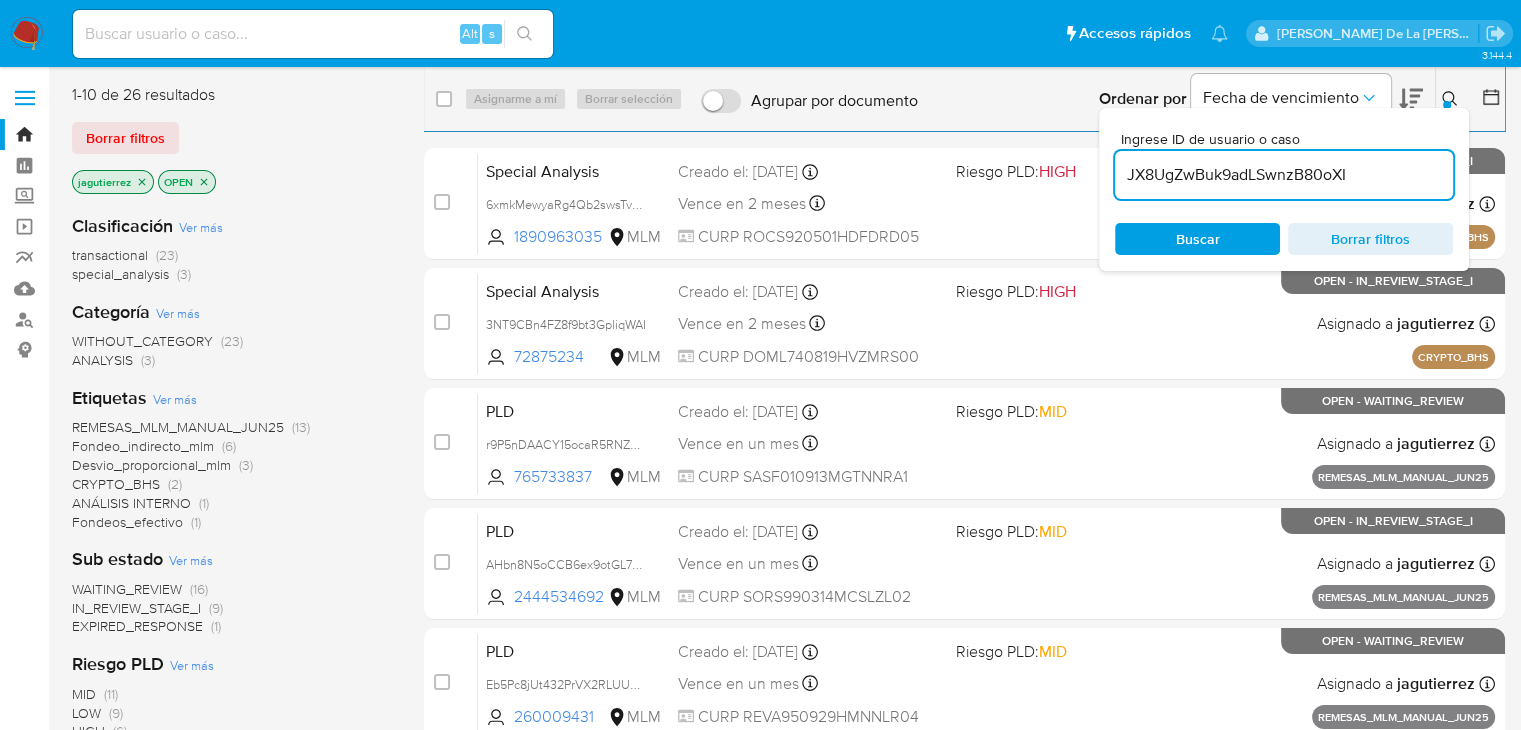 type on "JX8UgZwBuk9adLSwnzB80oXI" 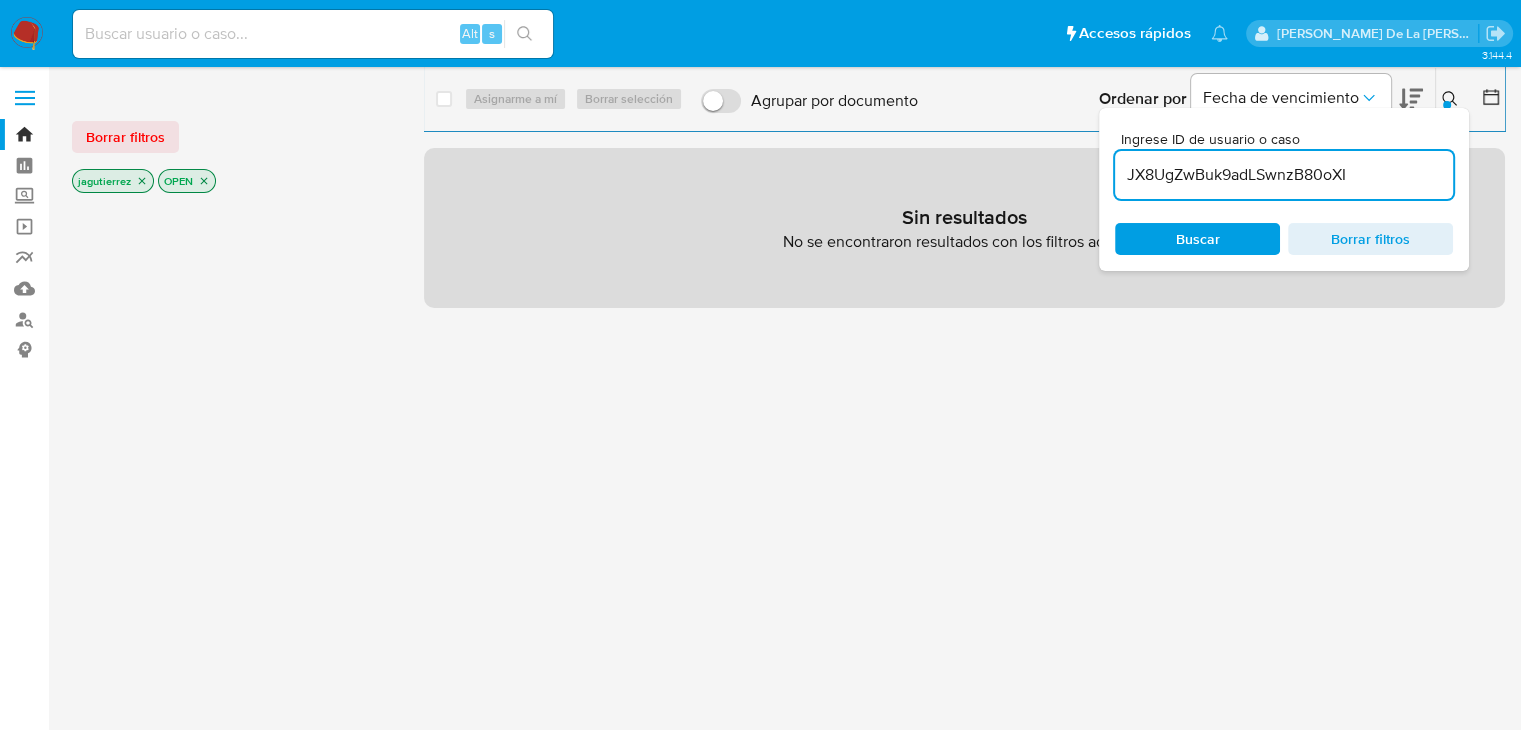 click on "jagutierrez" at bounding box center (113, 181) 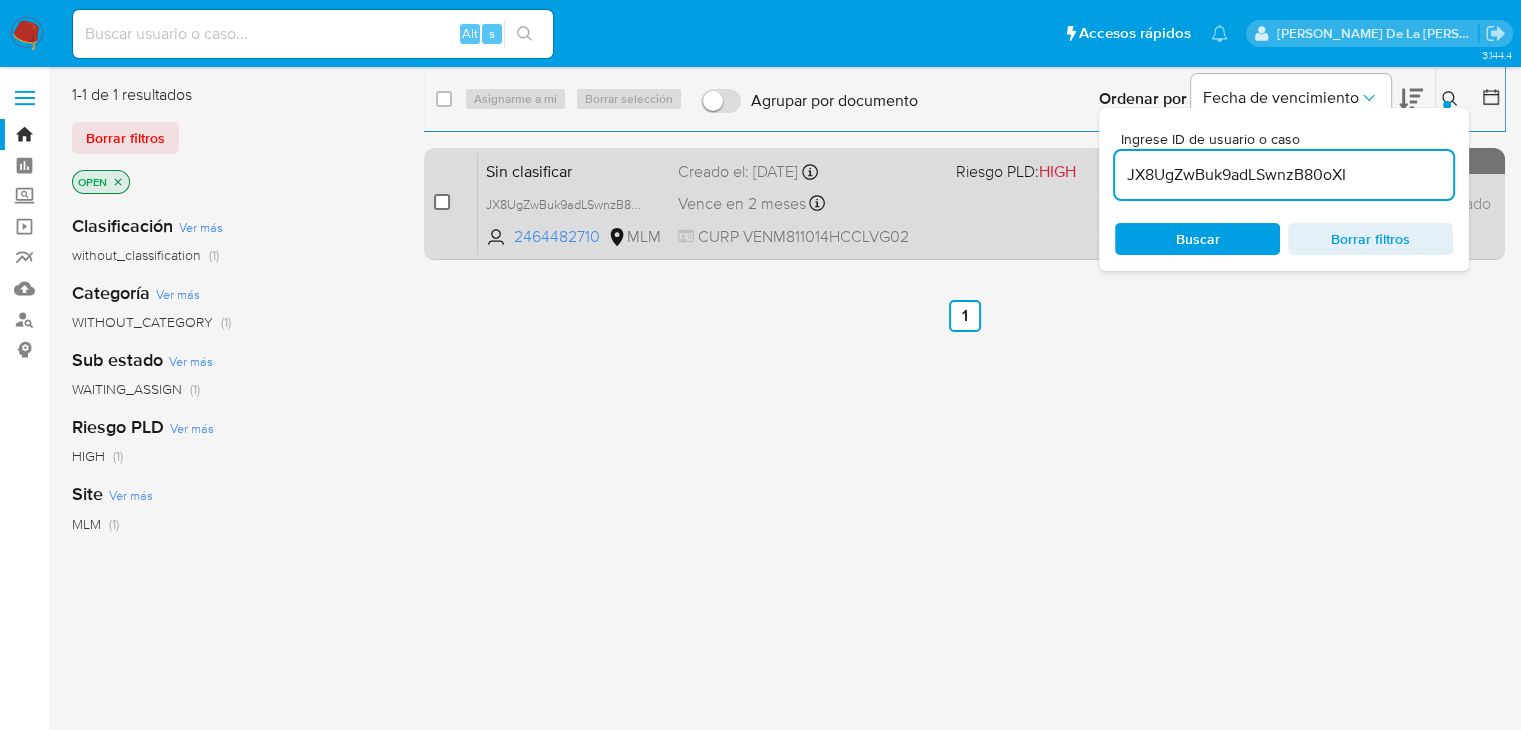 click at bounding box center [442, 202] 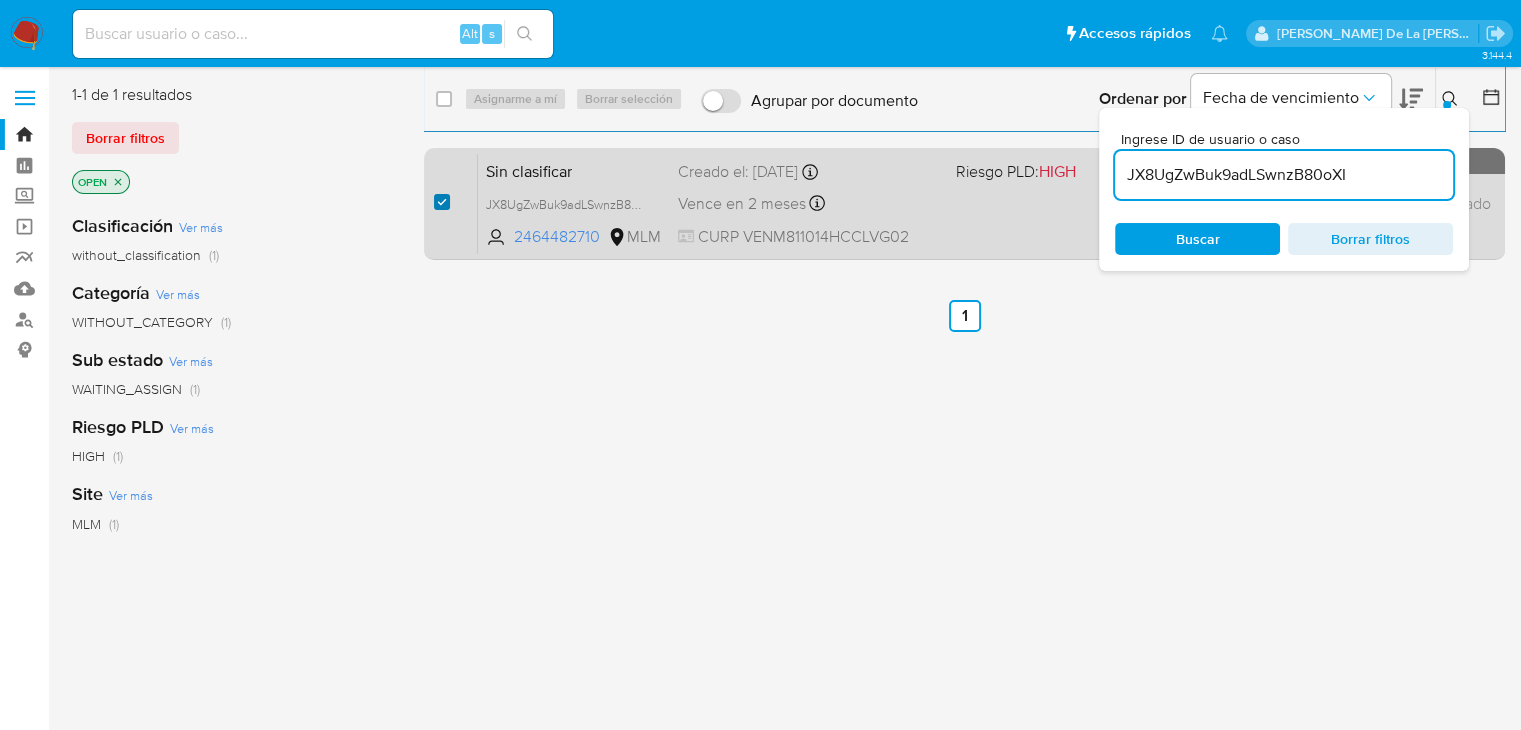 checkbox on "true" 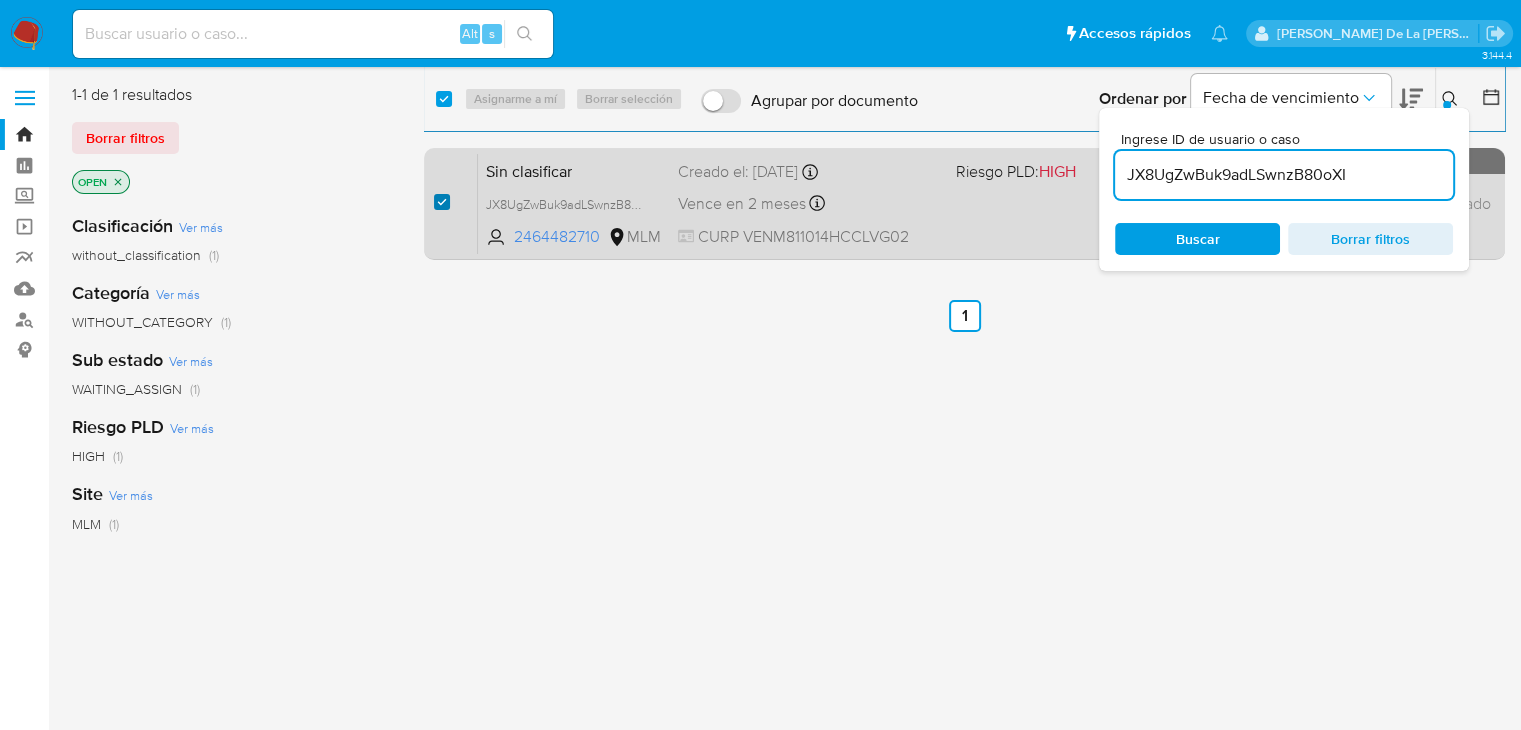checkbox on "true" 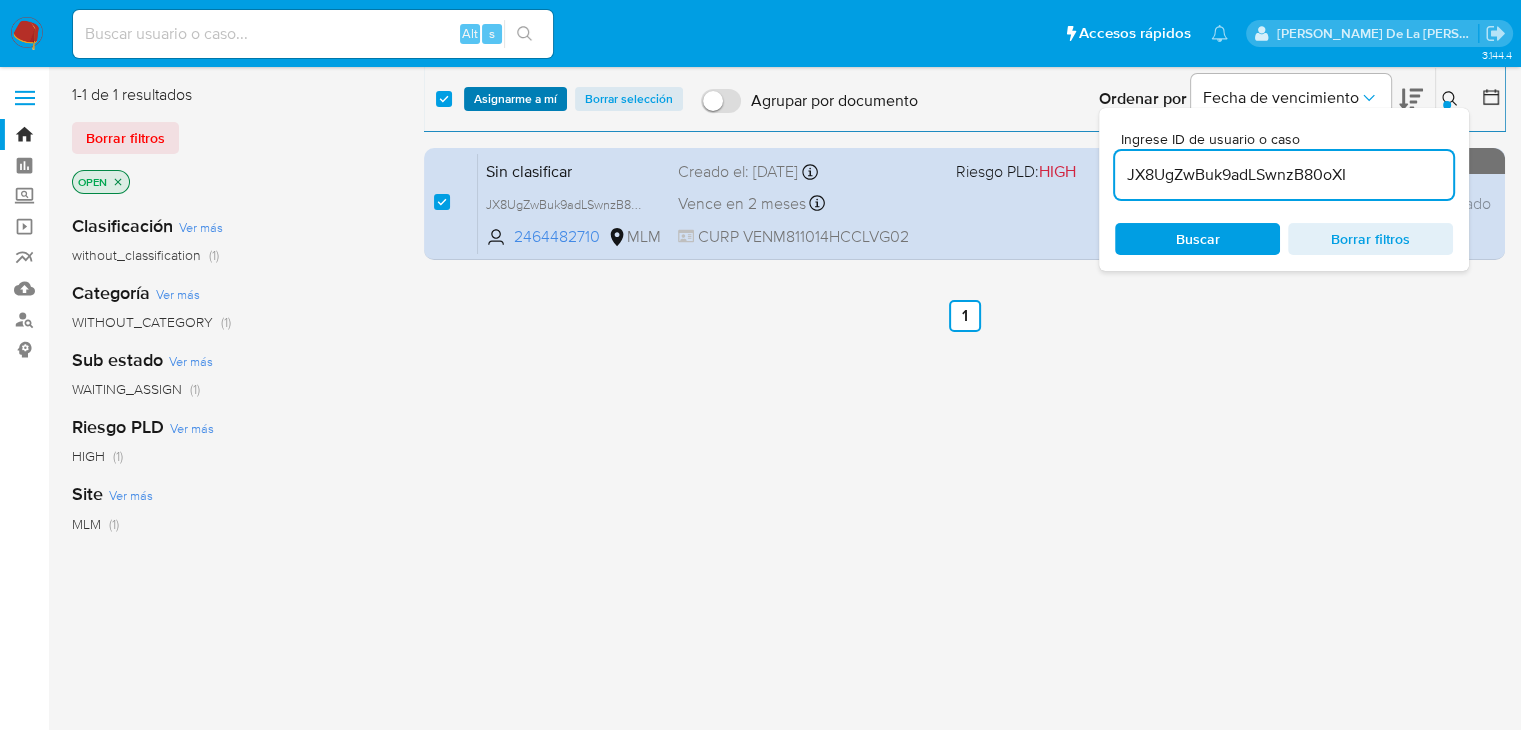 click on "Asignarme a mí" at bounding box center [515, 99] 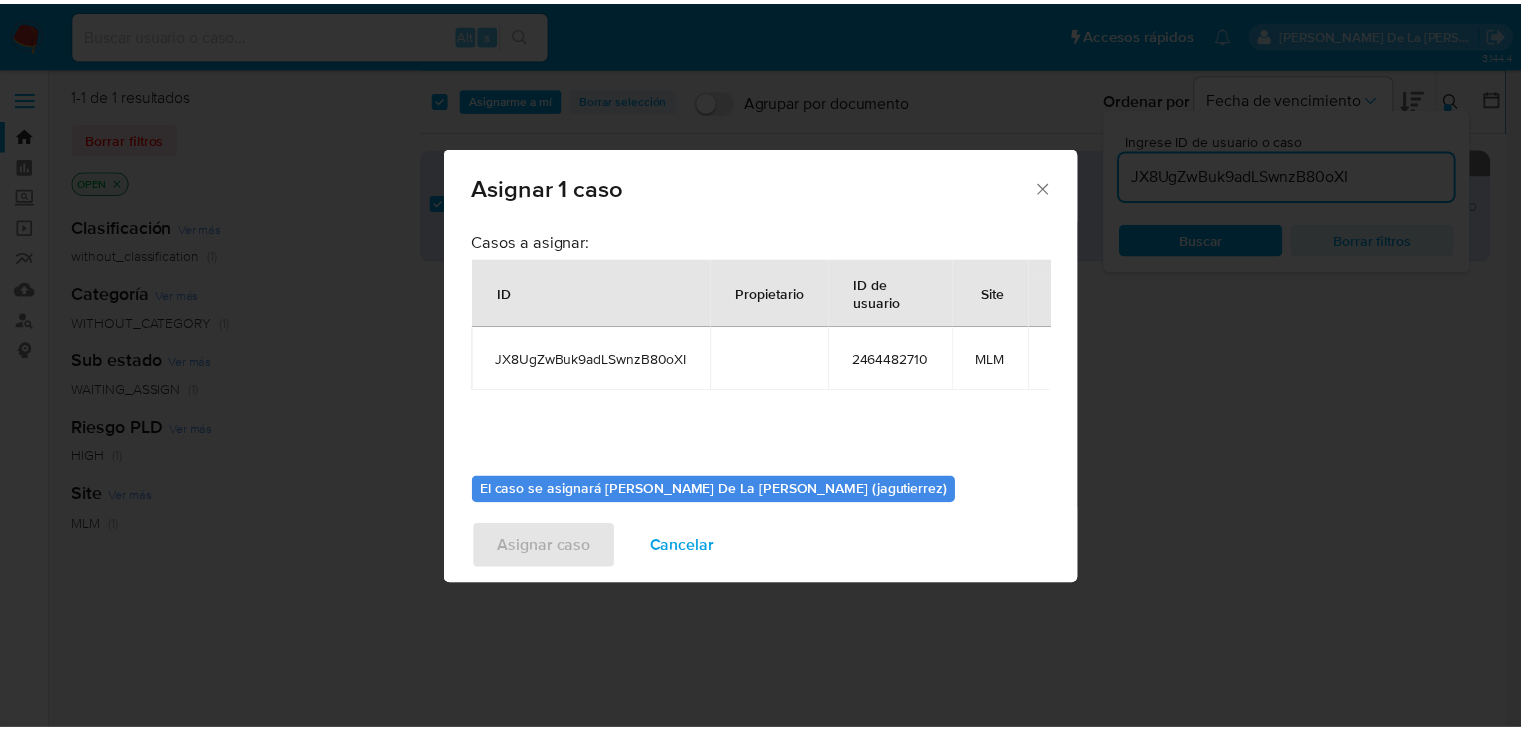scroll, scrollTop: 104, scrollLeft: 0, axis: vertical 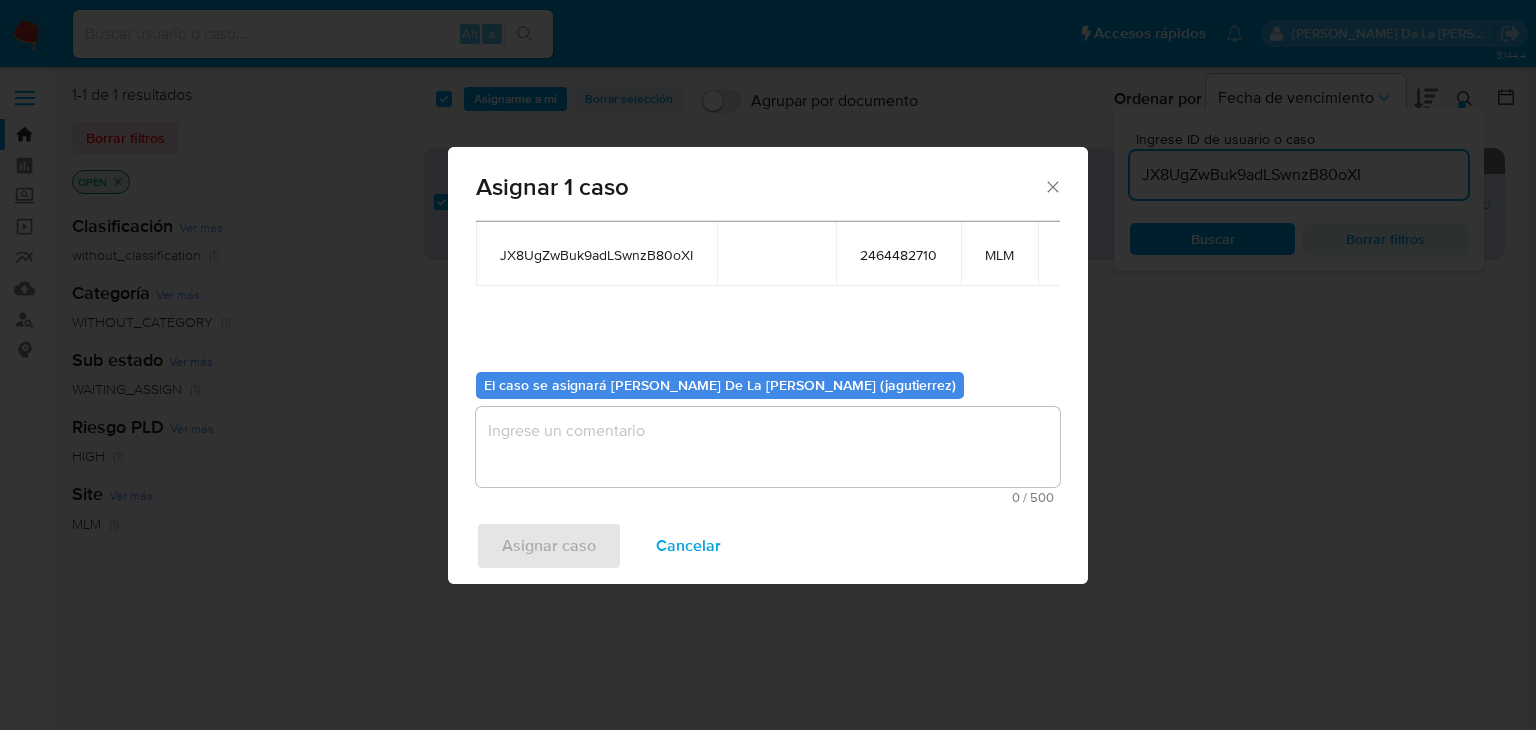 click at bounding box center [768, 447] 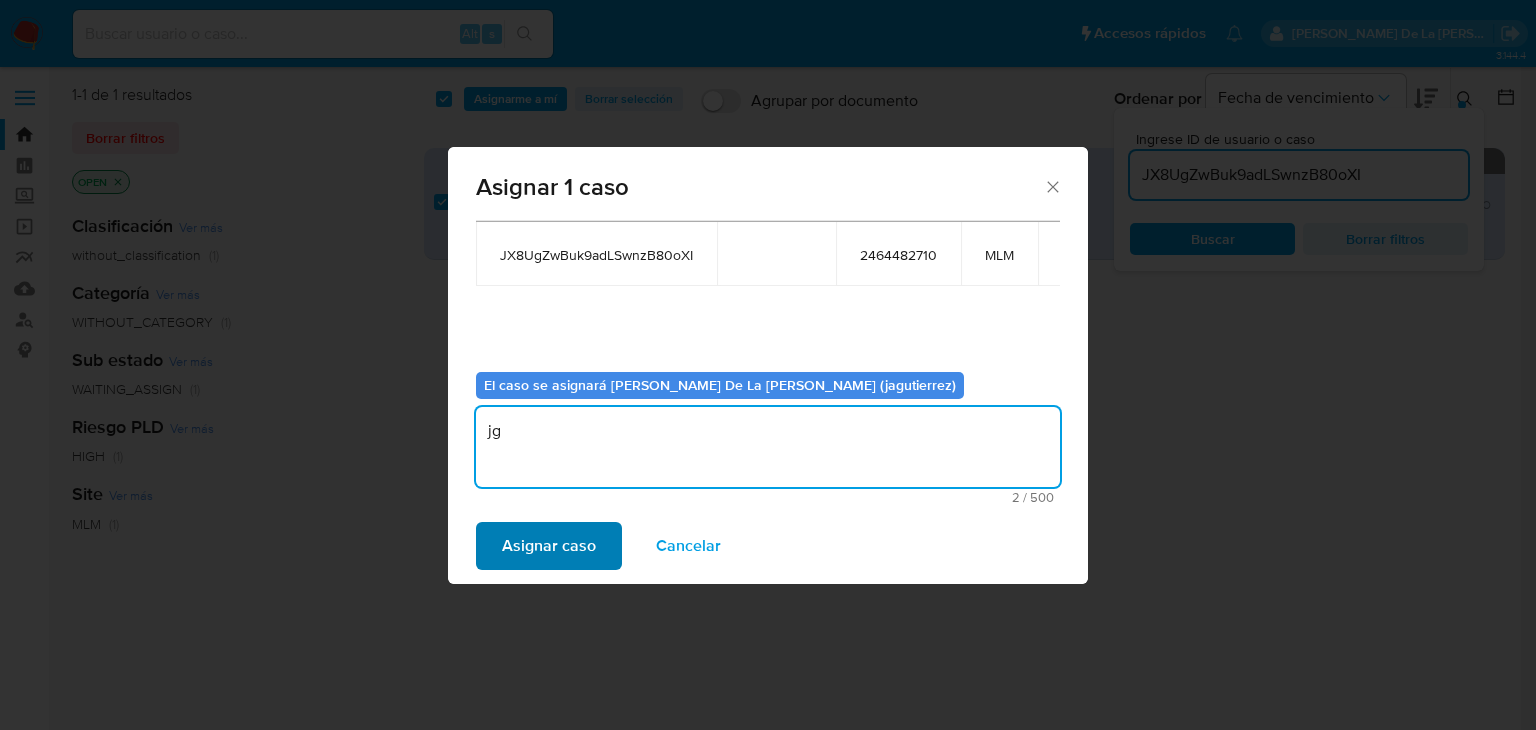 type on "jg" 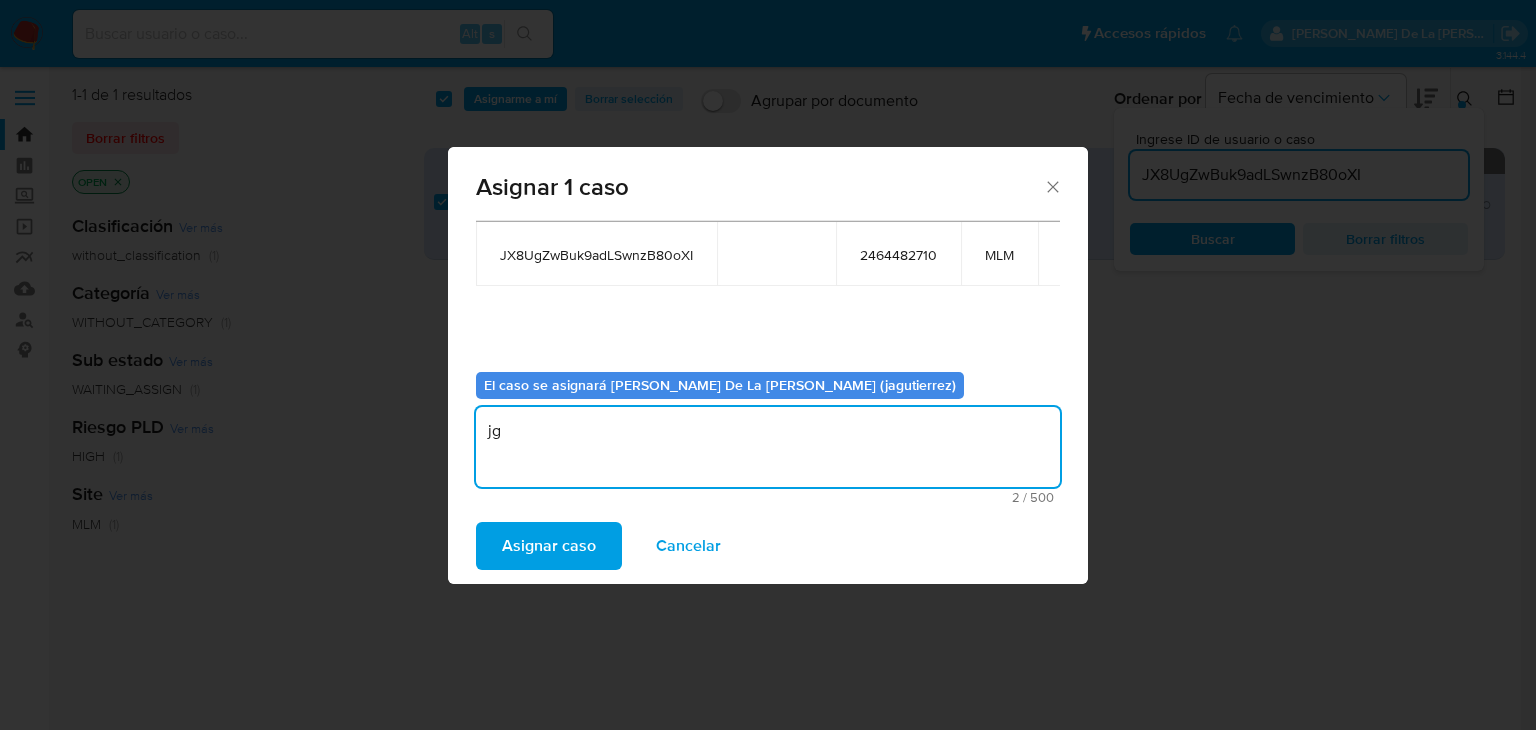 click on "Asignar caso" at bounding box center [549, 546] 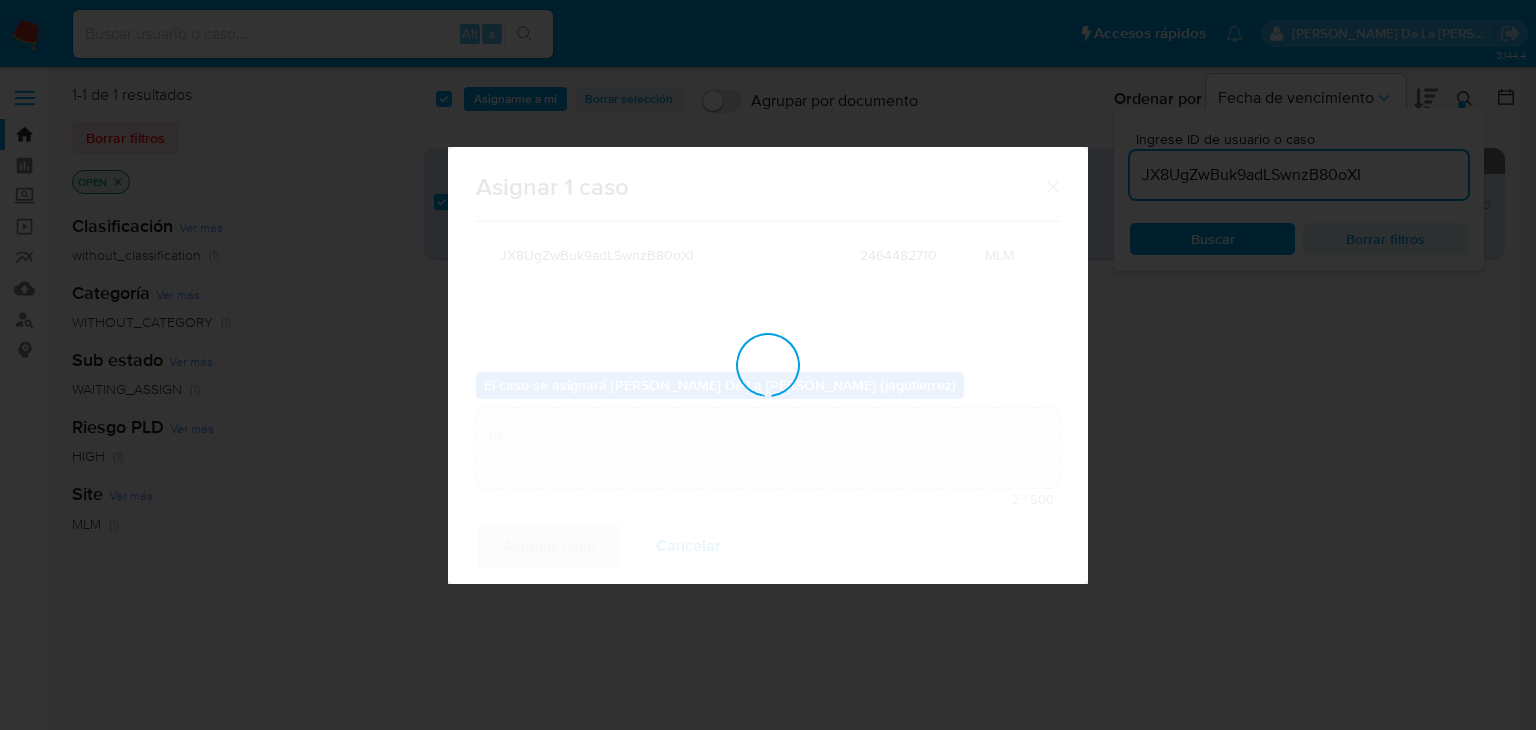 type 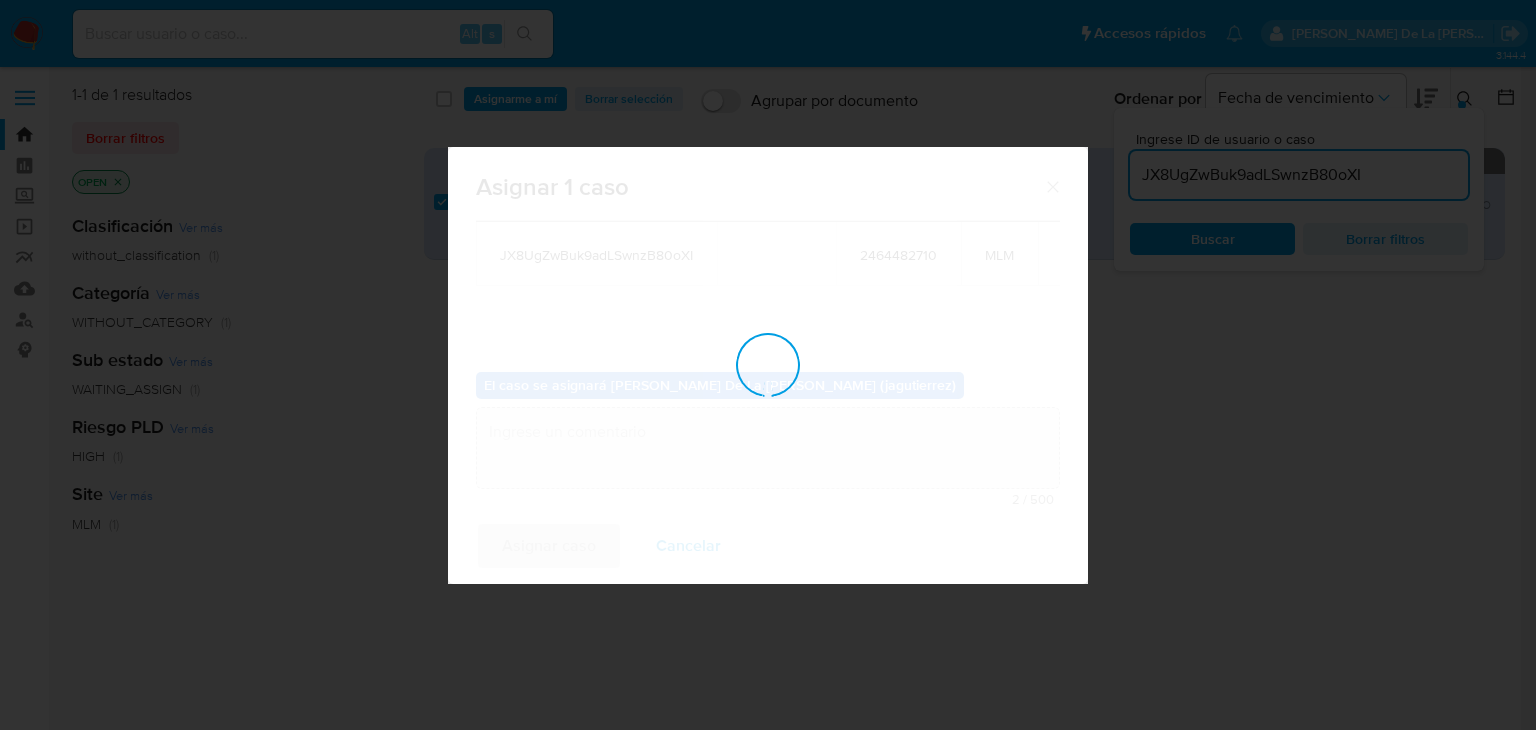 checkbox on "false" 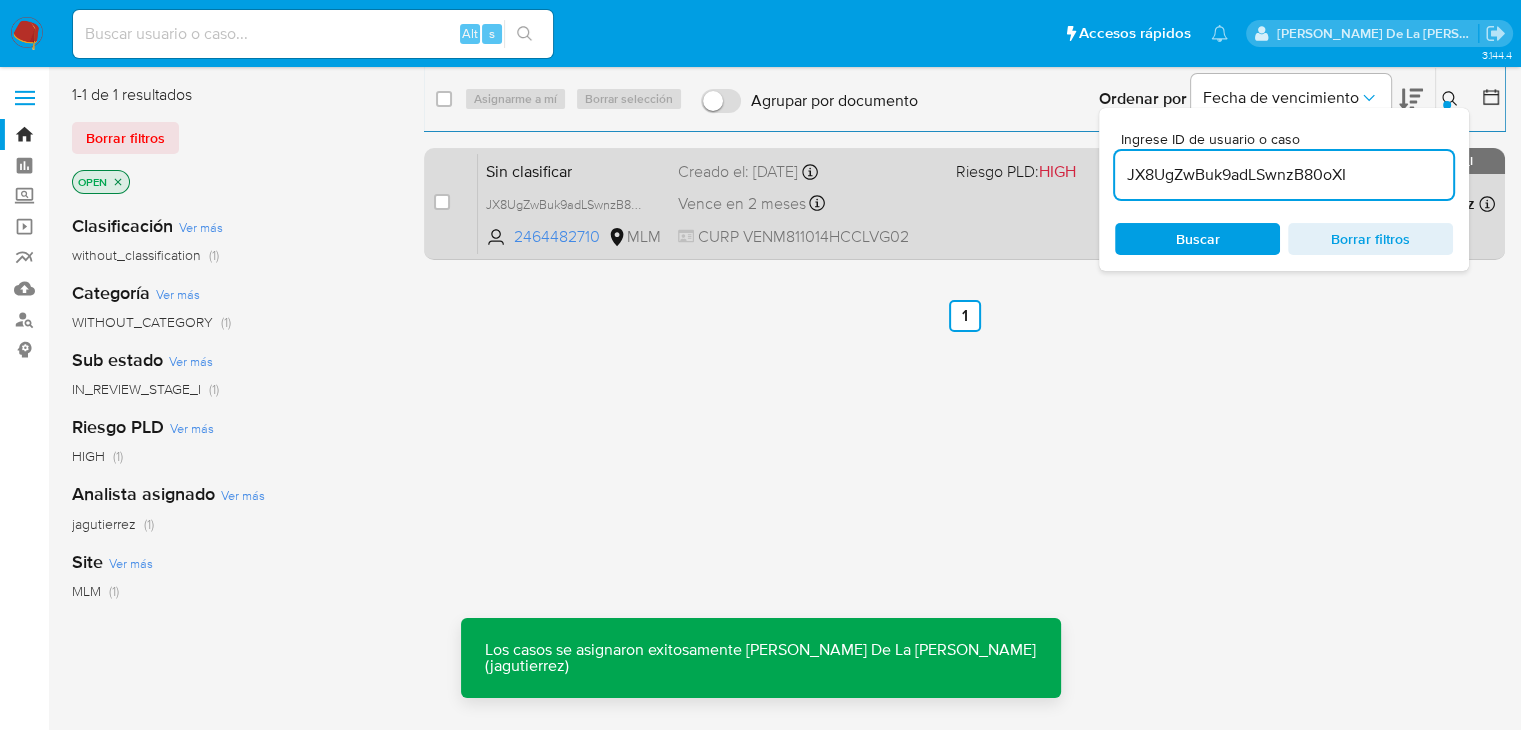 click on "Vence en 2 meses   Vence el 05/09/2025 15:11:23" at bounding box center (809, 203) 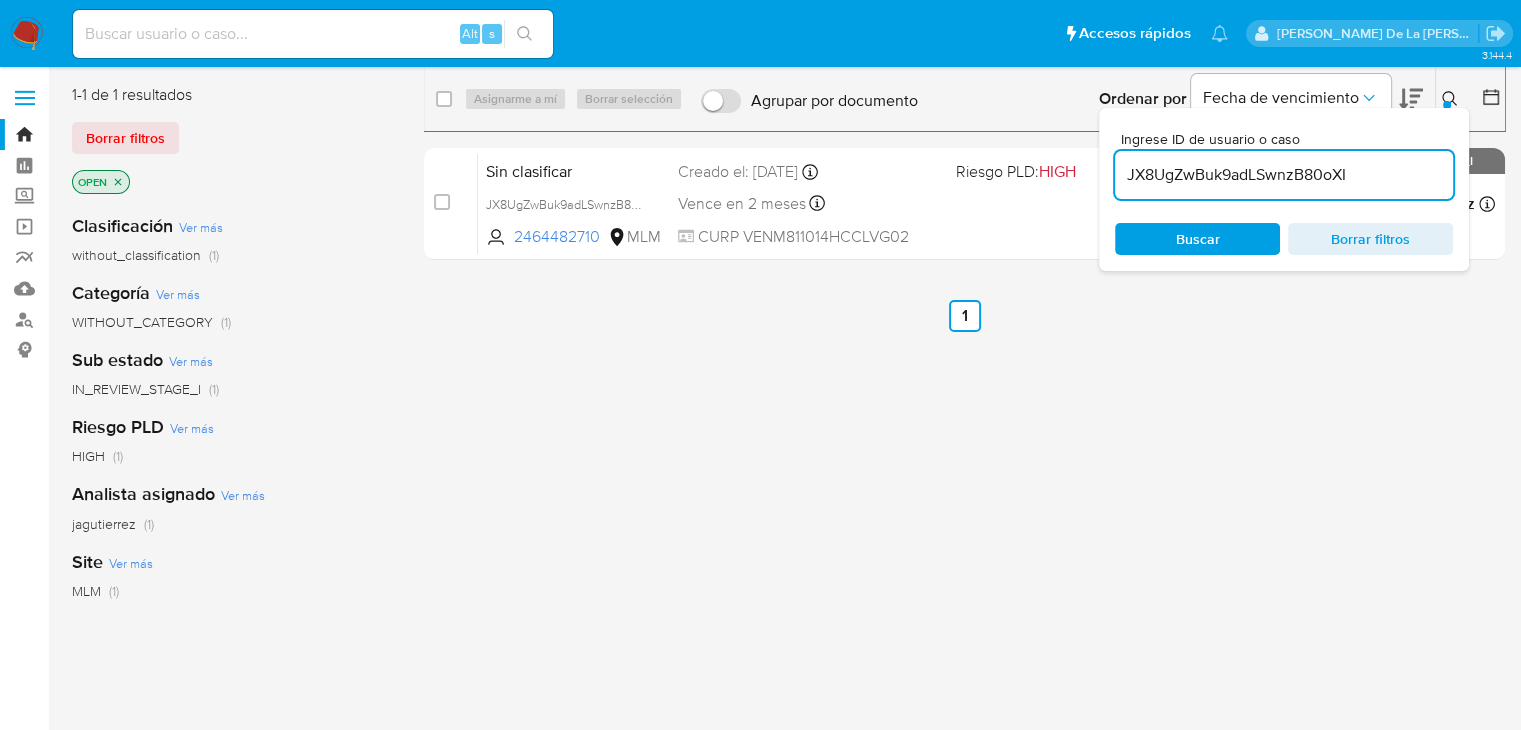 click at bounding box center [27, 34] 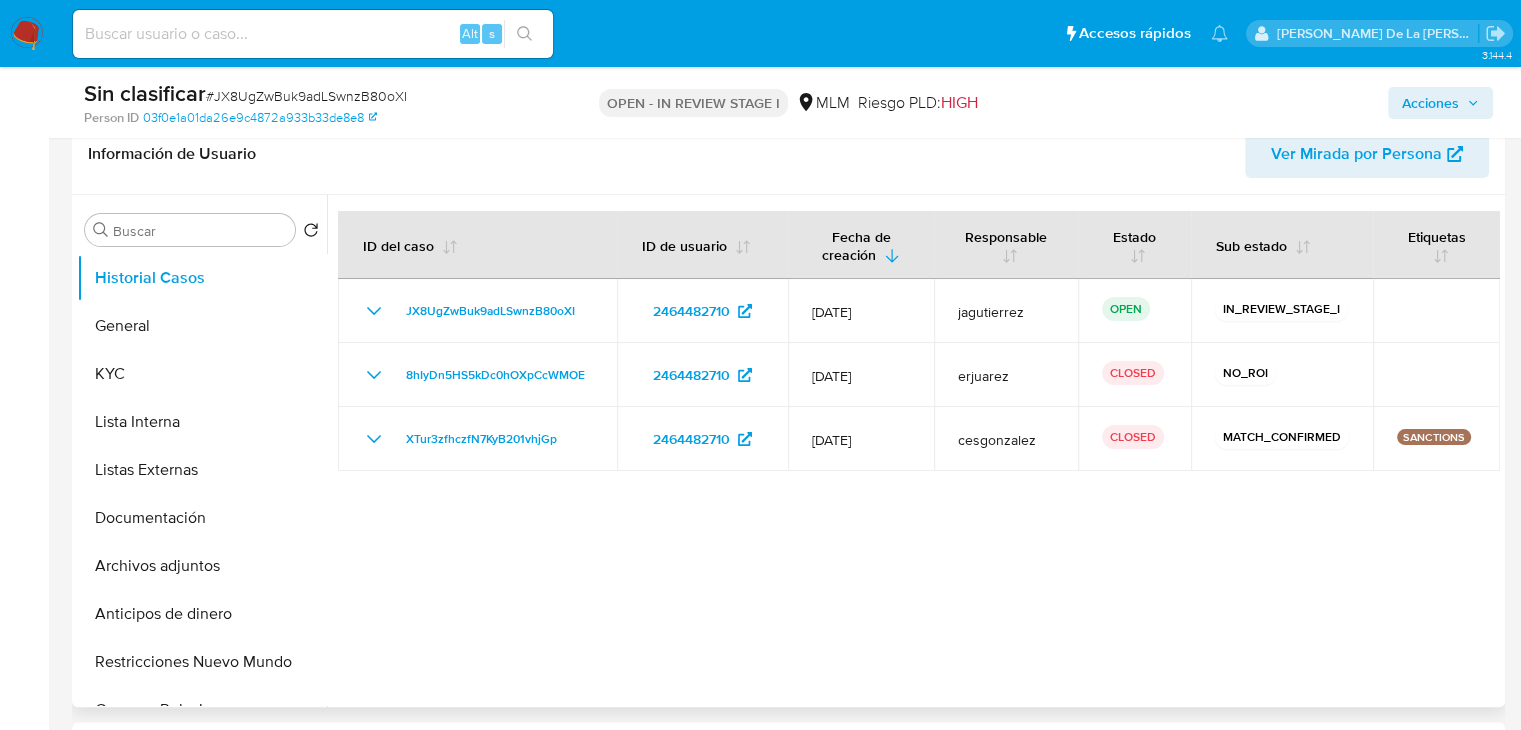 scroll, scrollTop: 334, scrollLeft: 0, axis: vertical 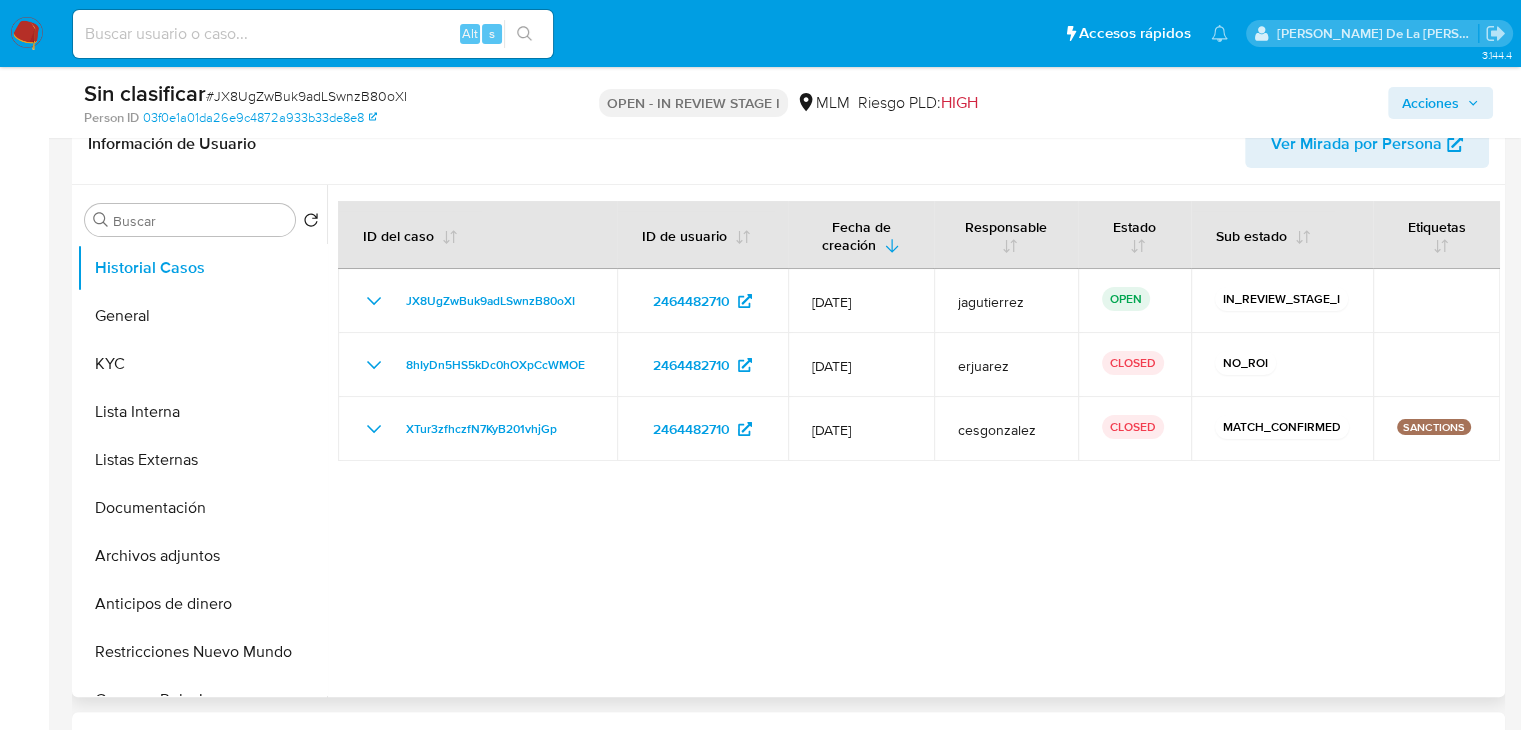 select on "10" 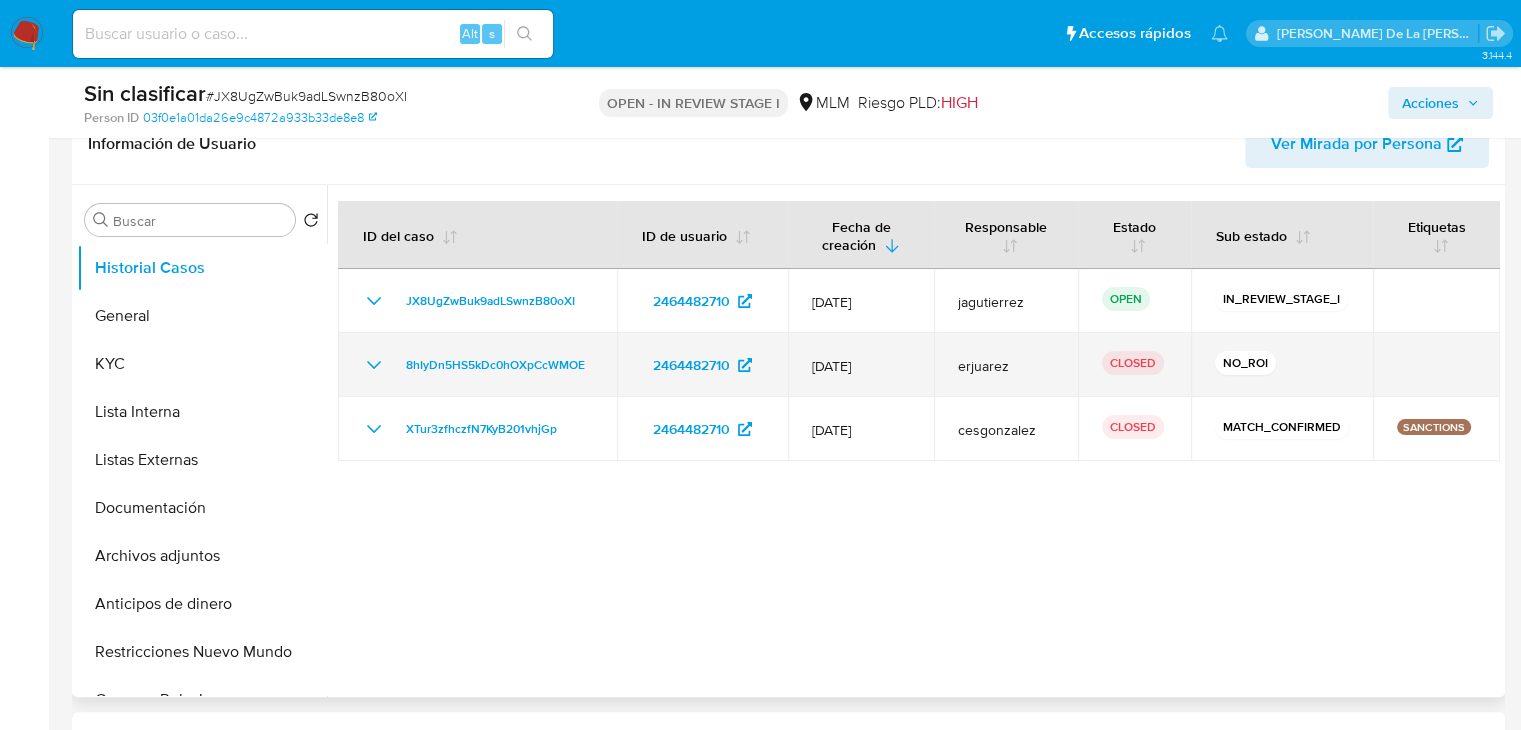 click 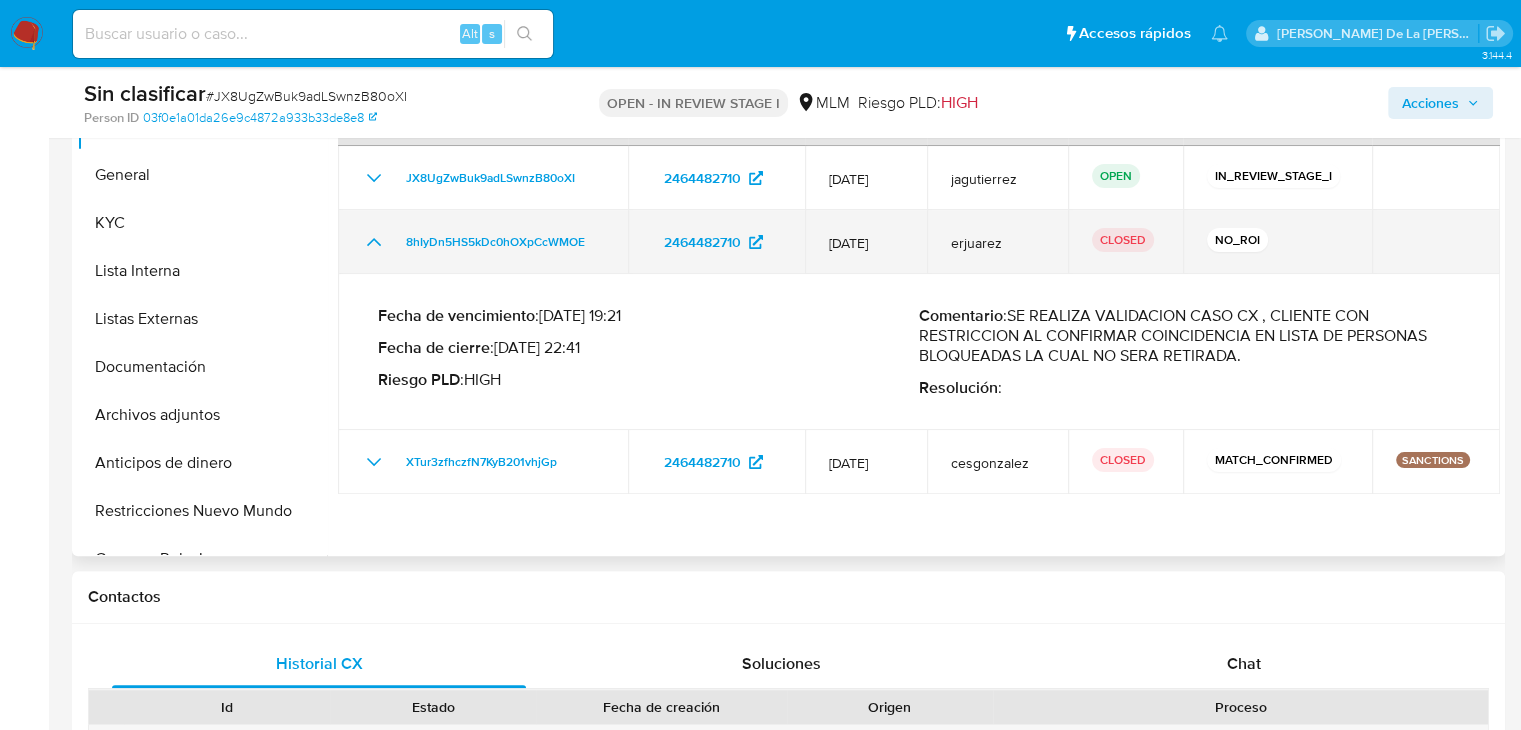 scroll, scrollTop: 478, scrollLeft: 0, axis: vertical 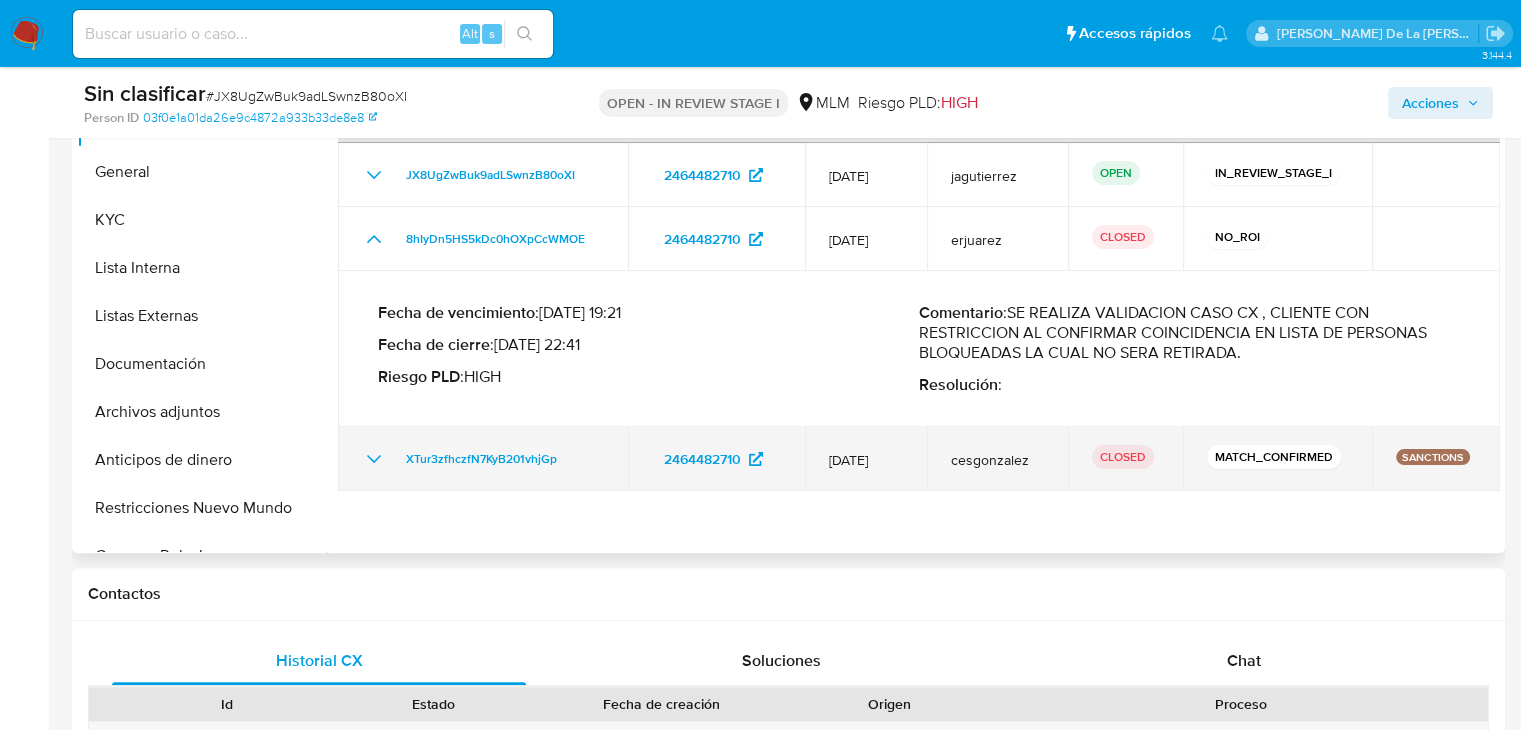 click 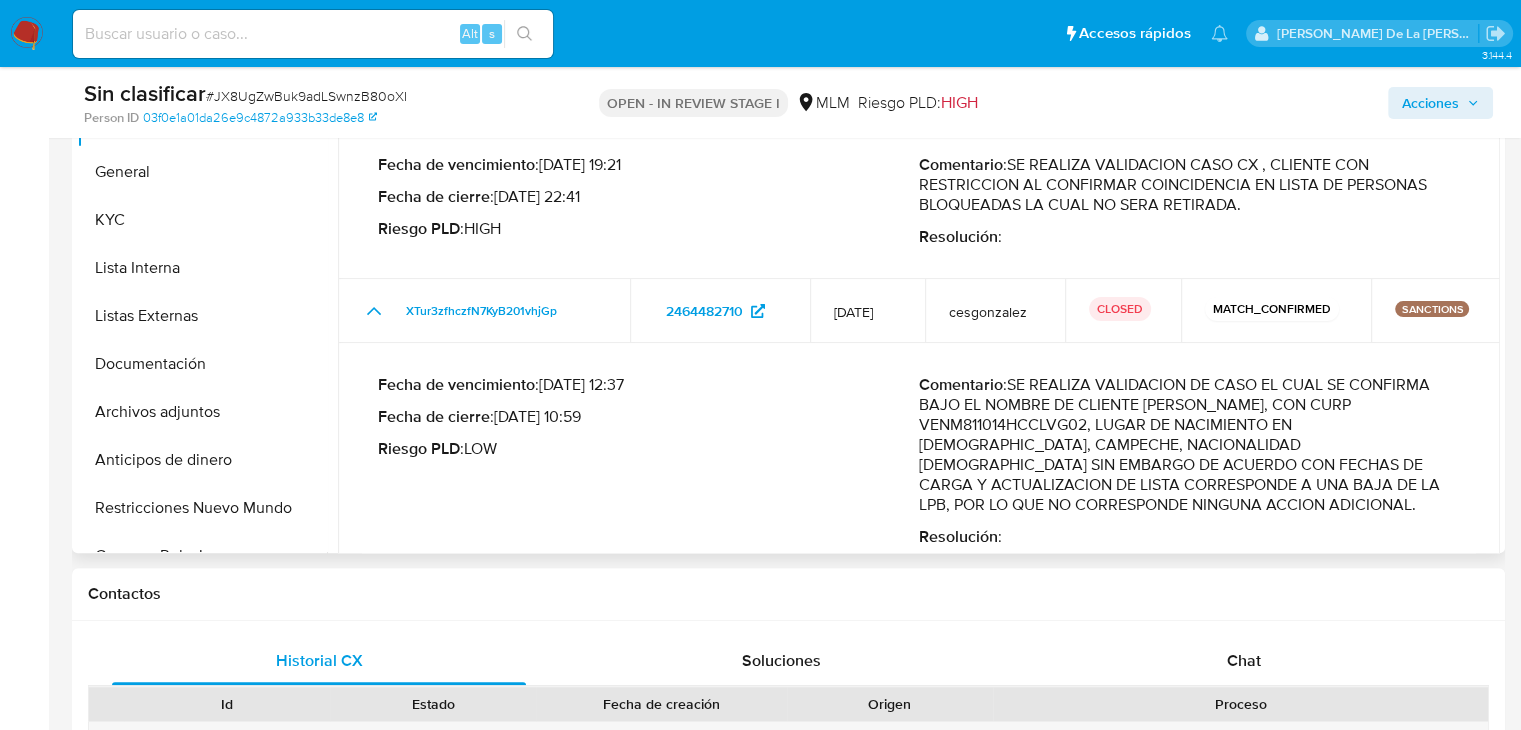 scroll, scrollTop: 148, scrollLeft: 0, axis: vertical 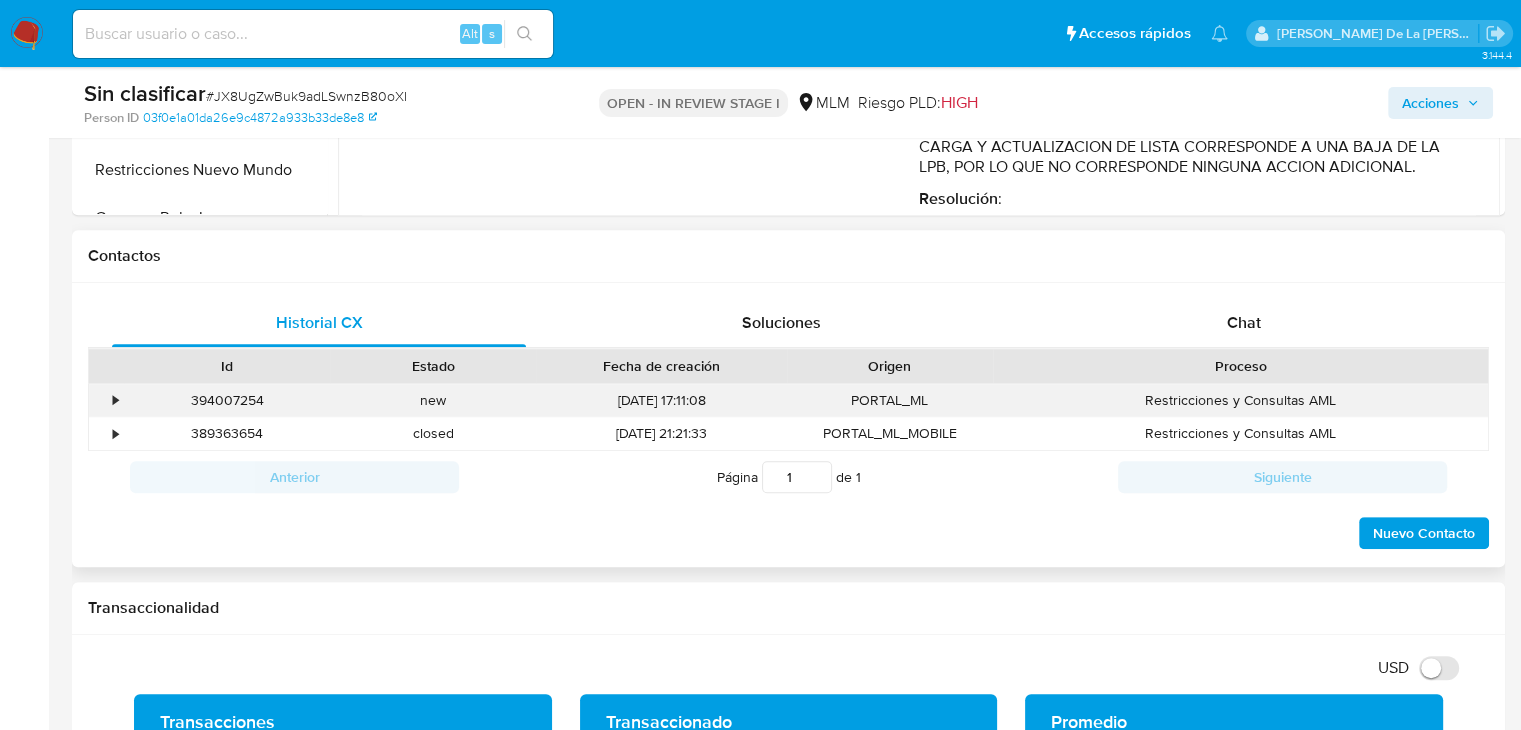 click on "•" at bounding box center (106, 400) 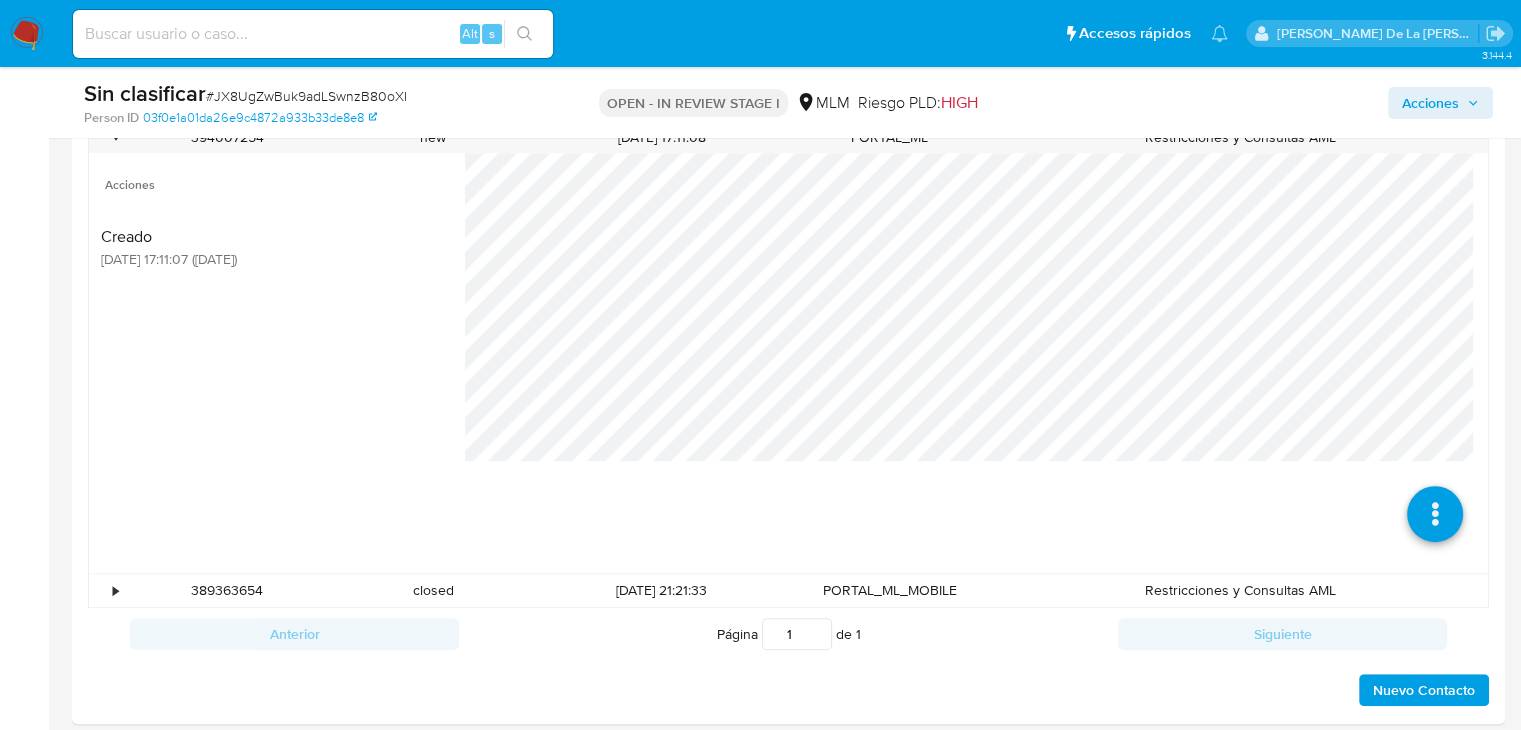scroll, scrollTop: 1080, scrollLeft: 0, axis: vertical 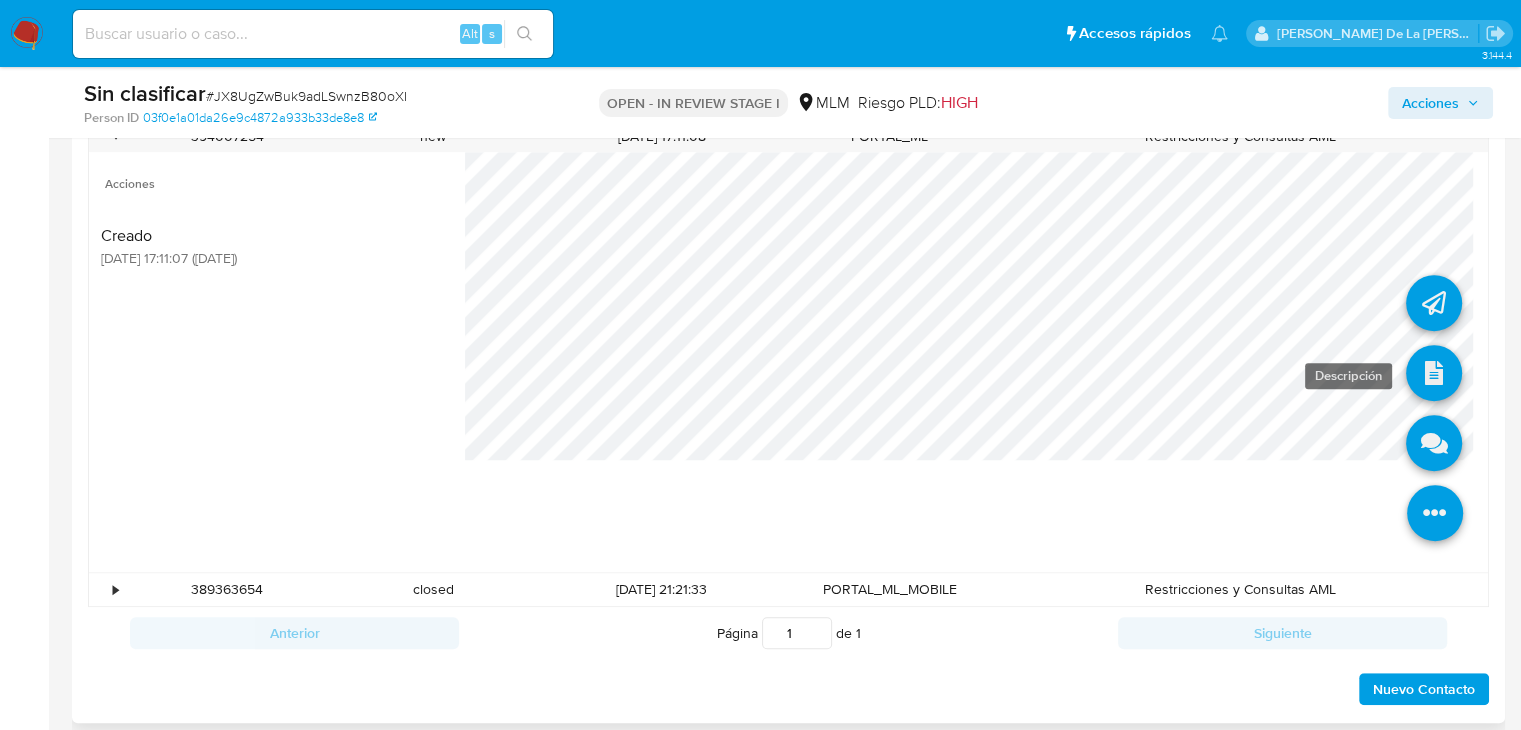 click at bounding box center (1434, 373) 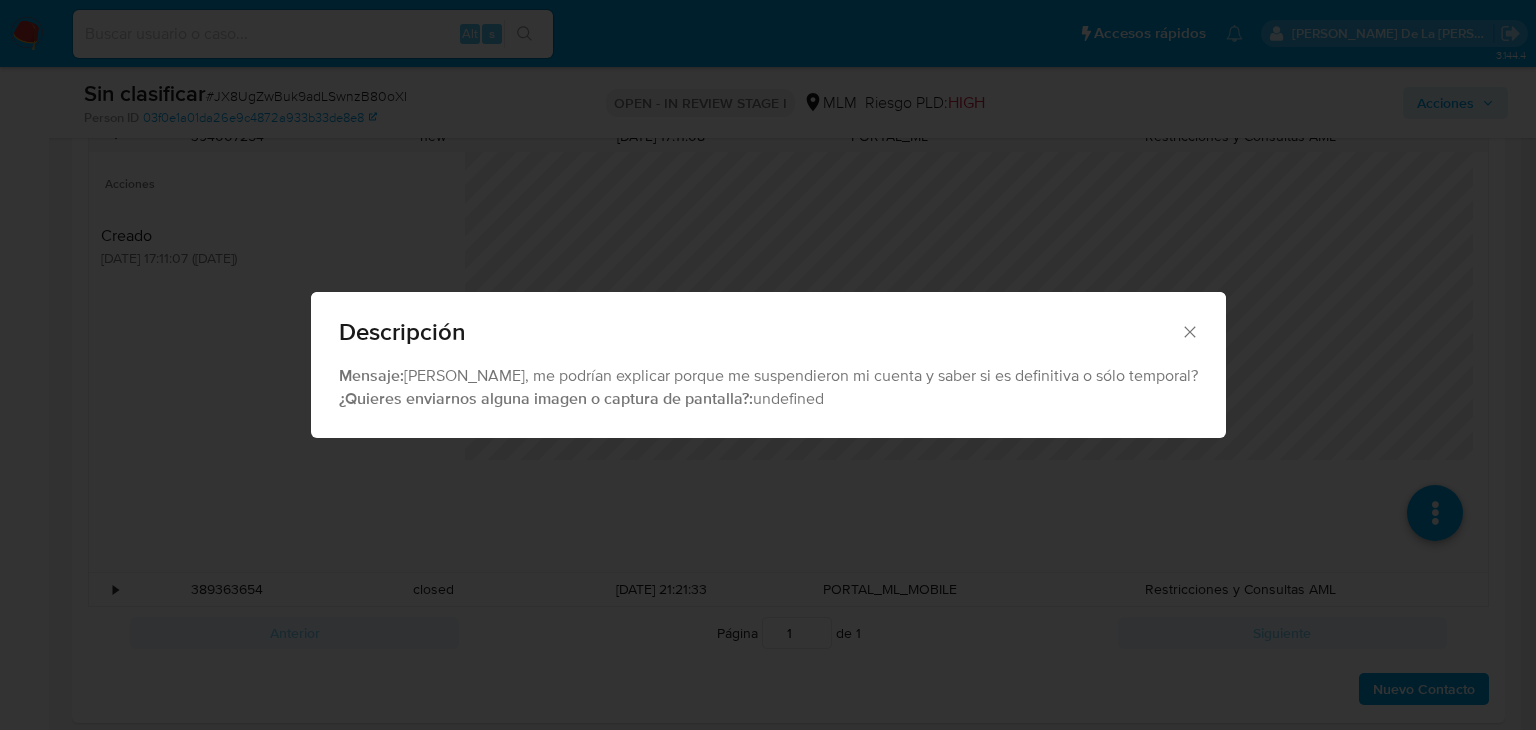 click 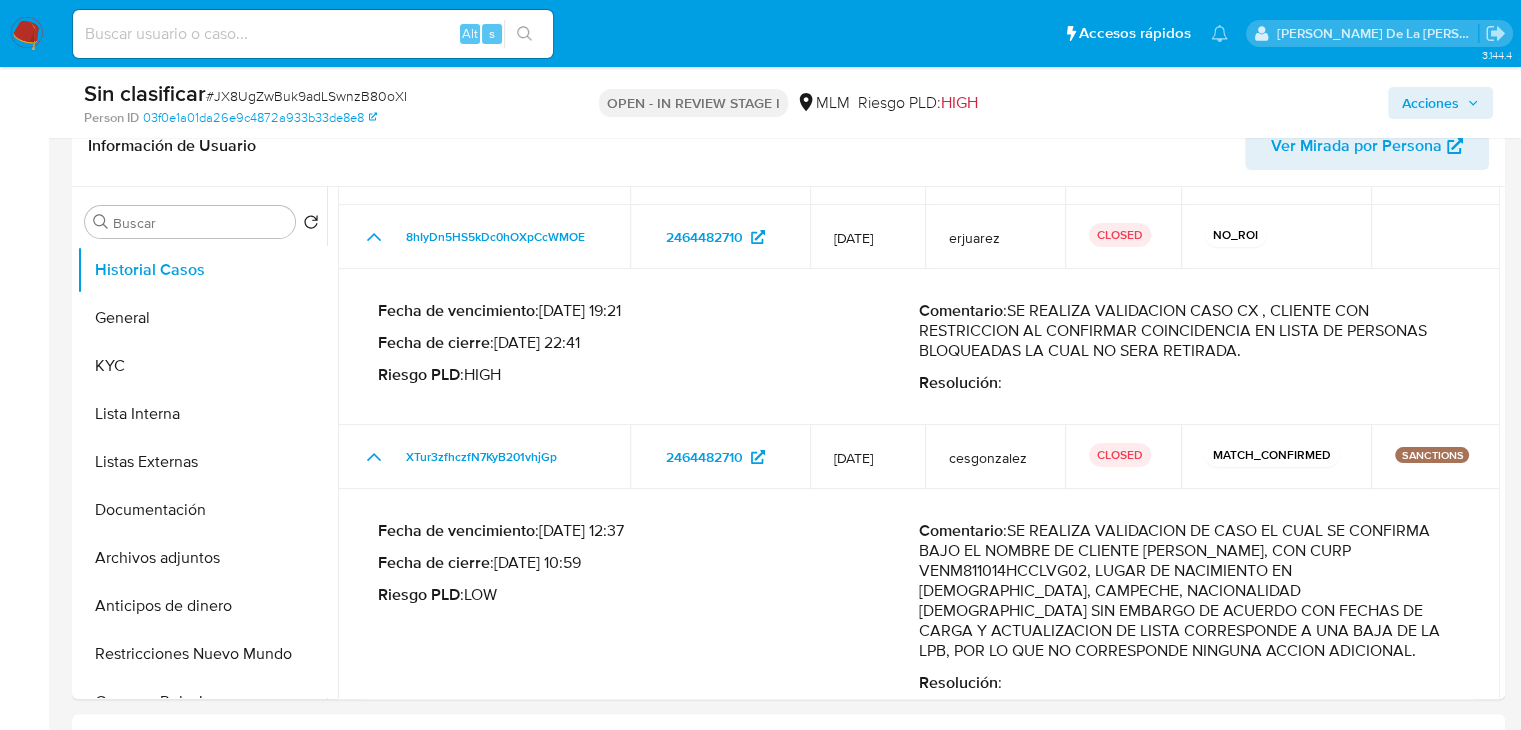 scroll, scrollTop: 347, scrollLeft: 0, axis: vertical 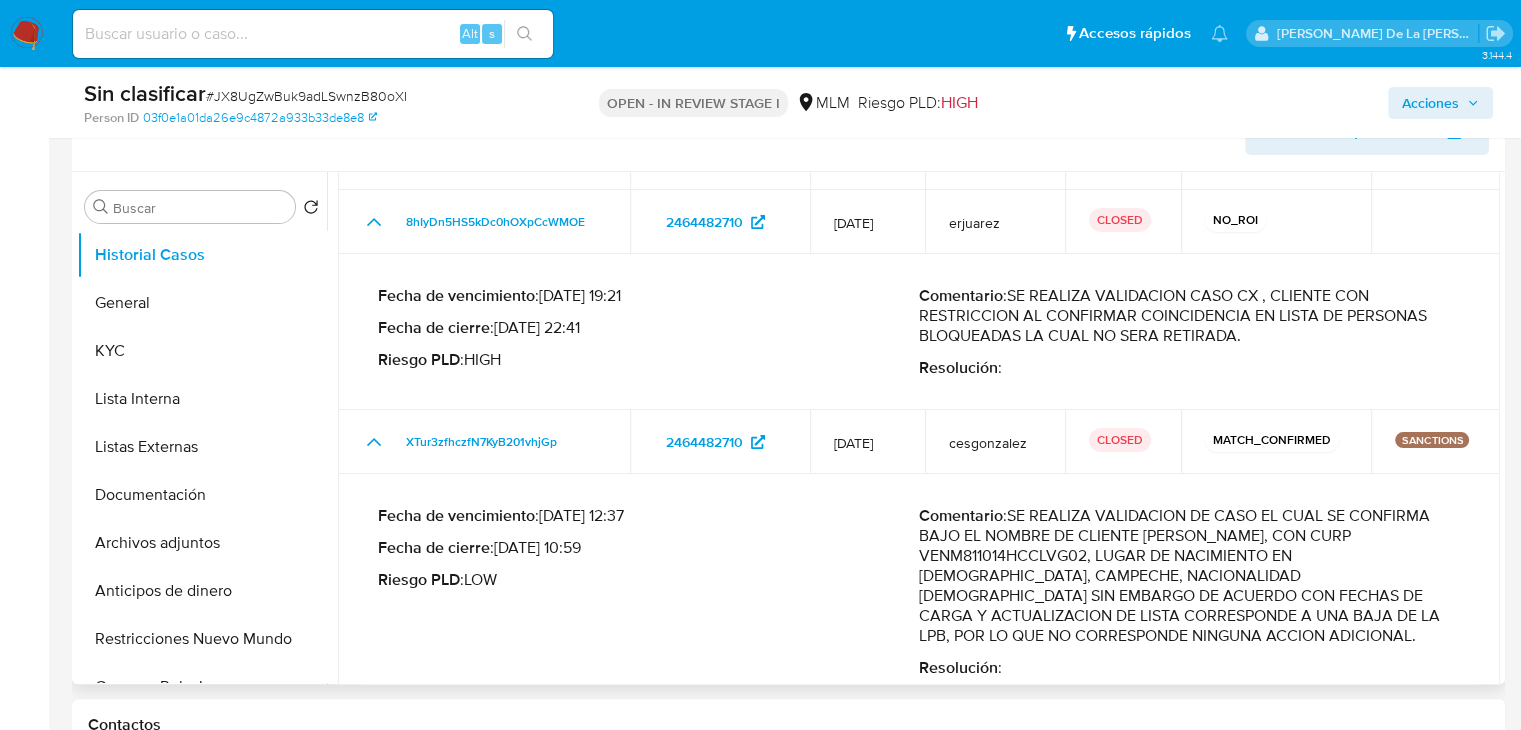 click on "Comentario  :  SE REALIZA VALIDACION CASO CX , CLIENTE CON   RESTRICCION AL CONFIRMAR COINCIDENCIA EN LISTA DE PERSONAS BLOQUEADAS LA CUAL NO SERA RETIRADA." at bounding box center [1189, 316] 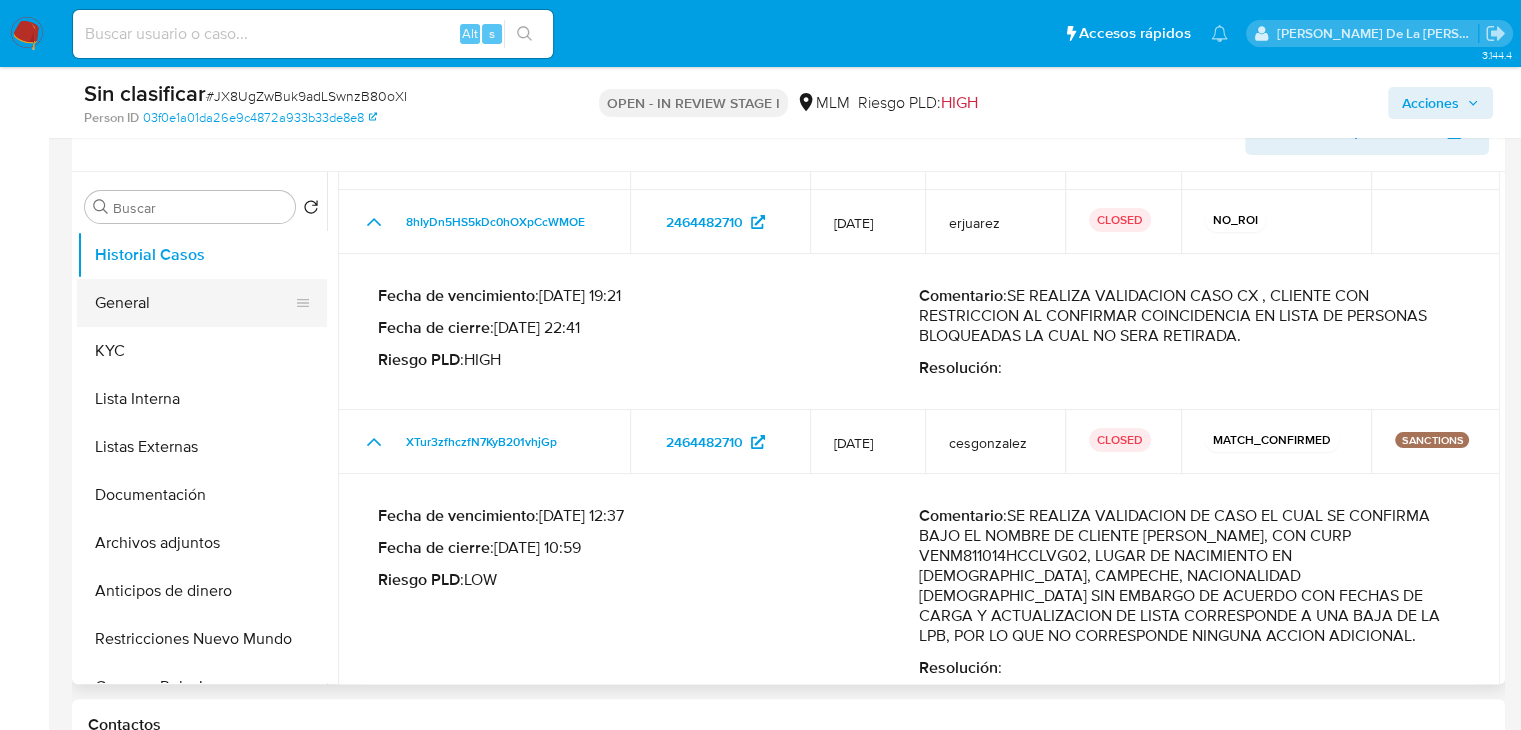 click on "General" at bounding box center (194, 303) 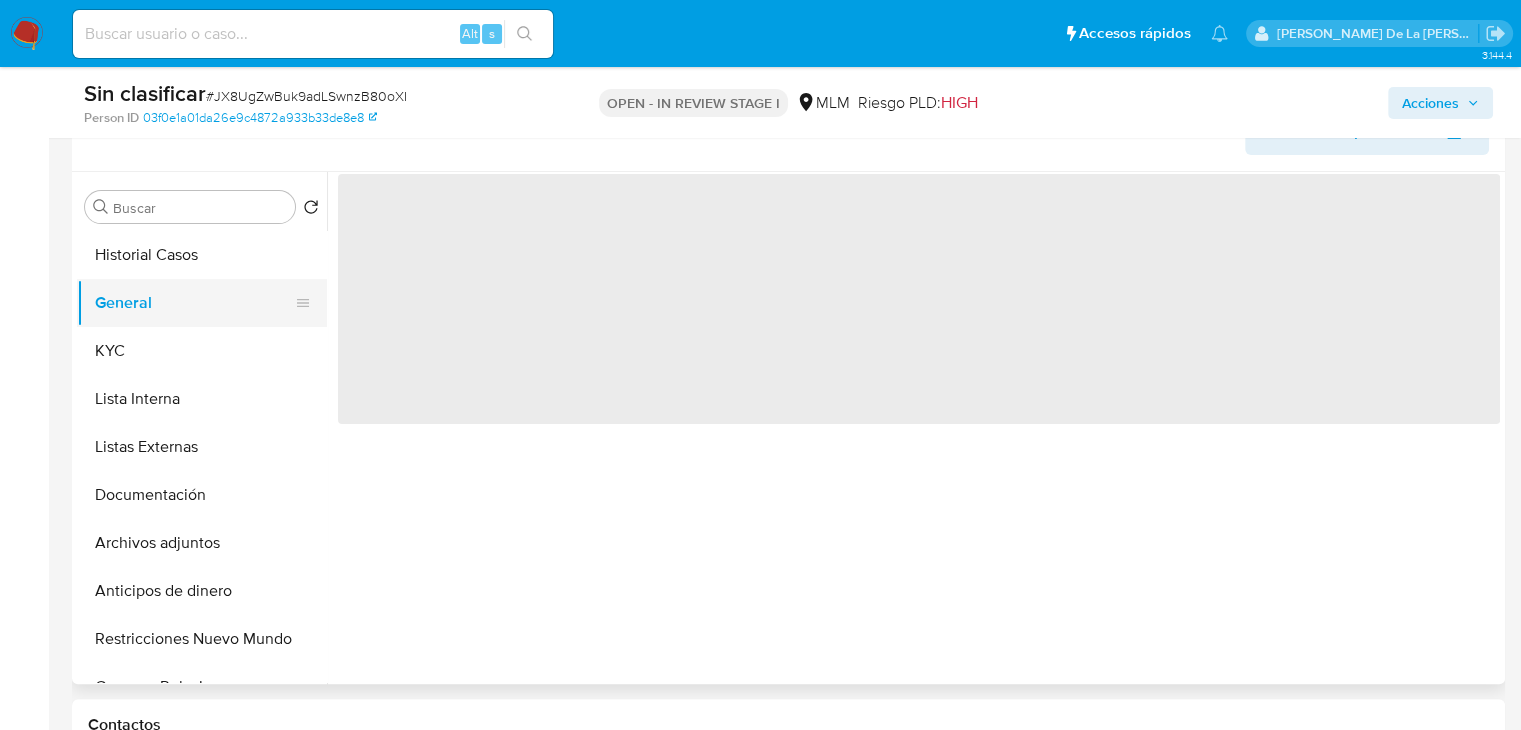 scroll, scrollTop: 0, scrollLeft: 0, axis: both 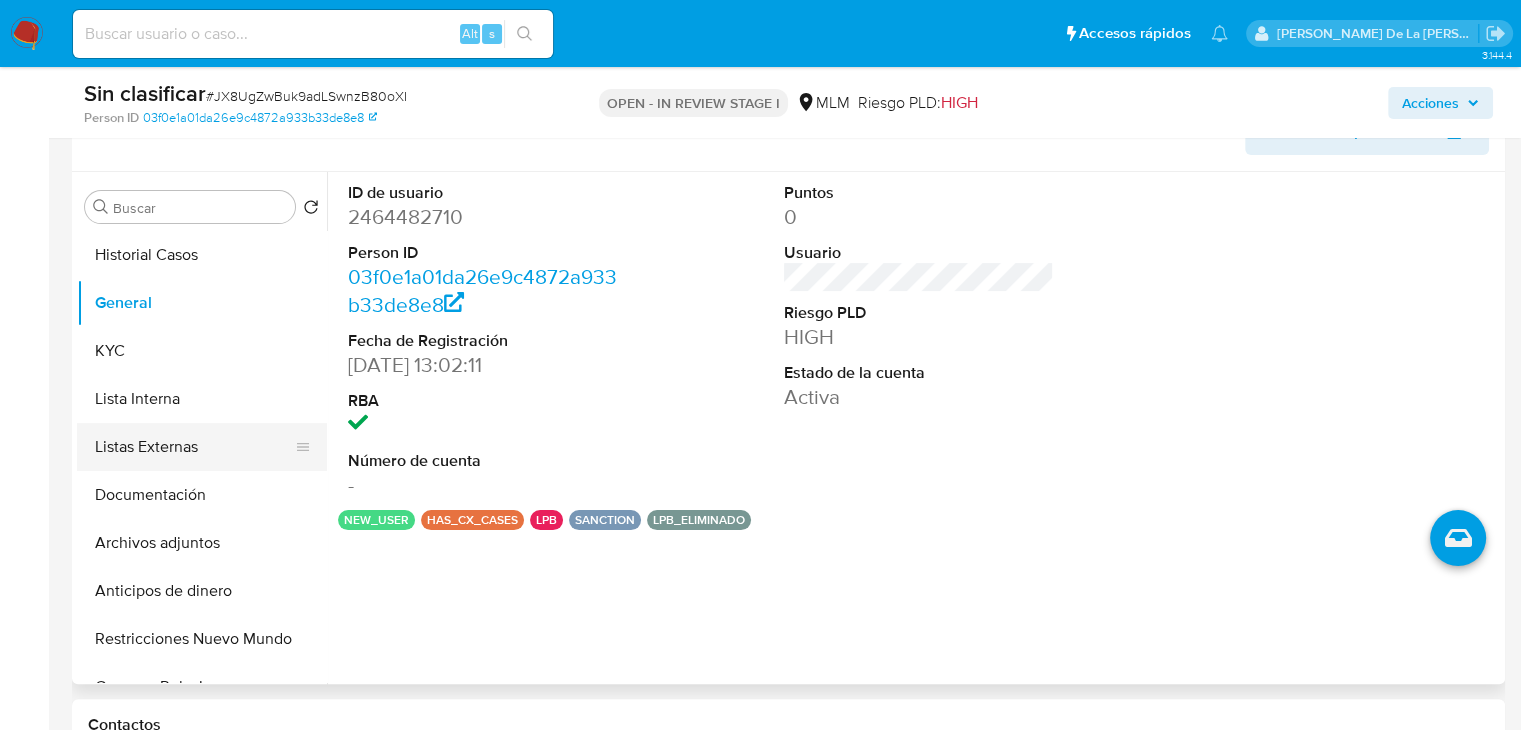 click on "Listas Externas" at bounding box center (194, 447) 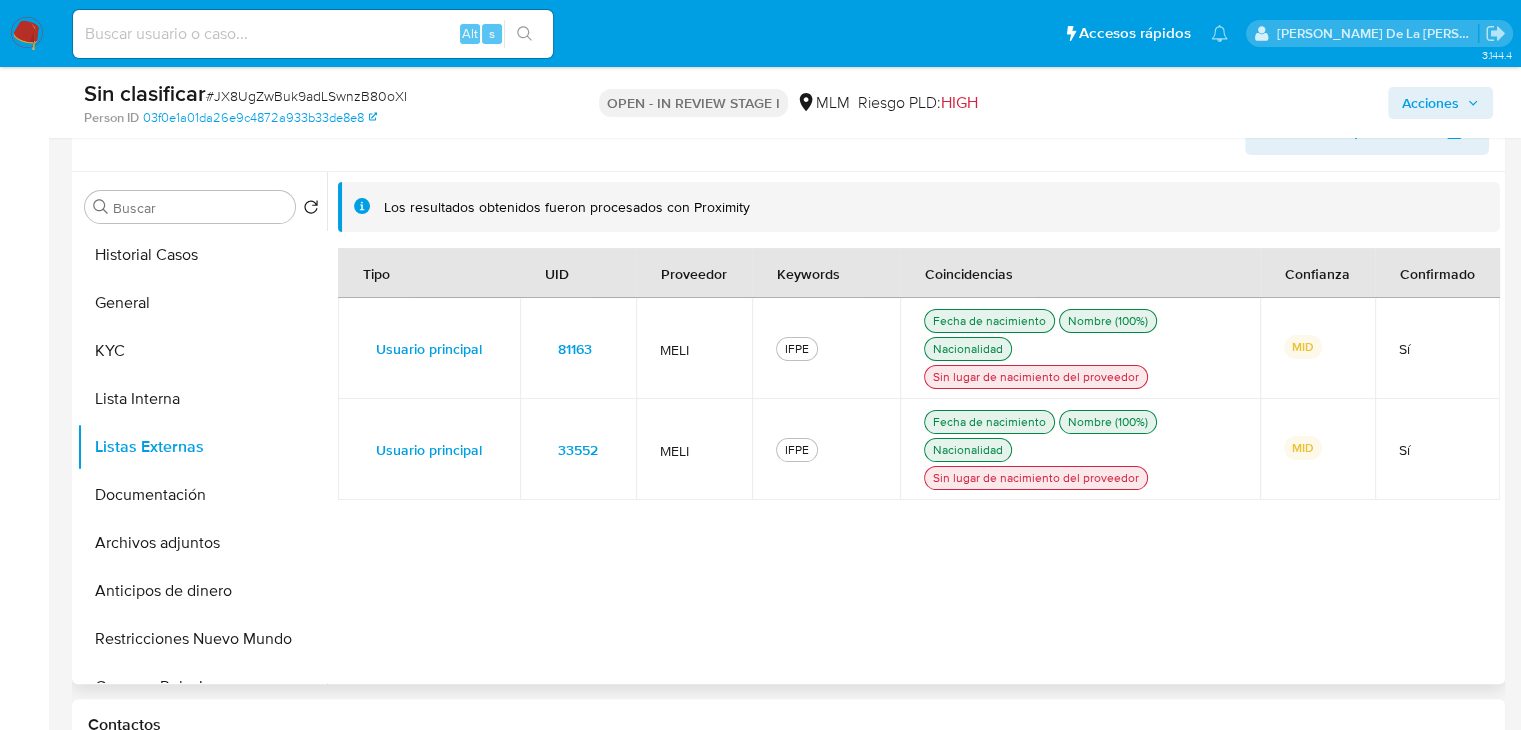 click on "81163" at bounding box center [575, 349] 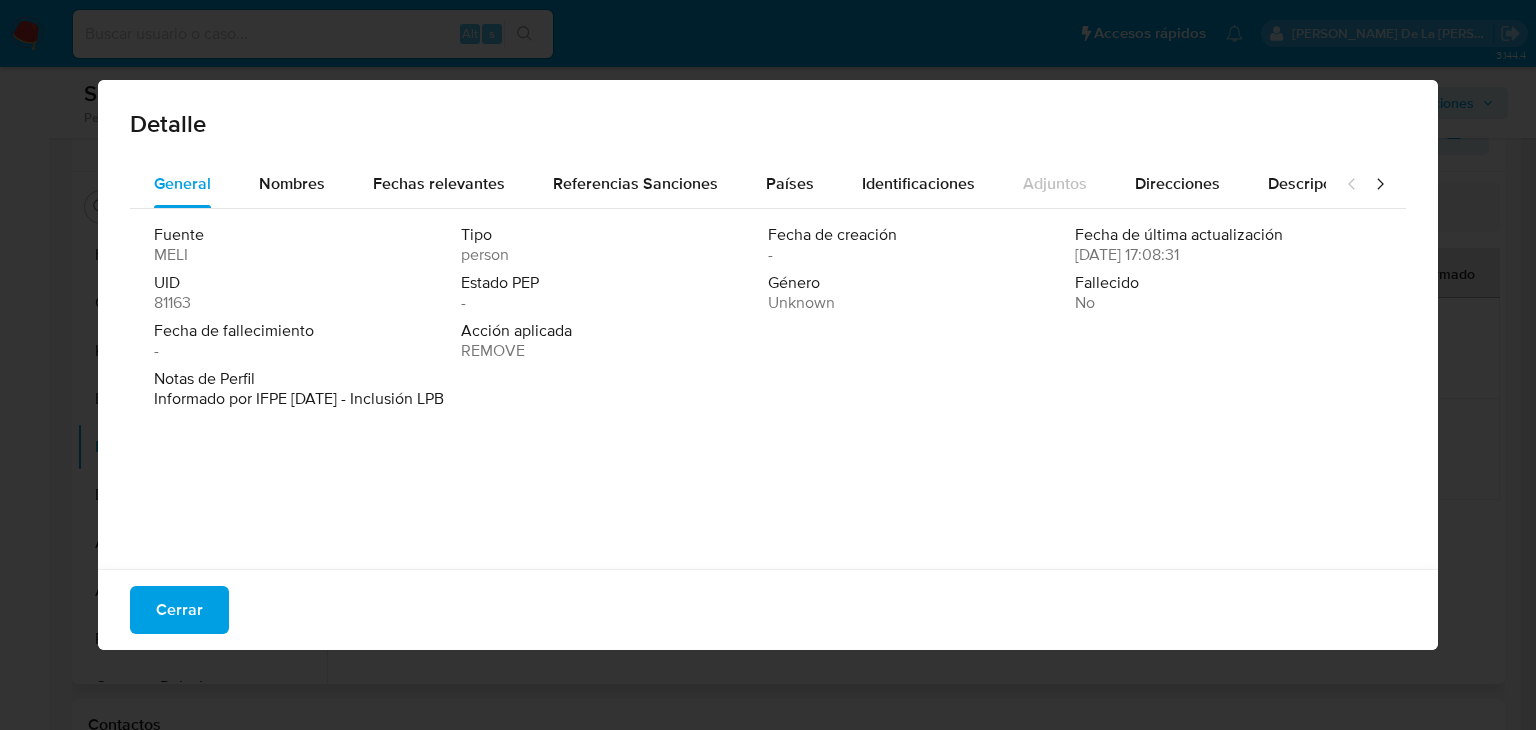 click on "Cerrar" at bounding box center (768, 609) 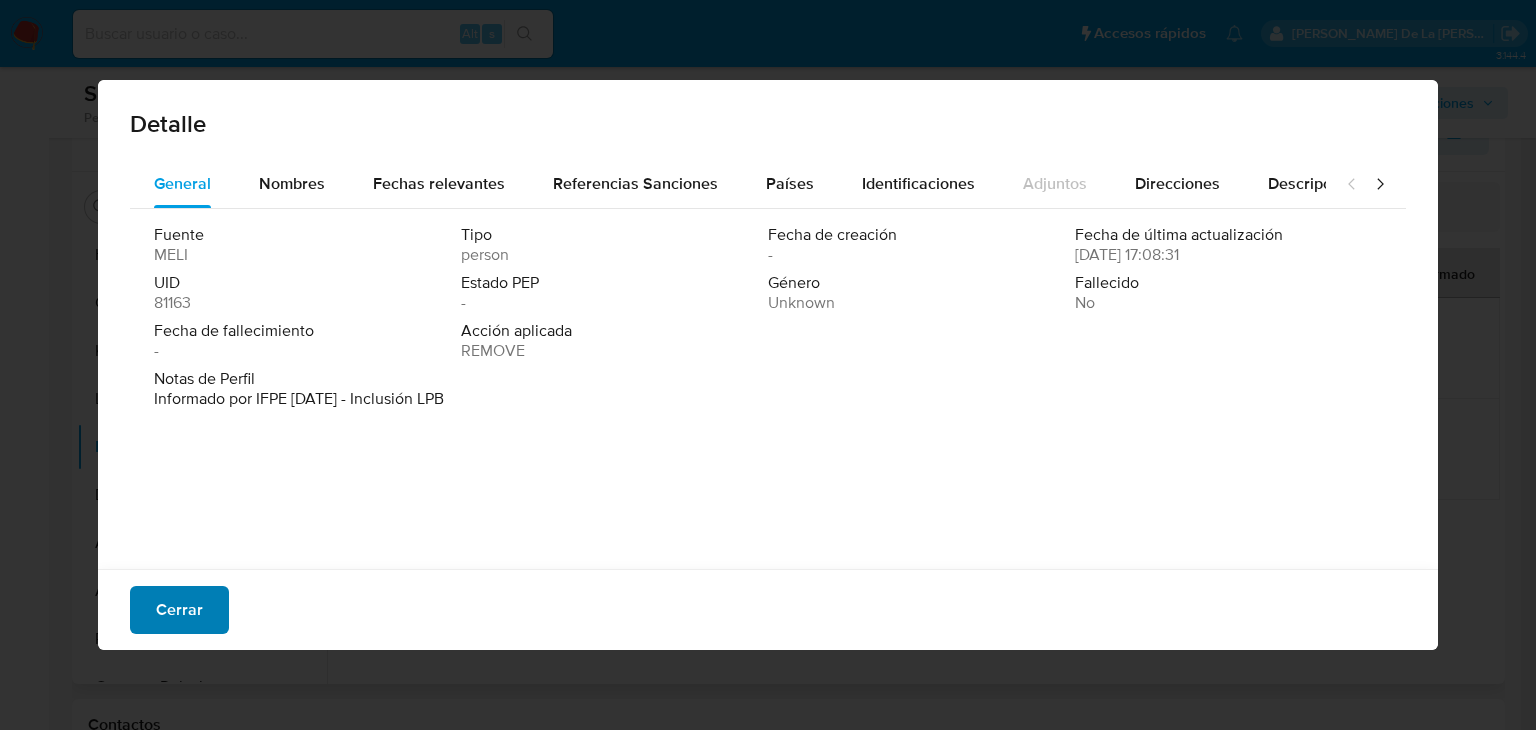 click on "Cerrar" at bounding box center (179, 610) 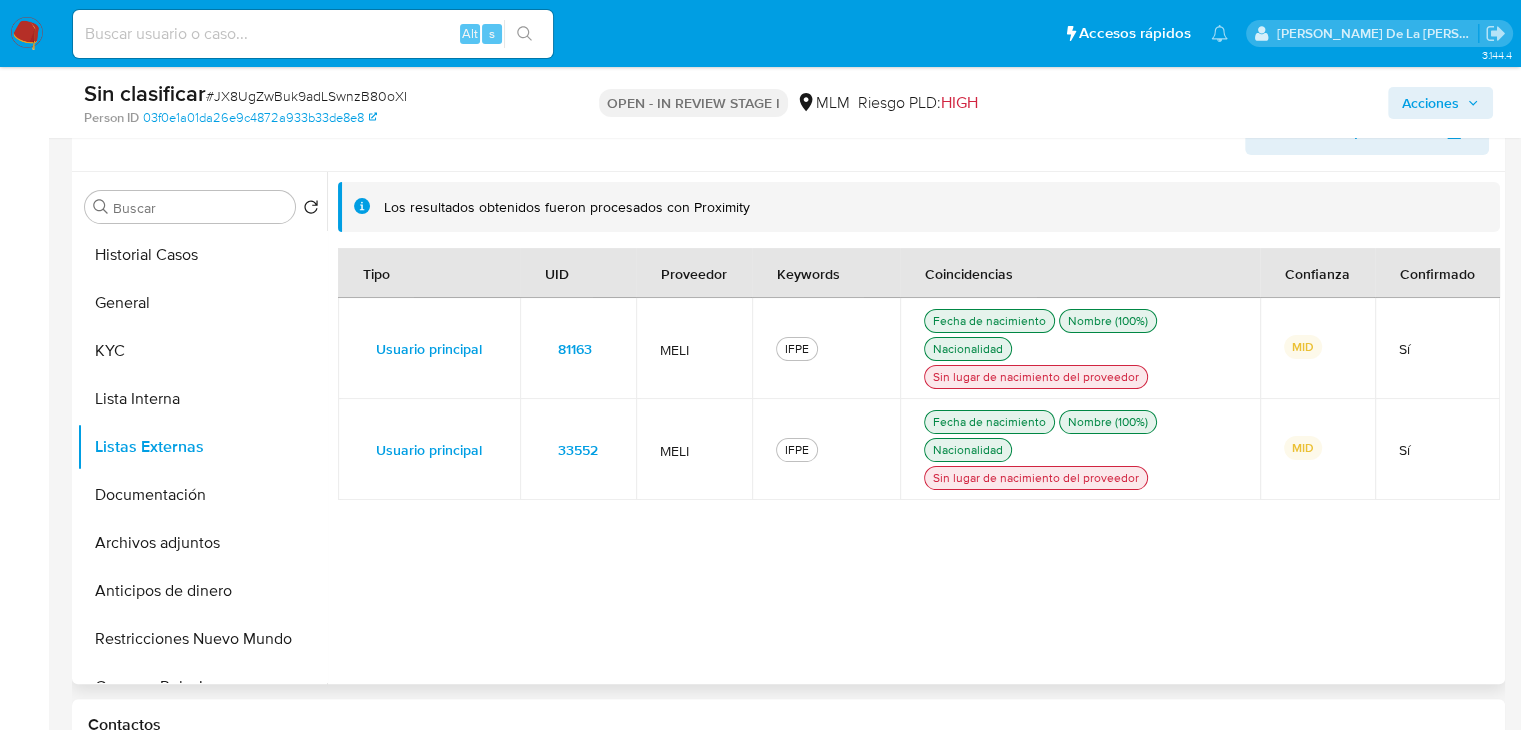 click on "33552" at bounding box center [578, 450] 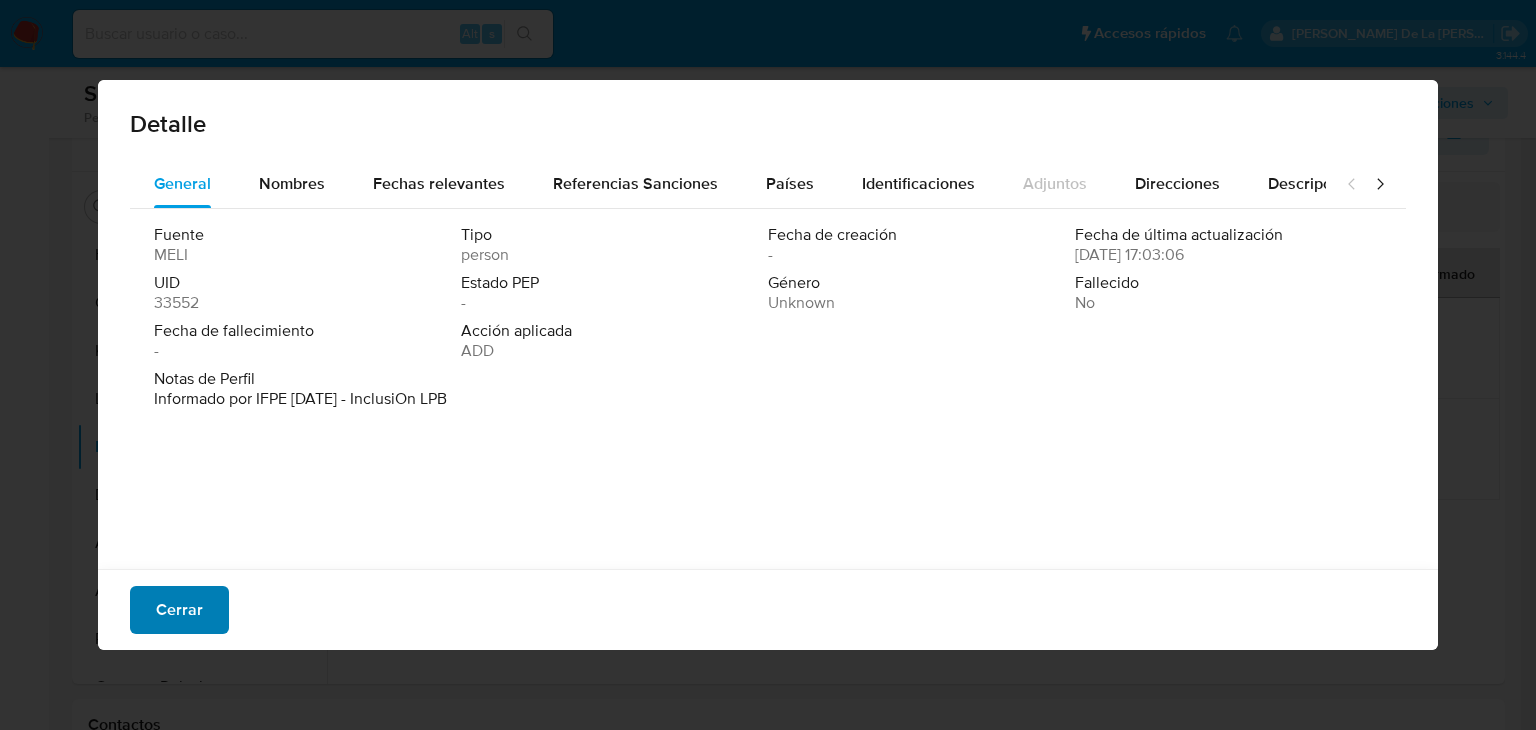 click on "Cerrar" at bounding box center (179, 610) 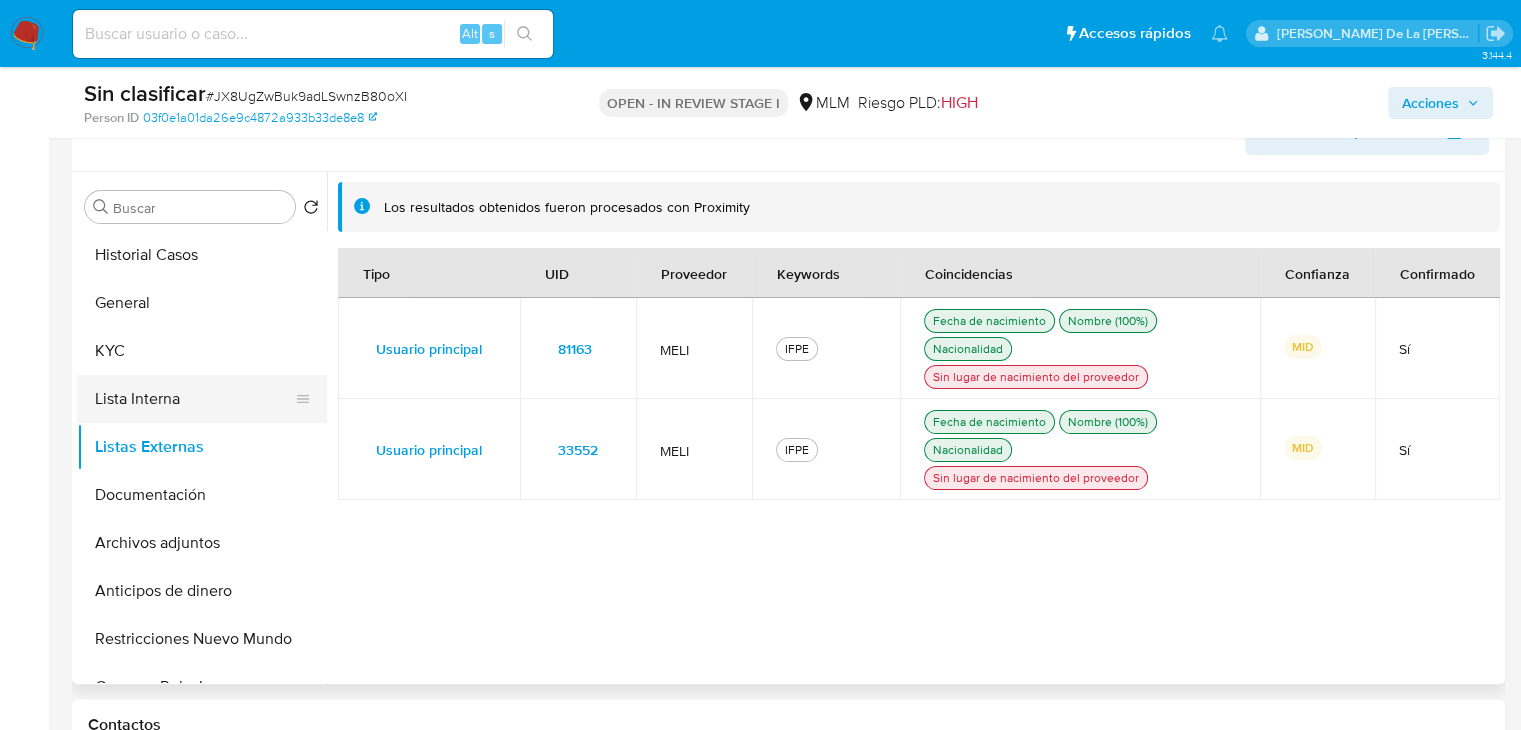 click on "Lista Interna" at bounding box center (194, 399) 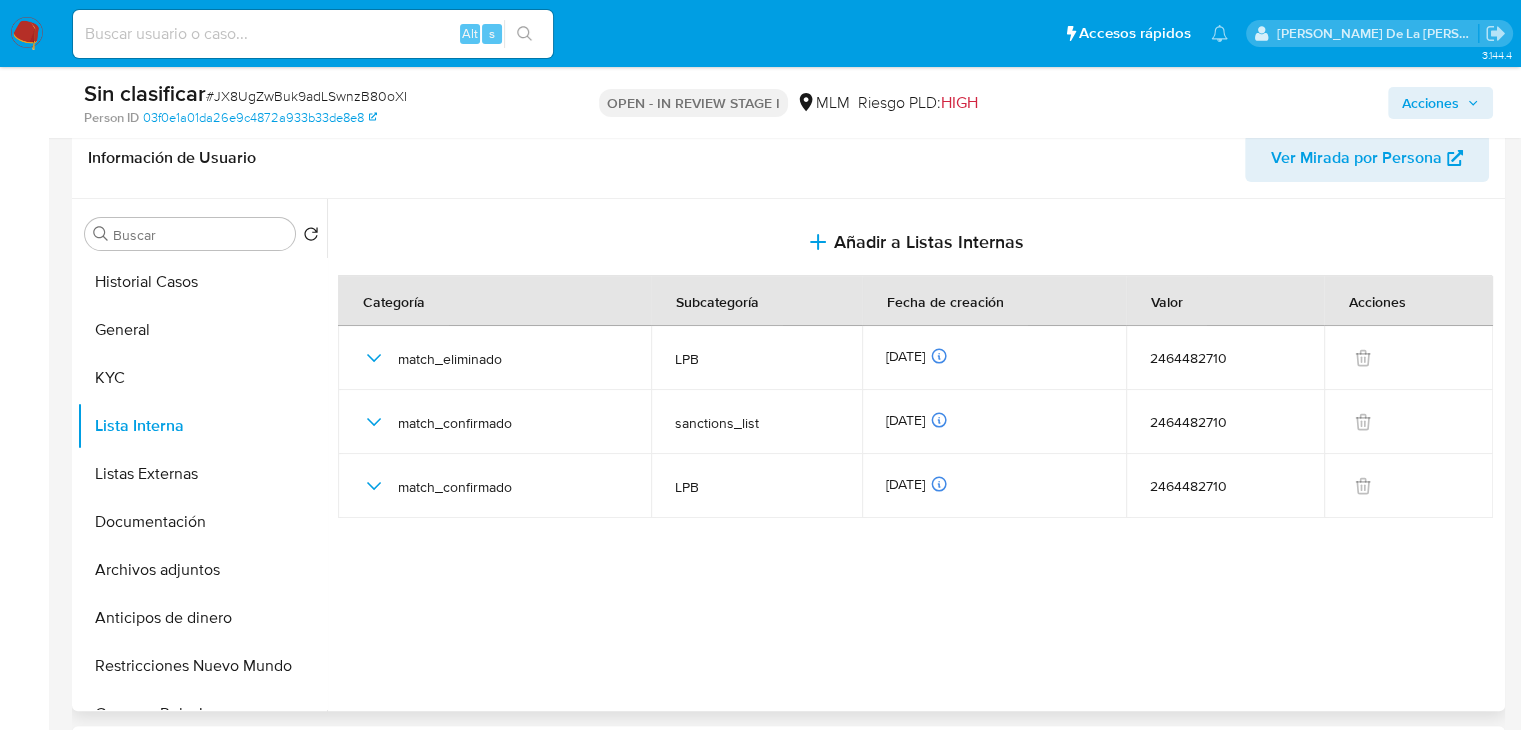 scroll, scrollTop: 319, scrollLeft: 0, axis: vertical 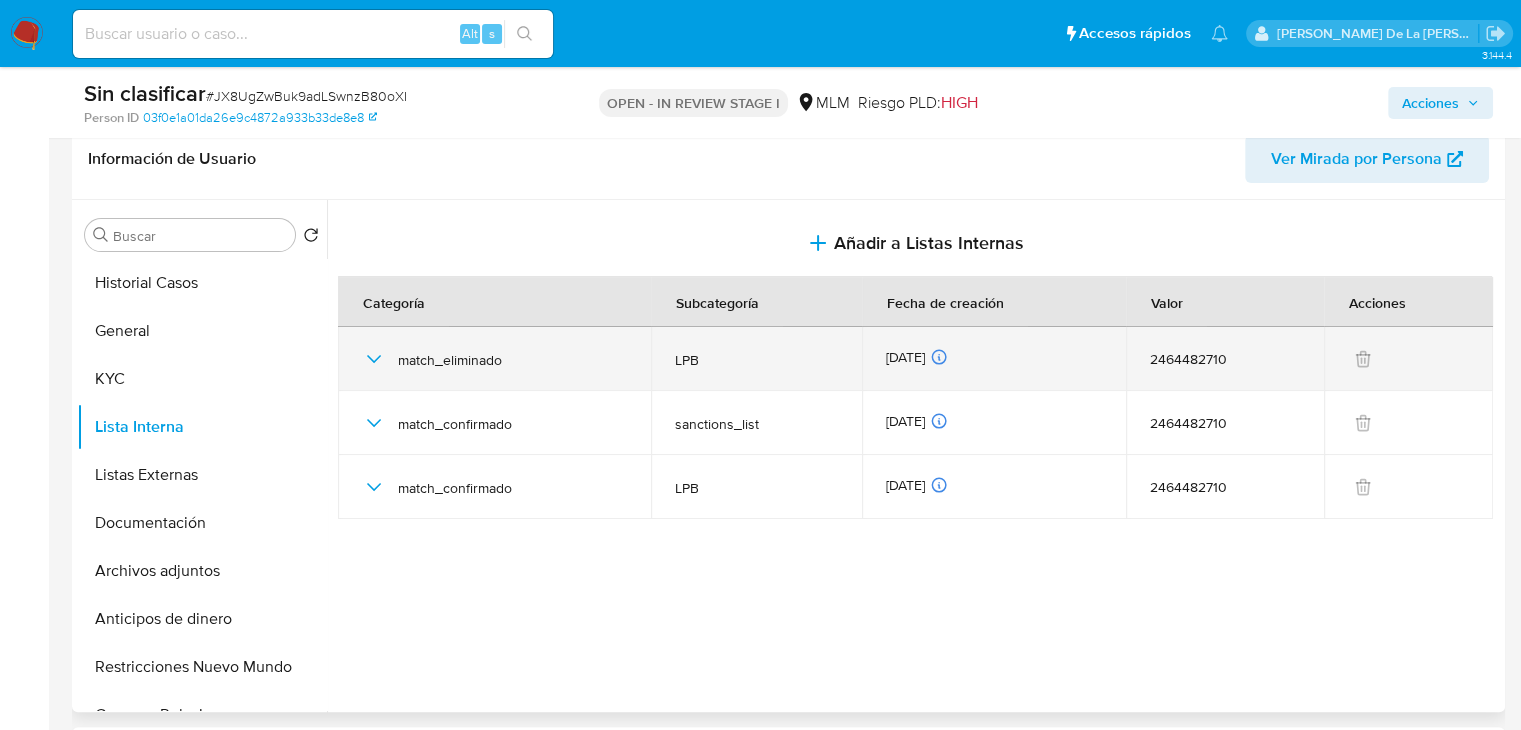 click 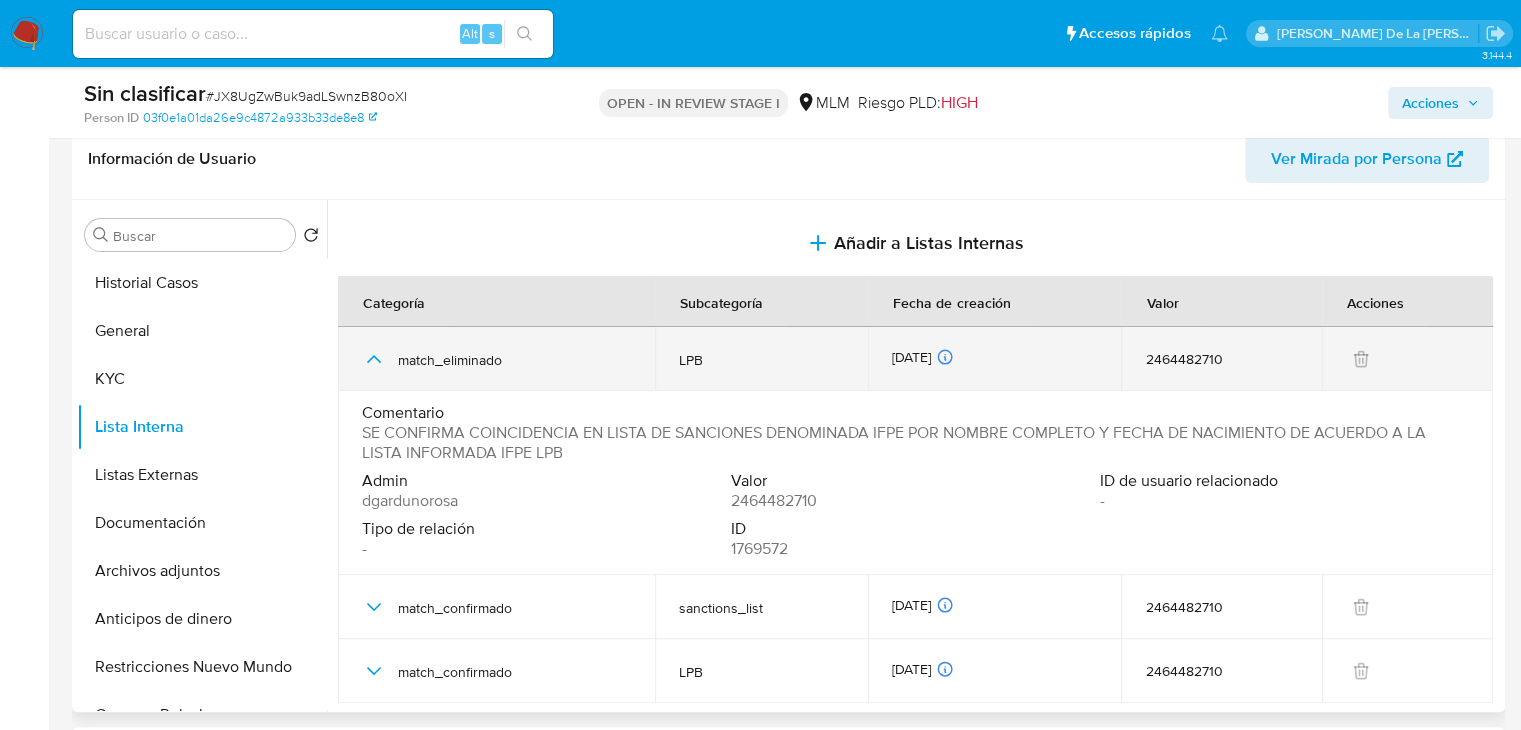 click 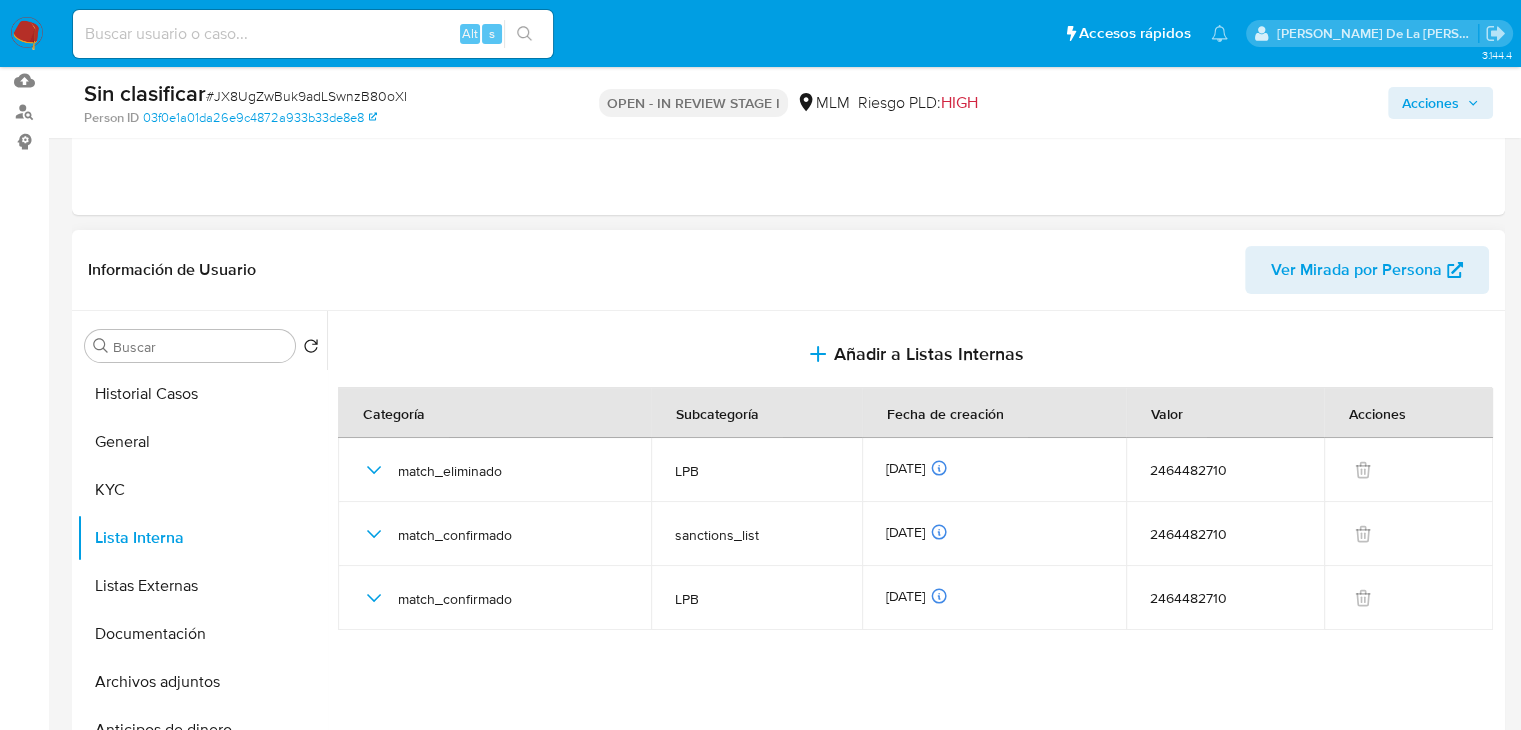 scroll, scrollTop: 218, scrollLeft: 0, axis: vertical 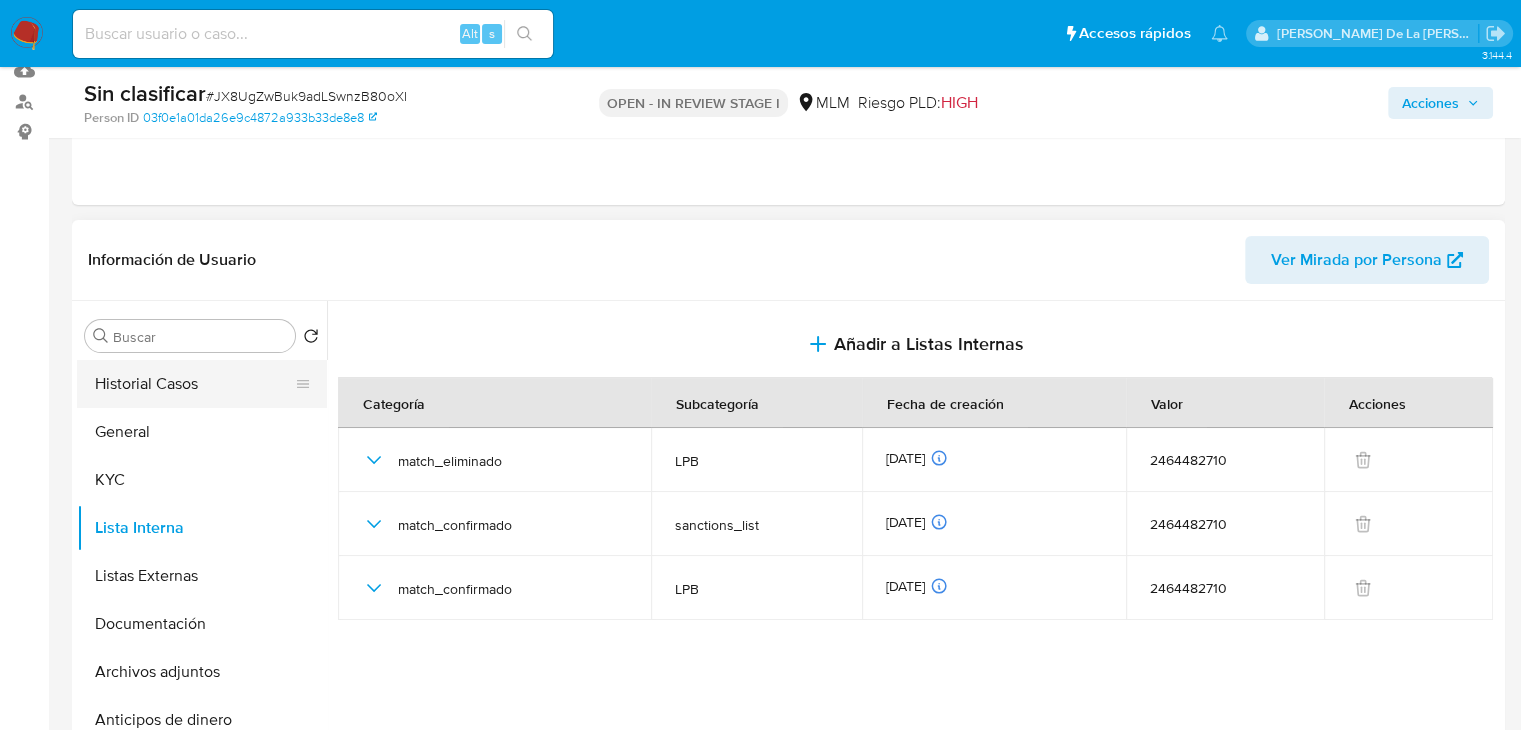 click on "Historial Casos" at bounding box center (194, 384) 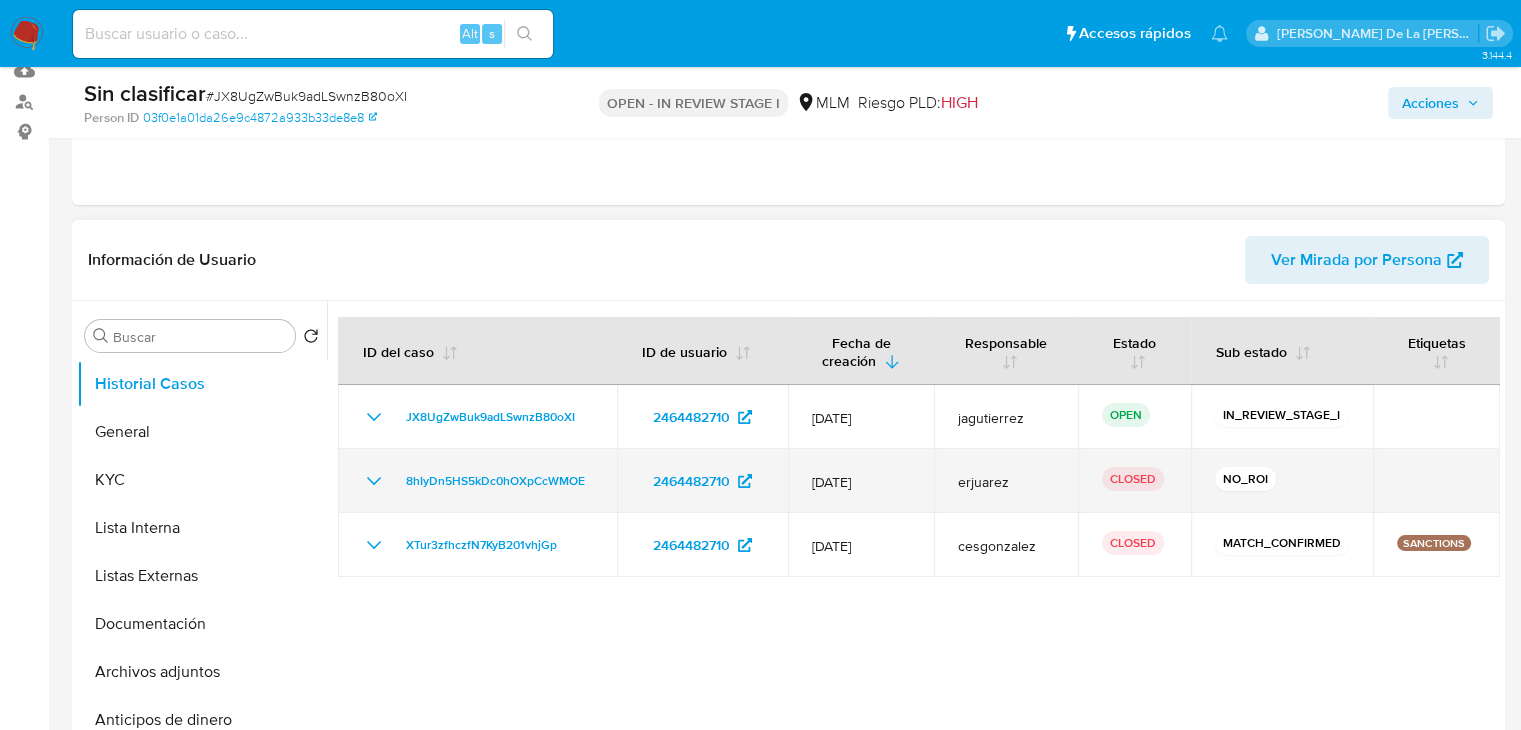 click 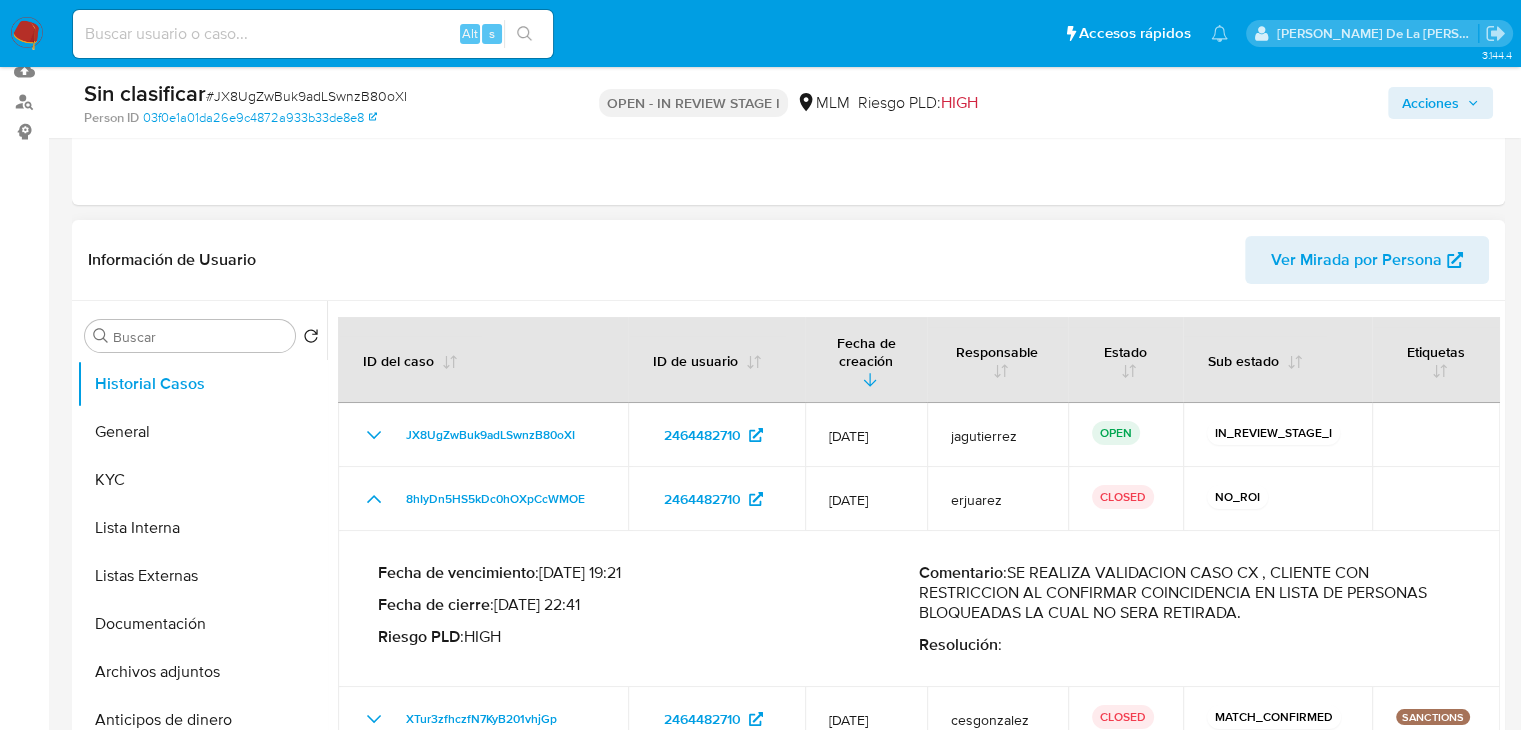 click on "Comentario  :  SE REALIZA VALIDACION CASO CX , CLIENTE CON   RESTRICCION AL CONFIRMAR COINCIDENCIA EN LISTA DE PERSONAS BLOQUEADAS LA CUAL NO SERA RETIRADA." at bounding box center [1189, 593] 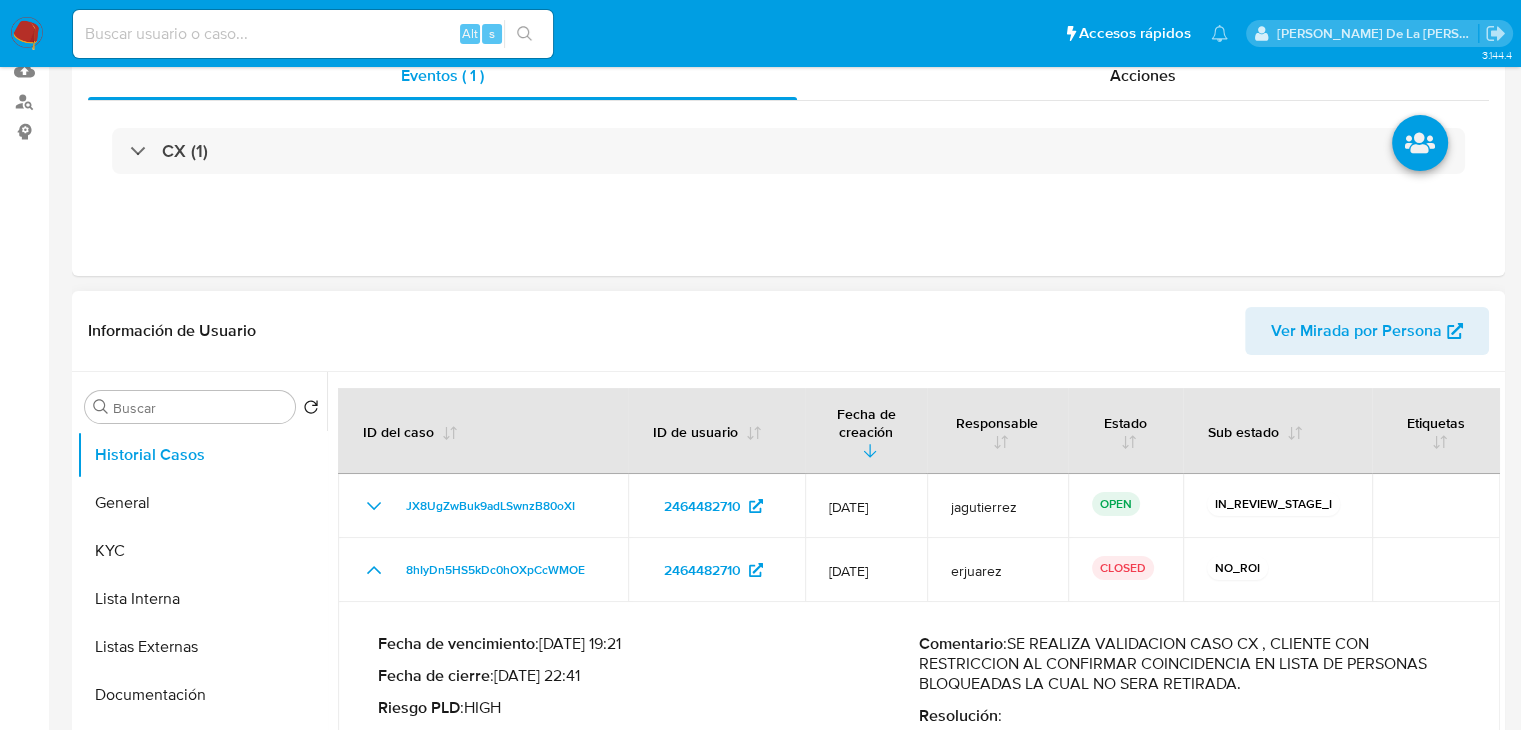 scroll, scrollTop: 0, scrollLeft: 0, axis: both 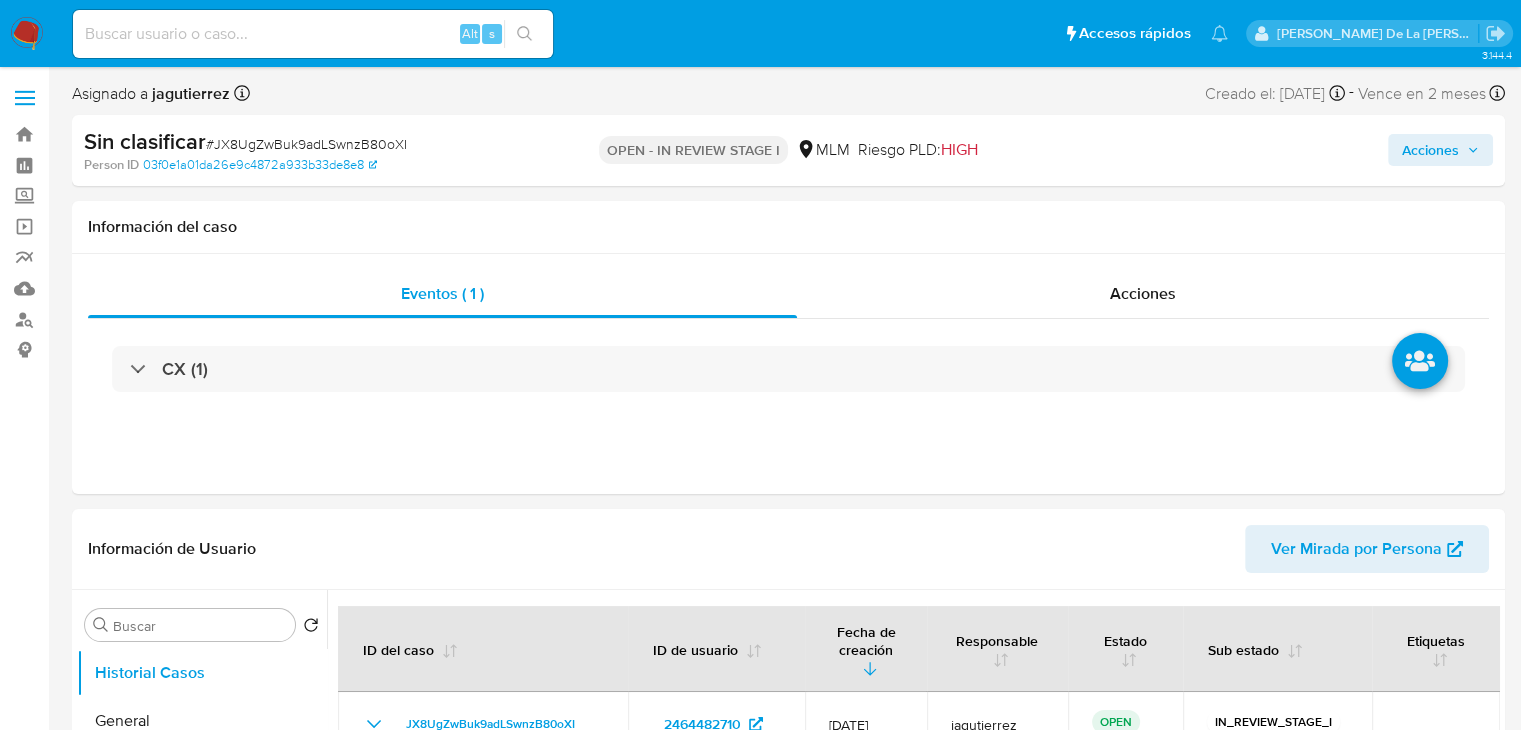 click on "Acciones" at bounding box center [1440, 150] 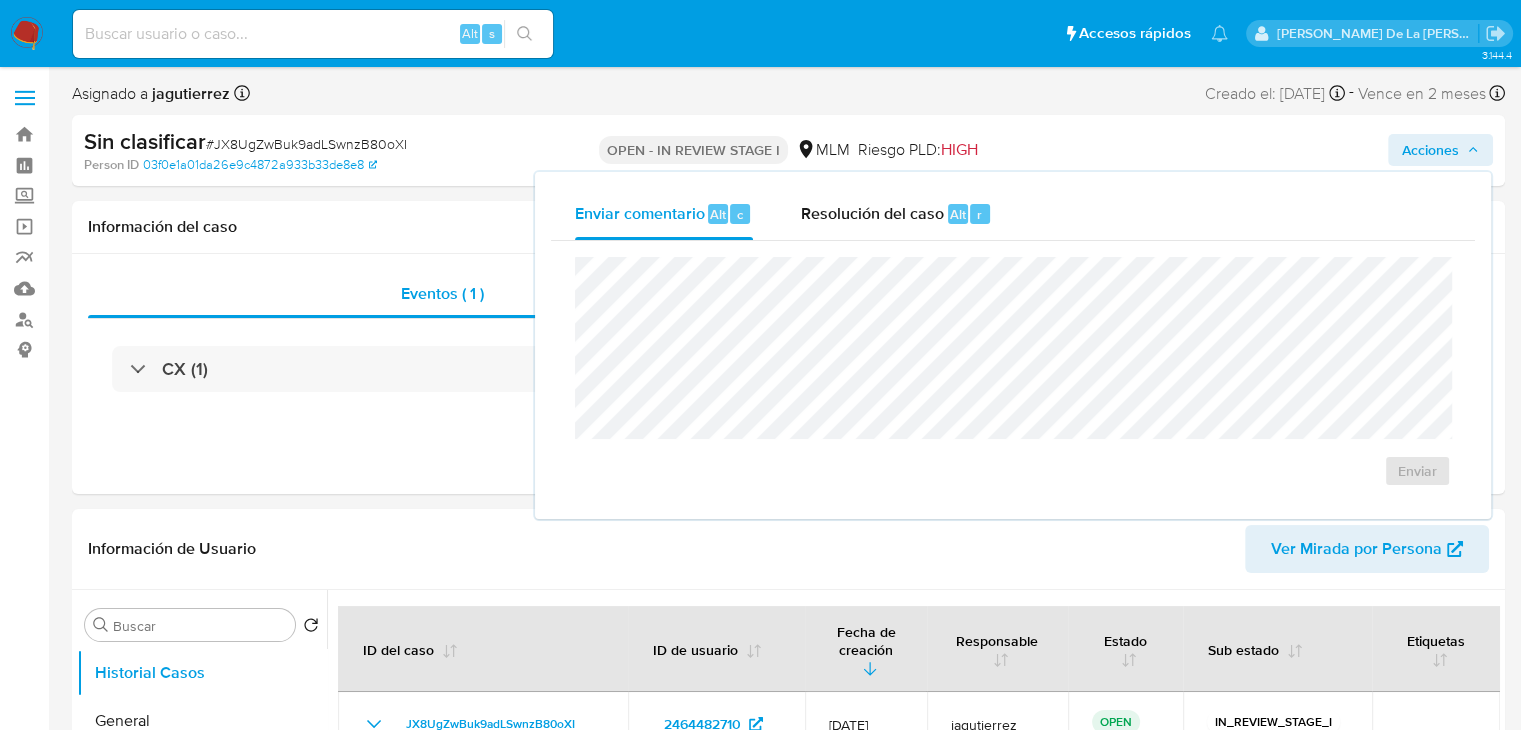 click on "OPEN - IN REVIEW STAGE I  MLM Riesgo PLD:  HIGH" at bounding box center (788, 150) 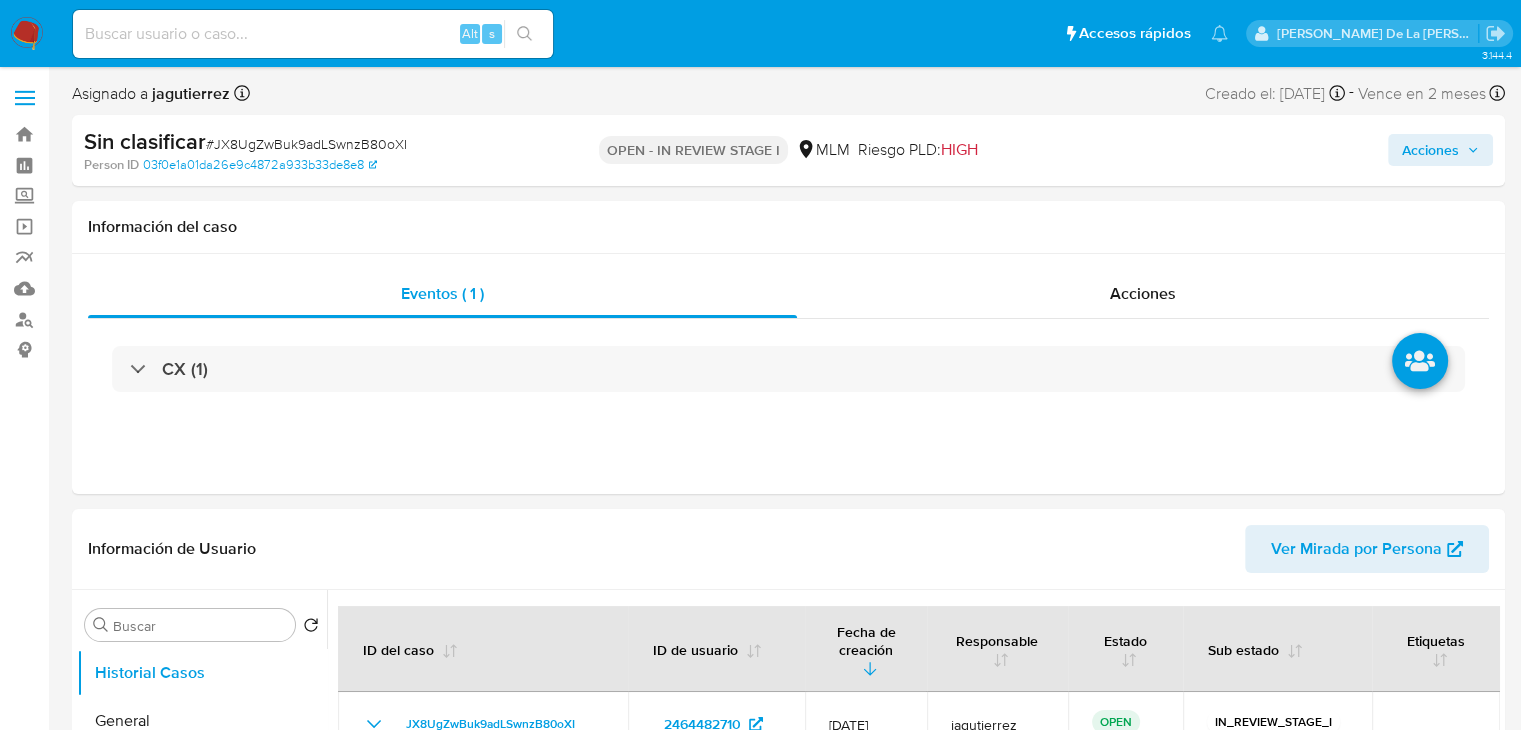 click on "Vence en 2 meses" at bounding box center (1422, 94) 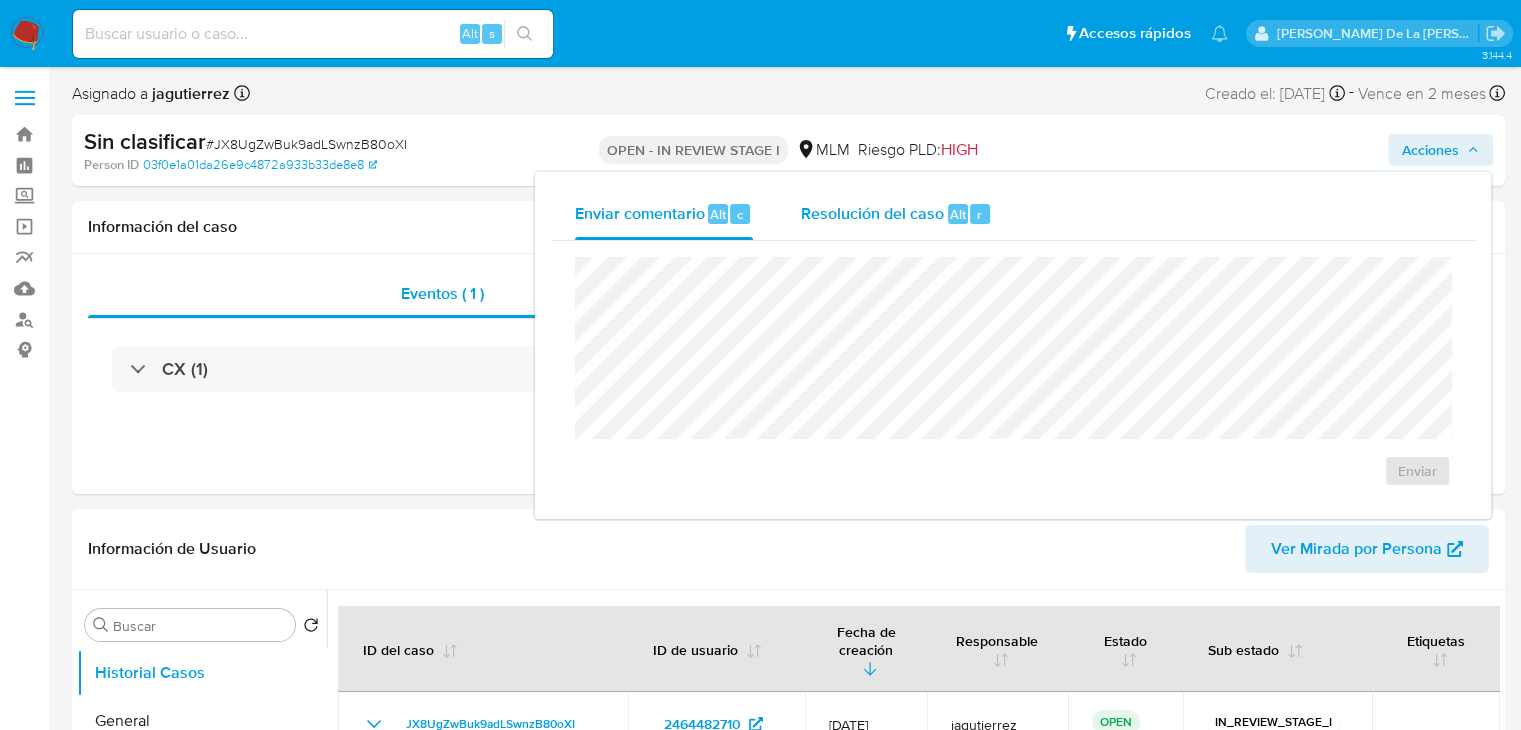click on "Resolución del caso" at bounding box center (872, 213) 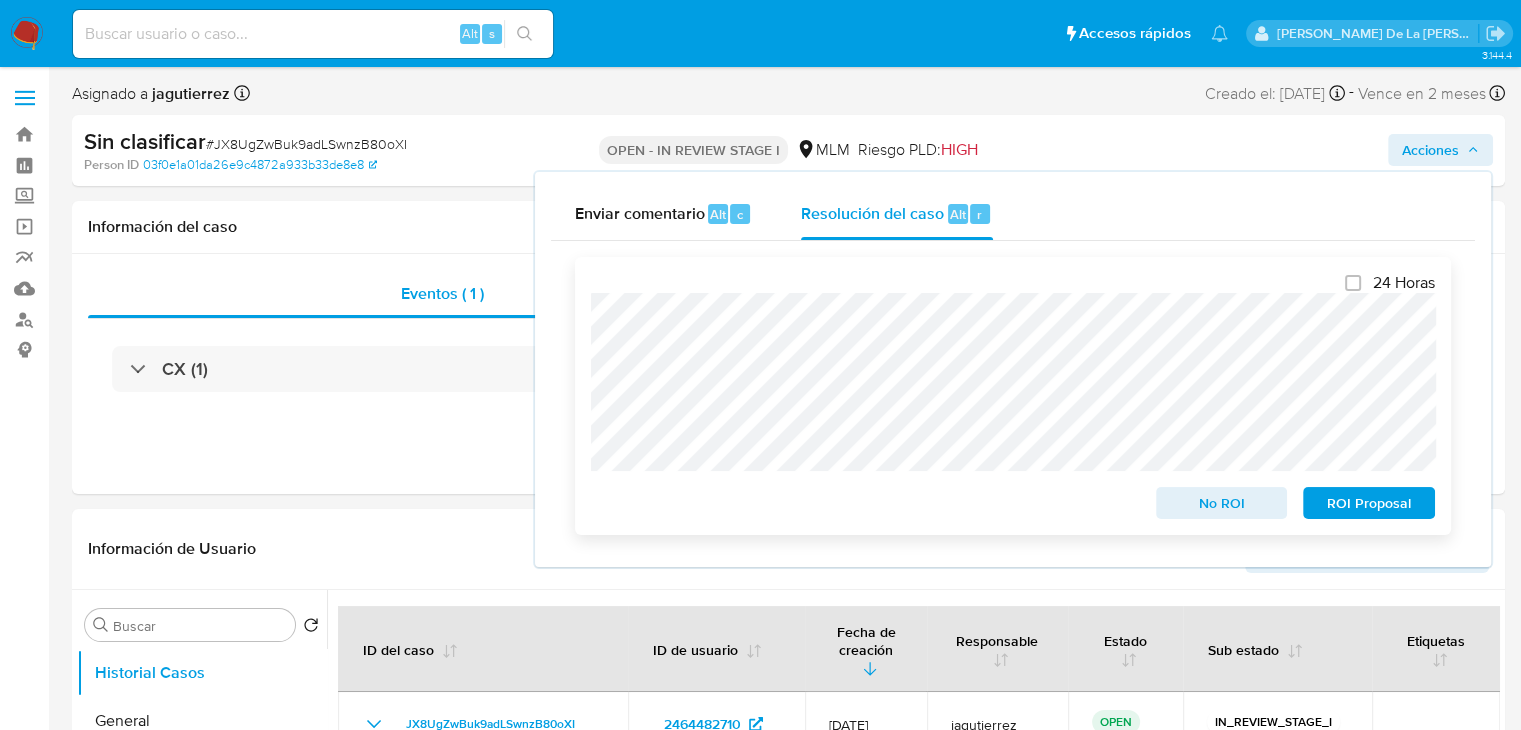 click on "No ROI" at bounding box center [1222, 503] 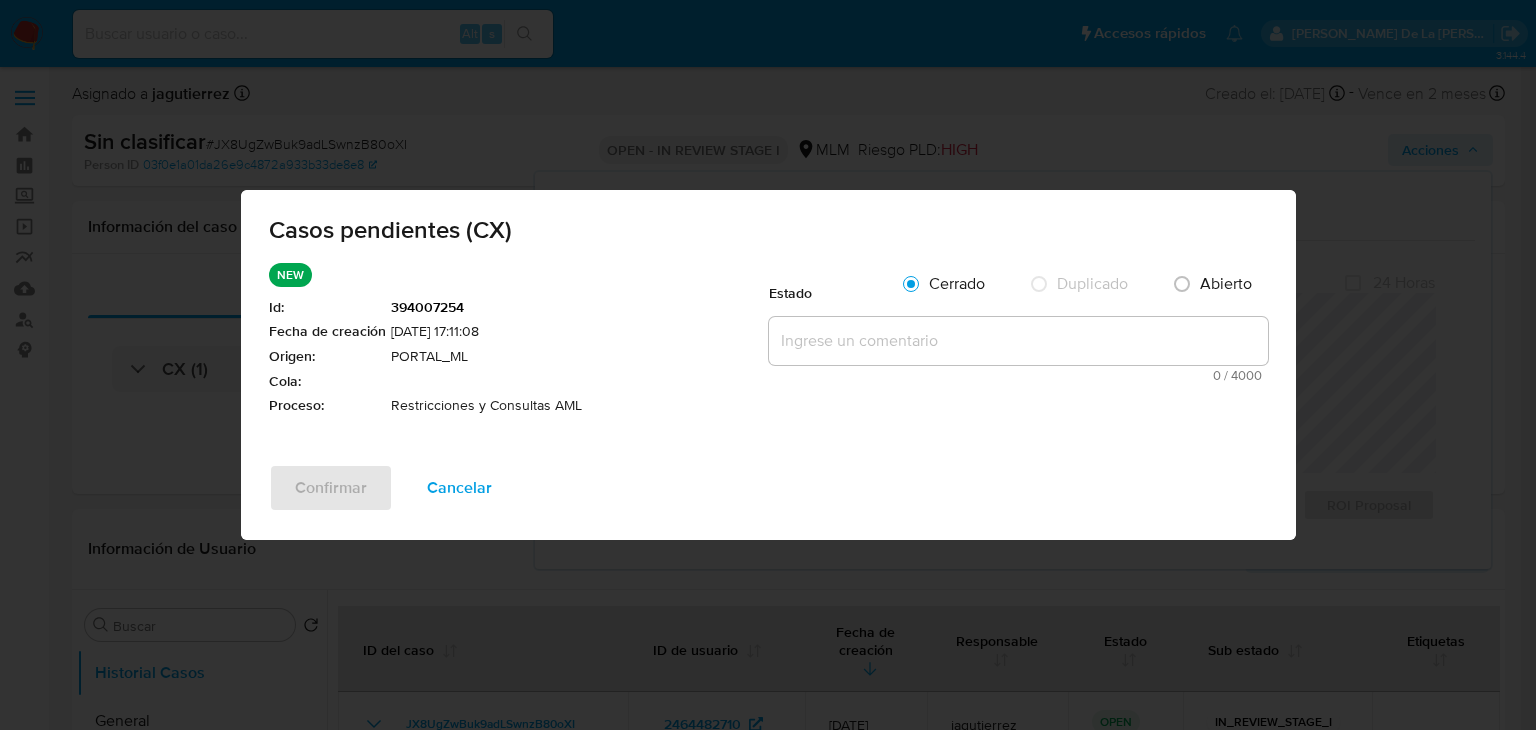 click on "PORTAL_ML" at bounding box center [580, 357] 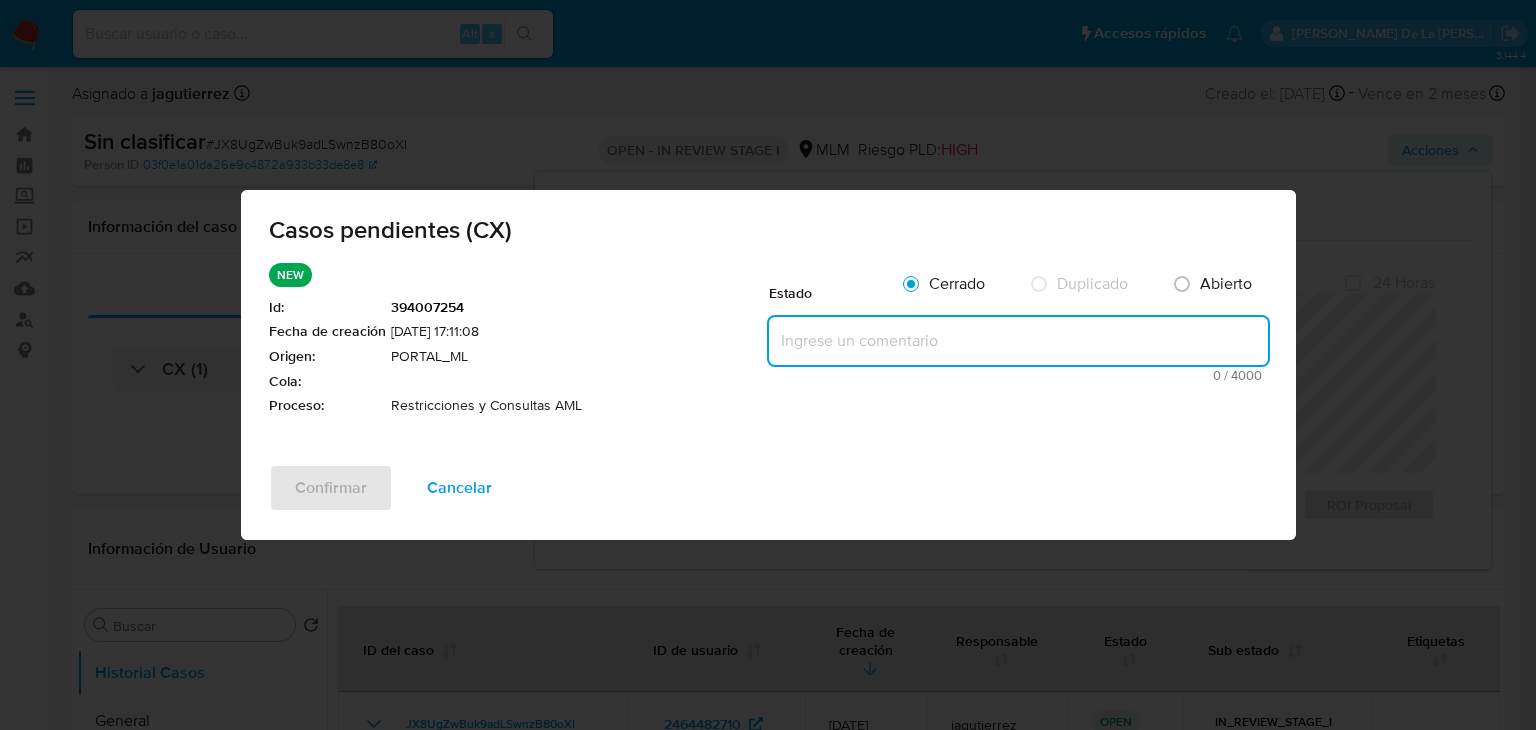 click at bounding box center (1018, 341) 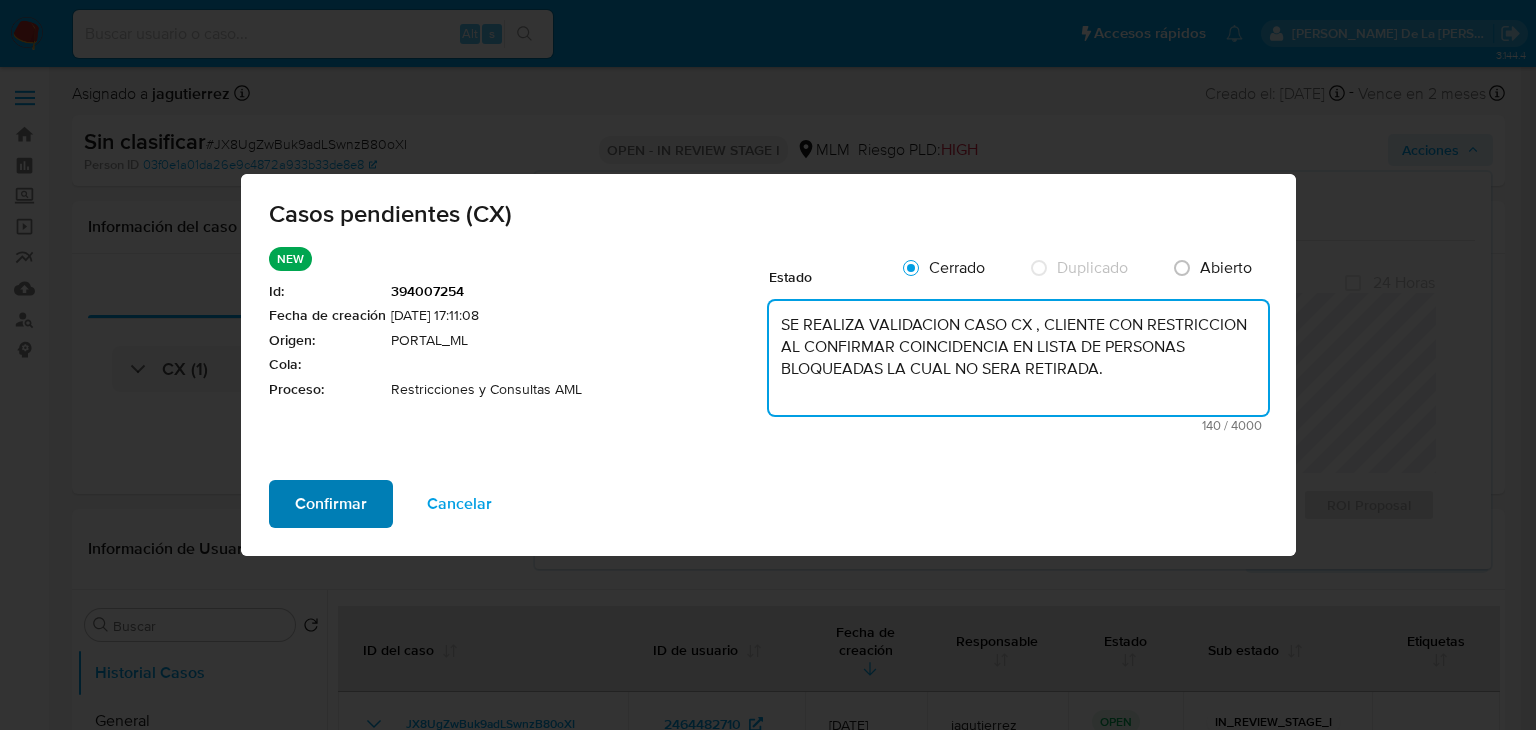 type on "SE REALIZA VALIDACION CASO CX , CLIENTE CON RESTRICCION AL CONFIRMAR COINCIDENCIA EN LISTA DE PERSONAS BLOQUEADAS LA CUAL NO SERA RETIRADA." 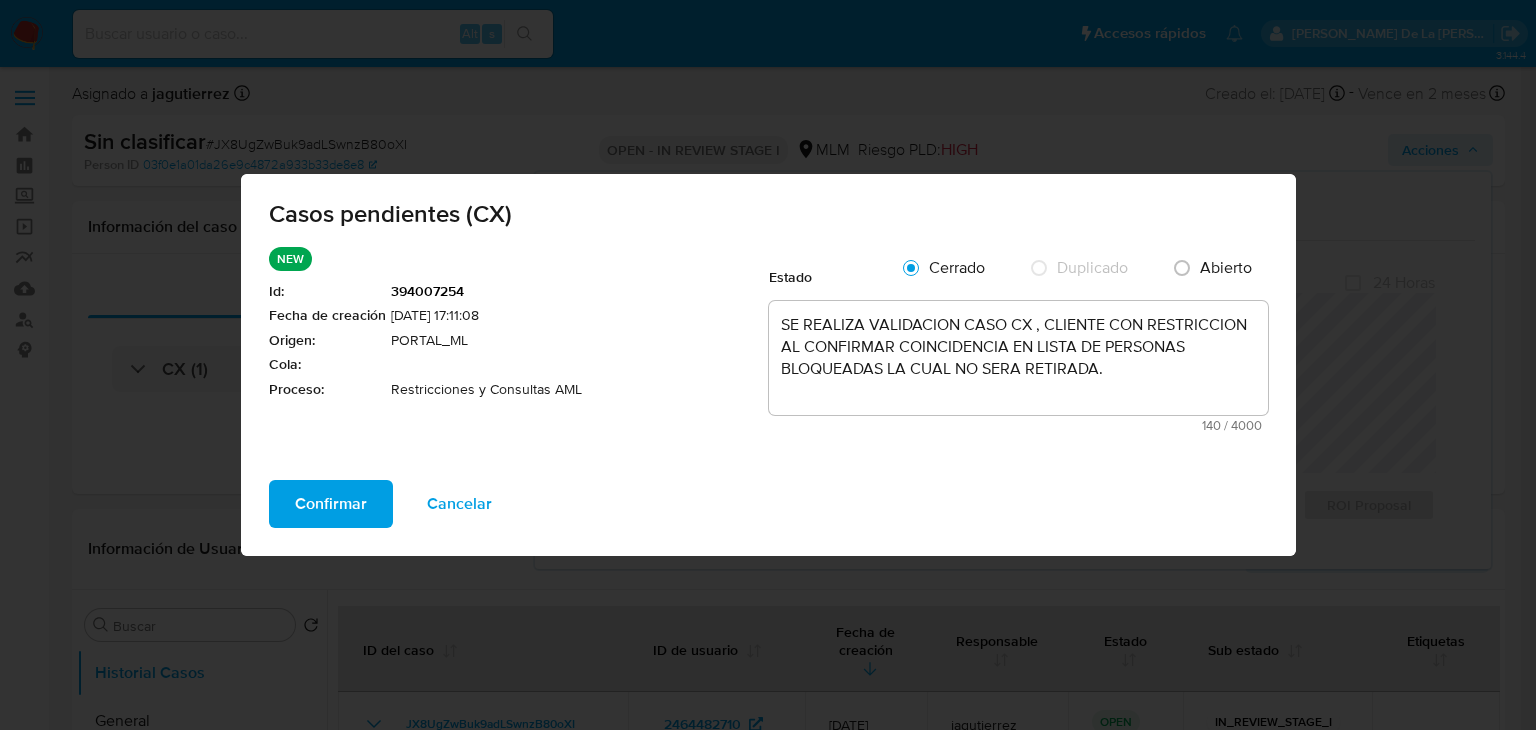 click on "Confirmar" at bounding box center (331, 504) 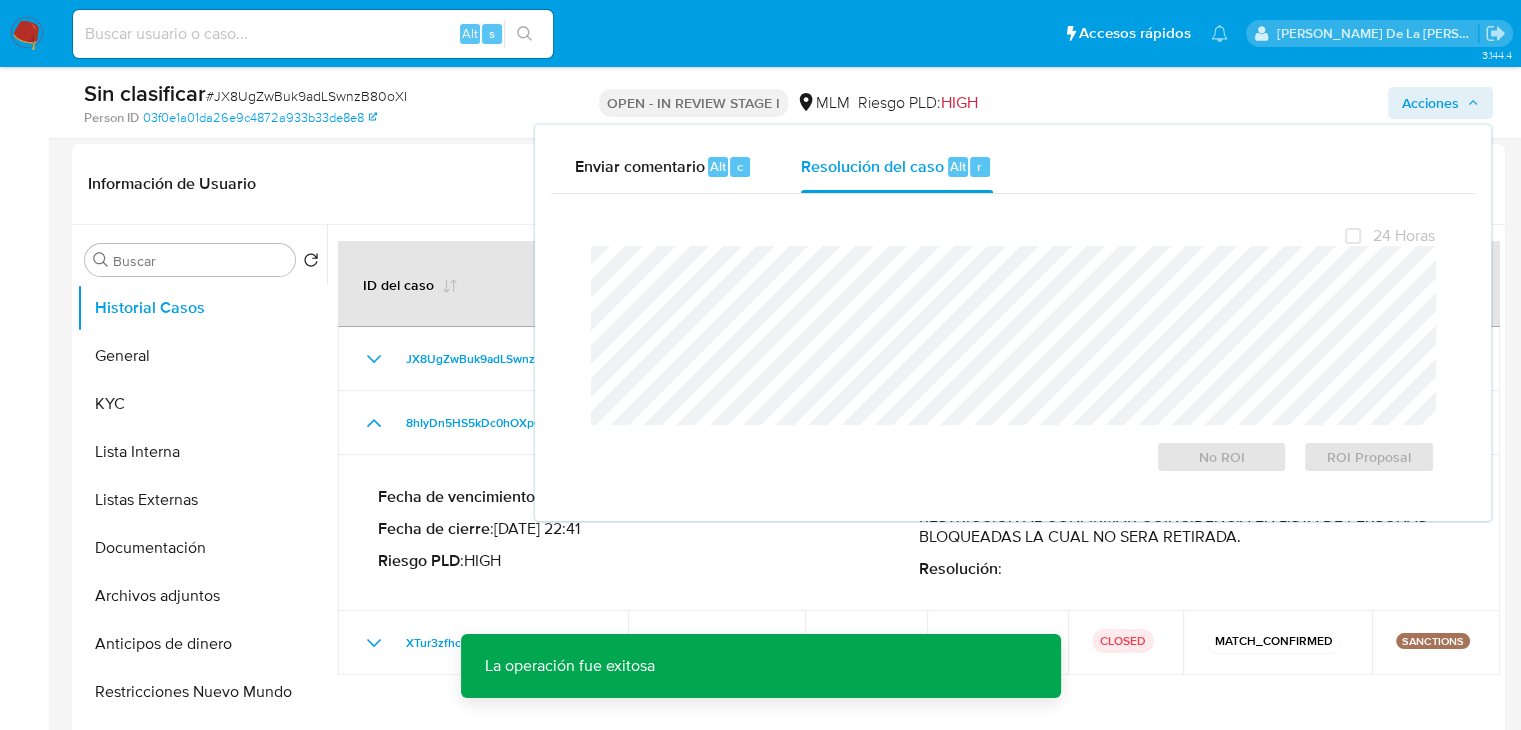 scroll, scrollTop: 304, scrollLeft: 0, axis: vertical 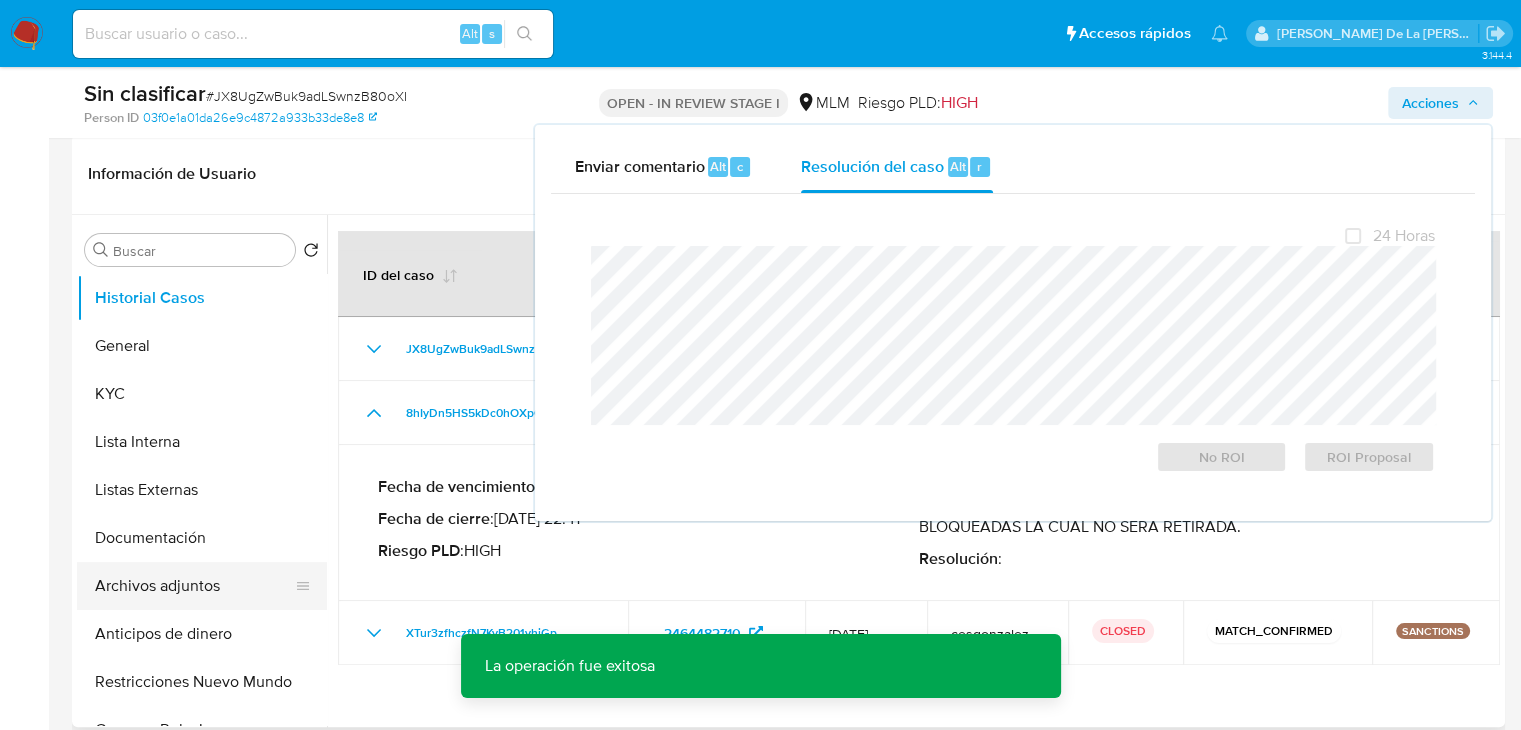 click on "Archivos adjuntos" at bounding box center [194, 586] 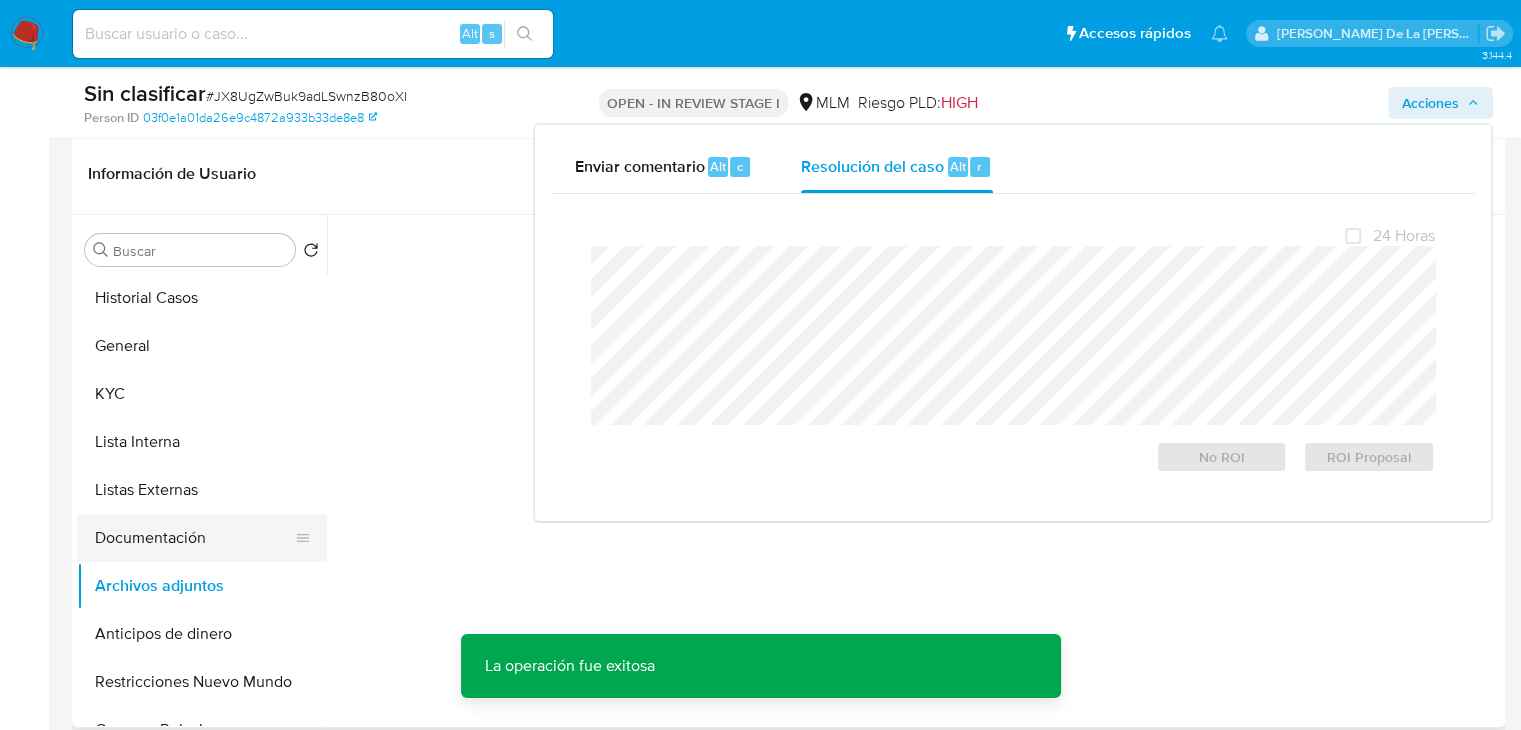 click on "Documentación" at bounding box center (194, 538) 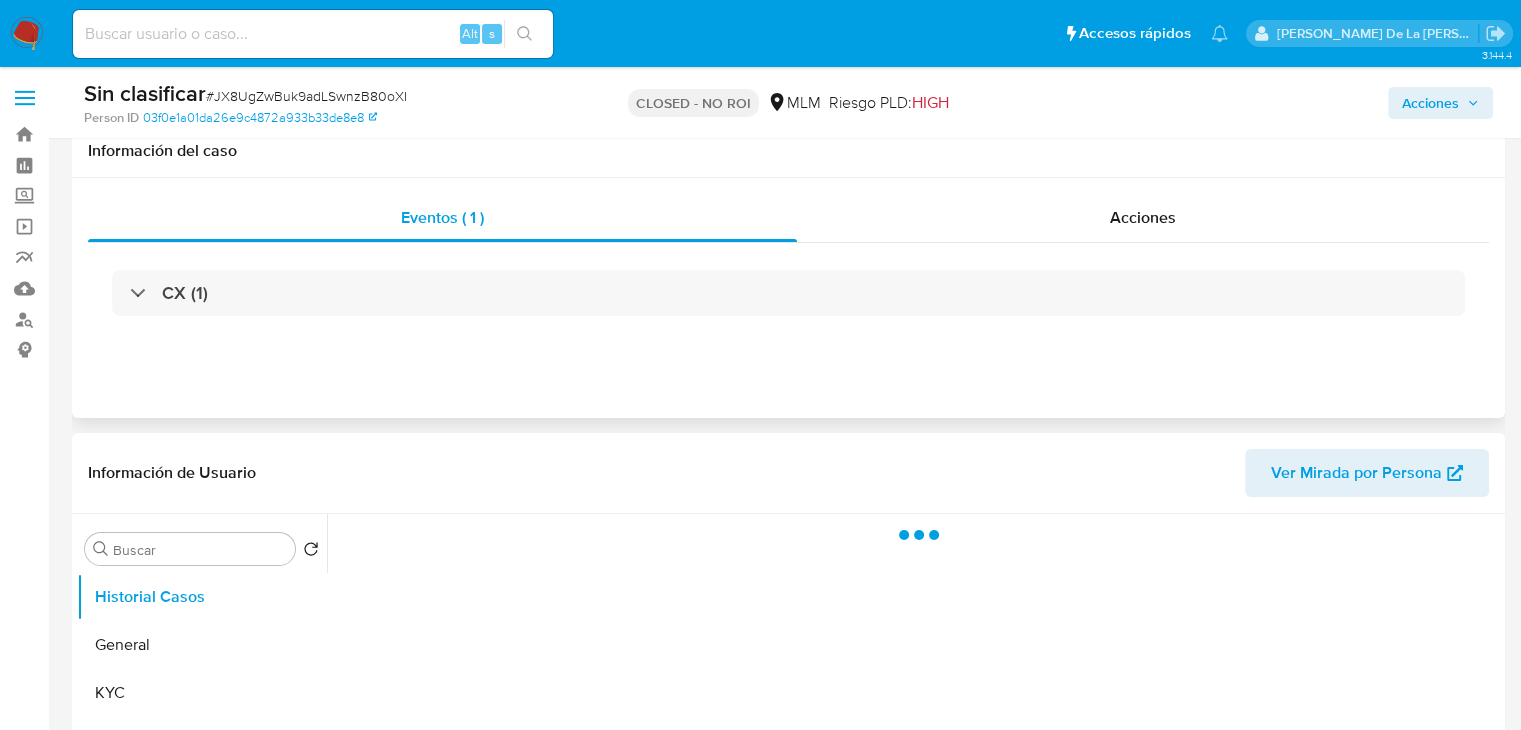 scroll, scrollTop: 260, scrollLeft: 0, axis: vertical 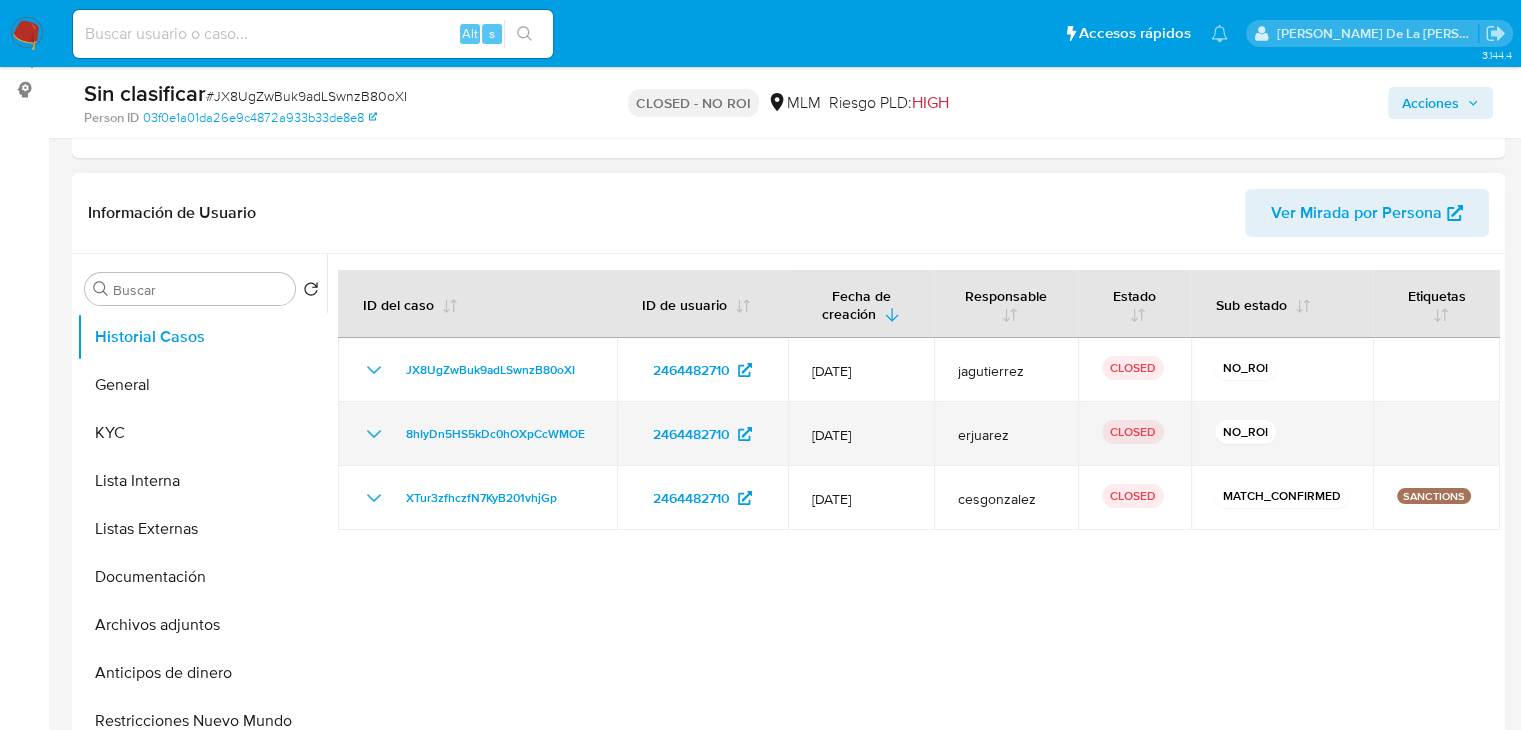select on "10" 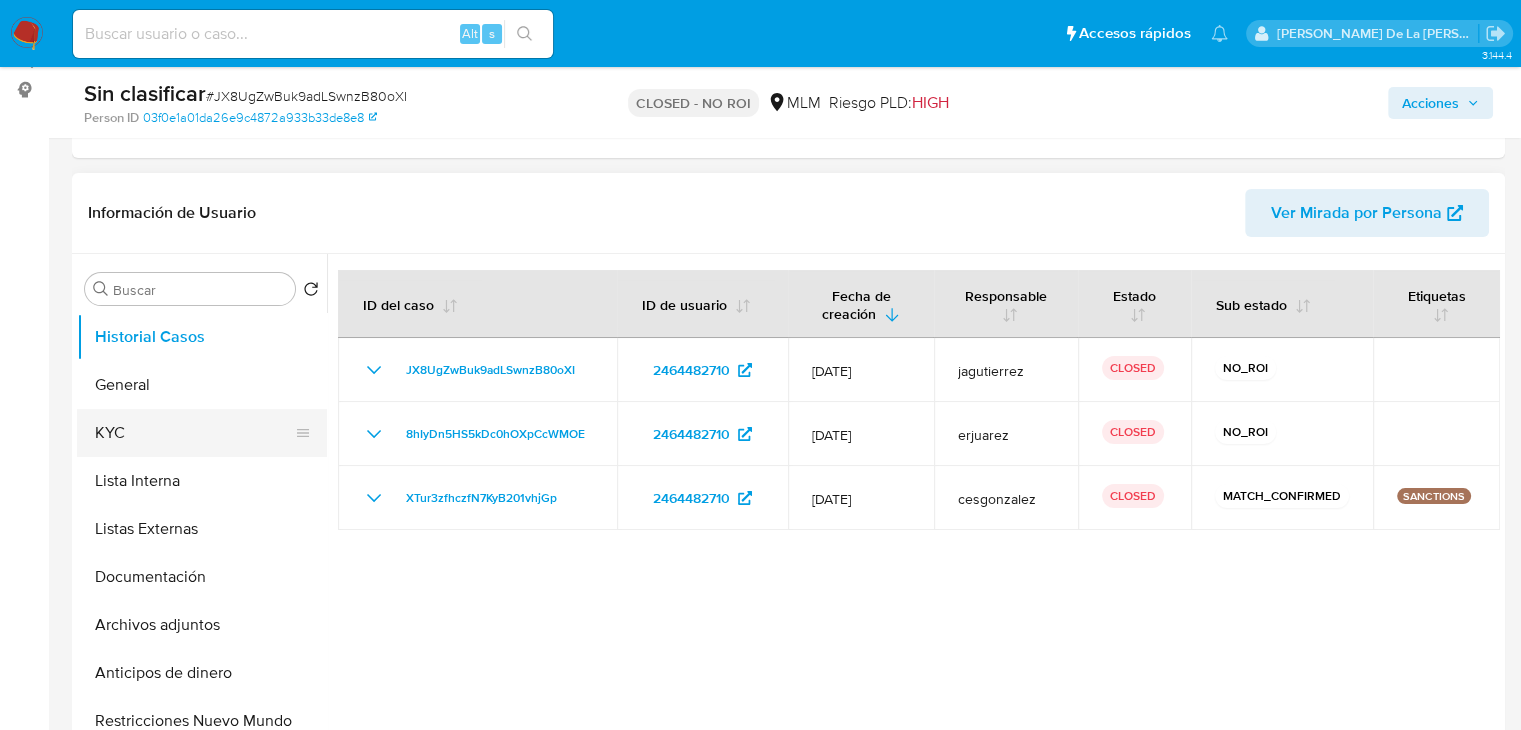 click on "KYC" at bounding box center [194, 433] 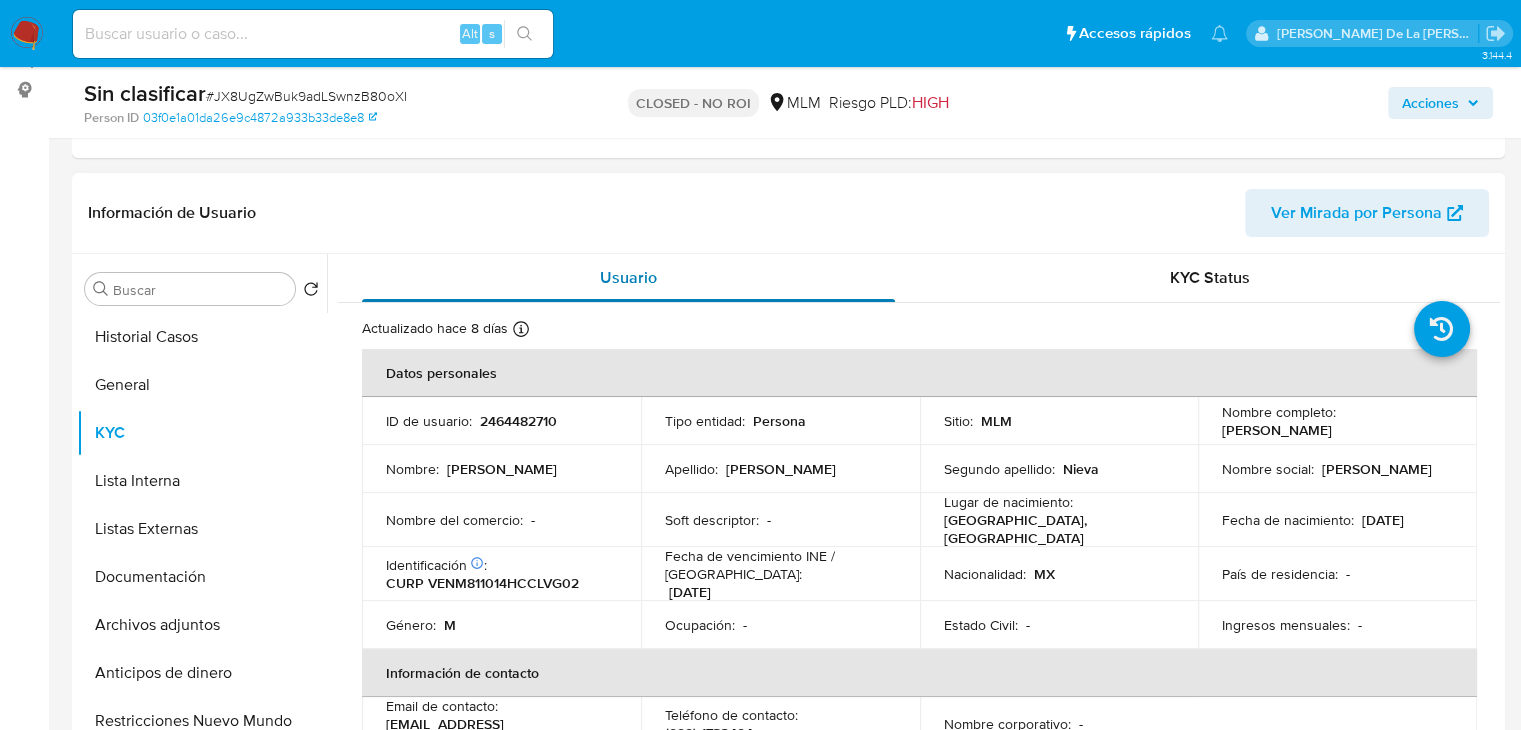 scroll, scrollTop: 70, scrollLeft: 0, axis: vertical 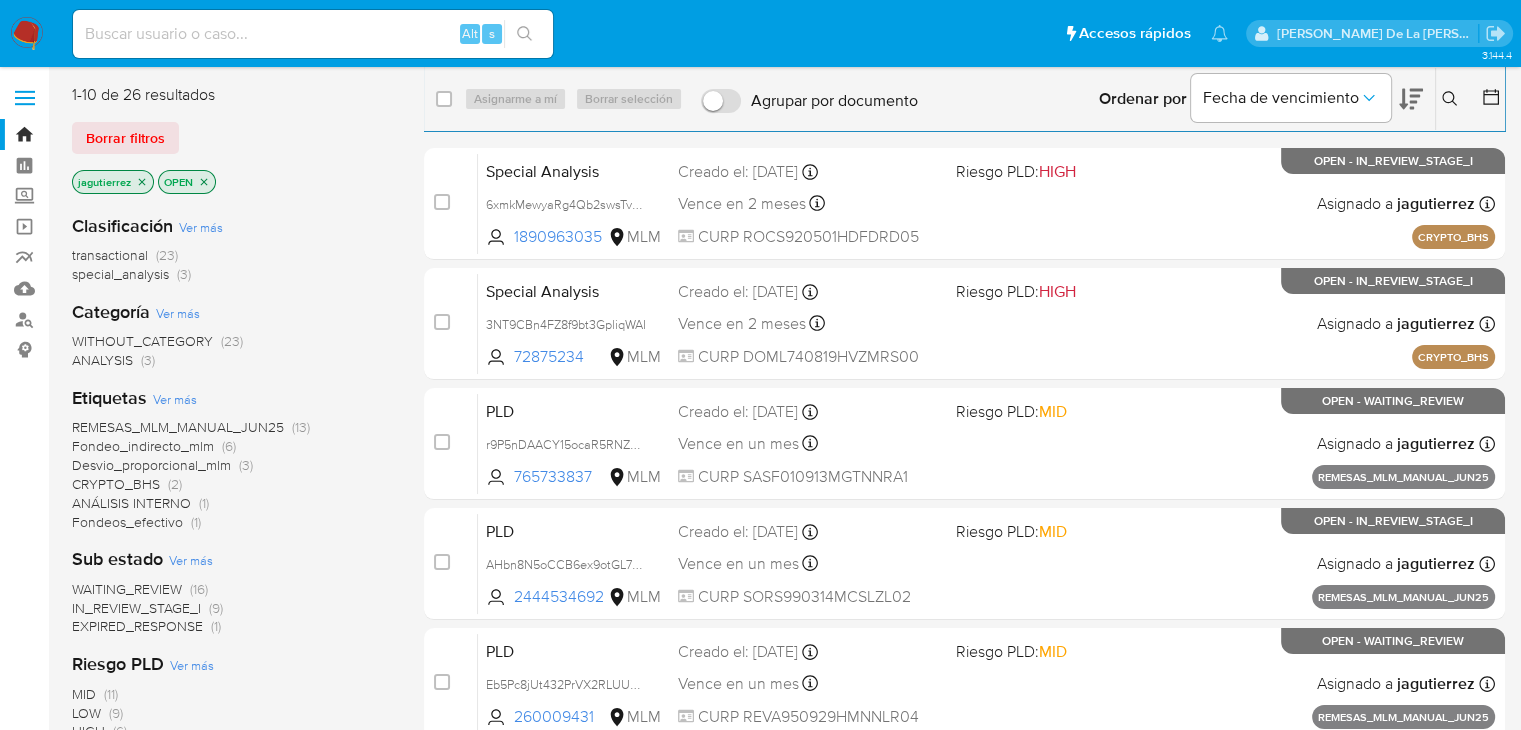 click at bounding box center (313, 34) 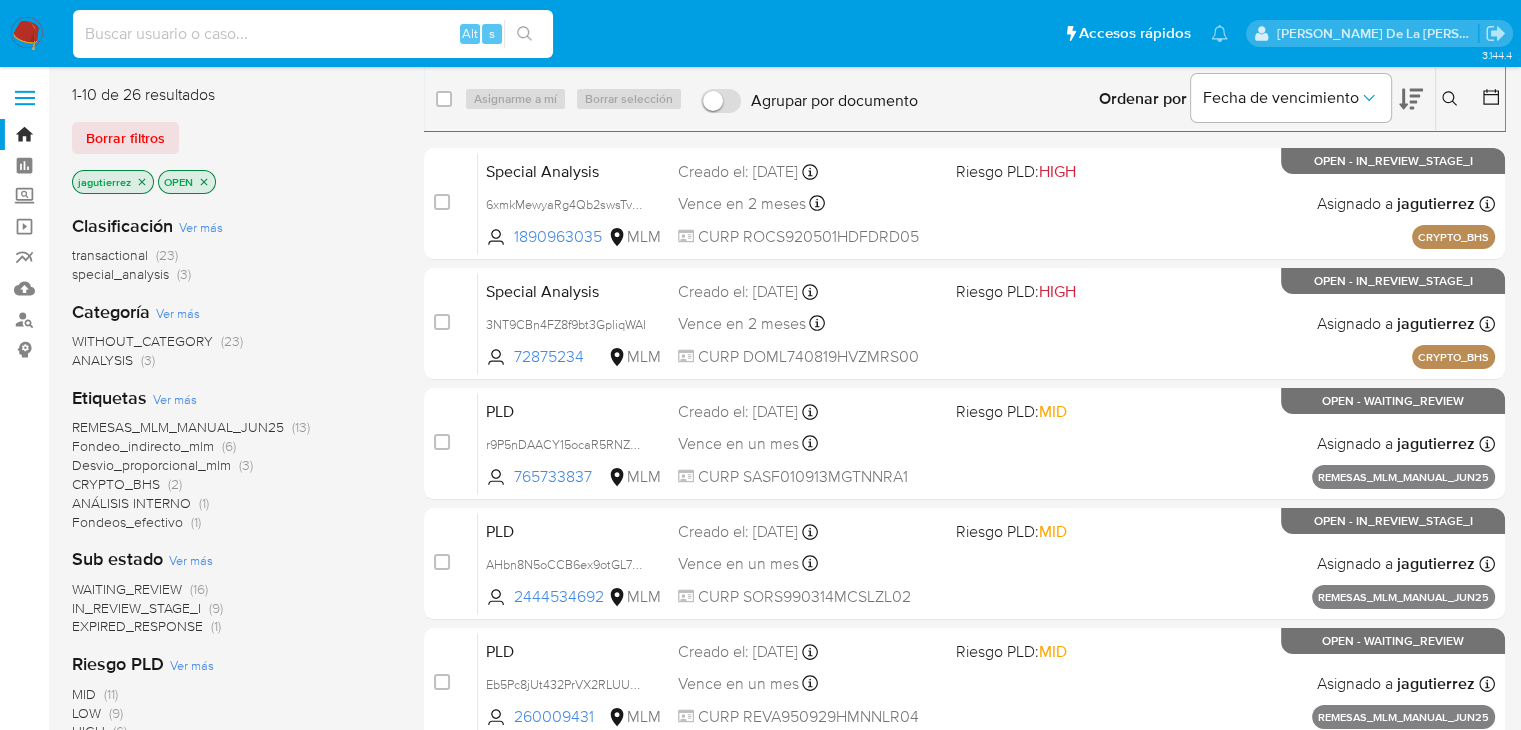 paste on "v0HJDbvuHmXGaAA1vDs9tyNU" 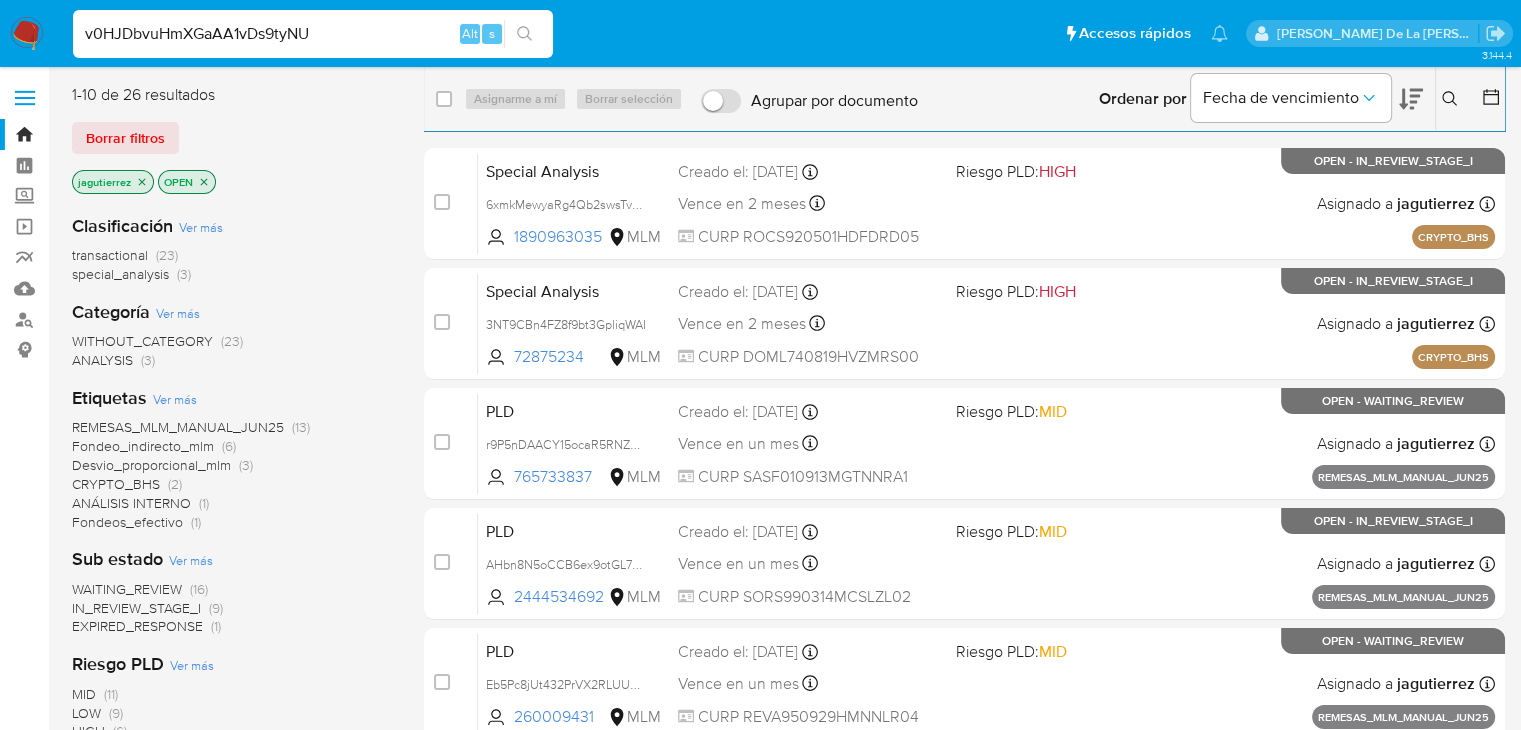 type on "v0HJDbvuHmXGaAA1vDs9tyNU" 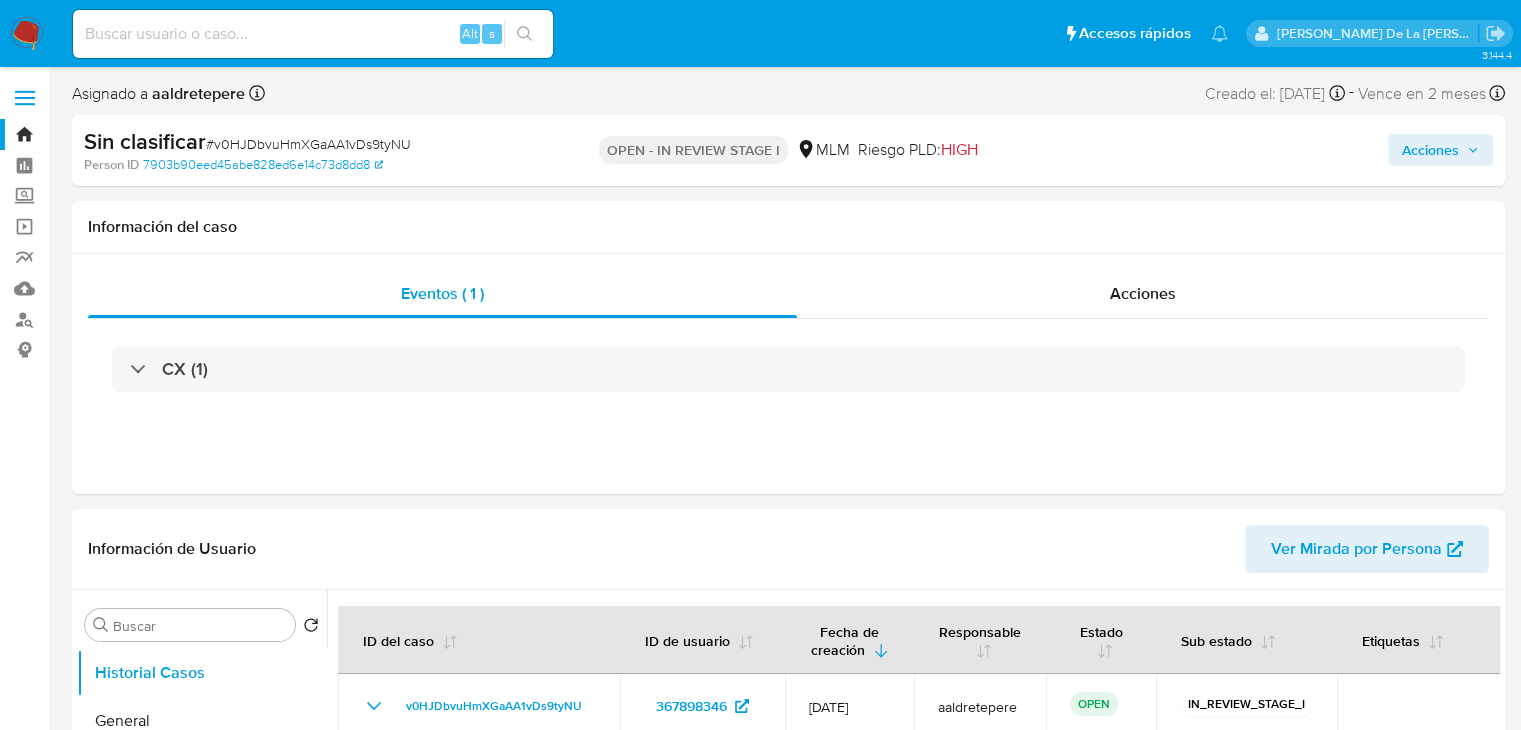 select on "10" 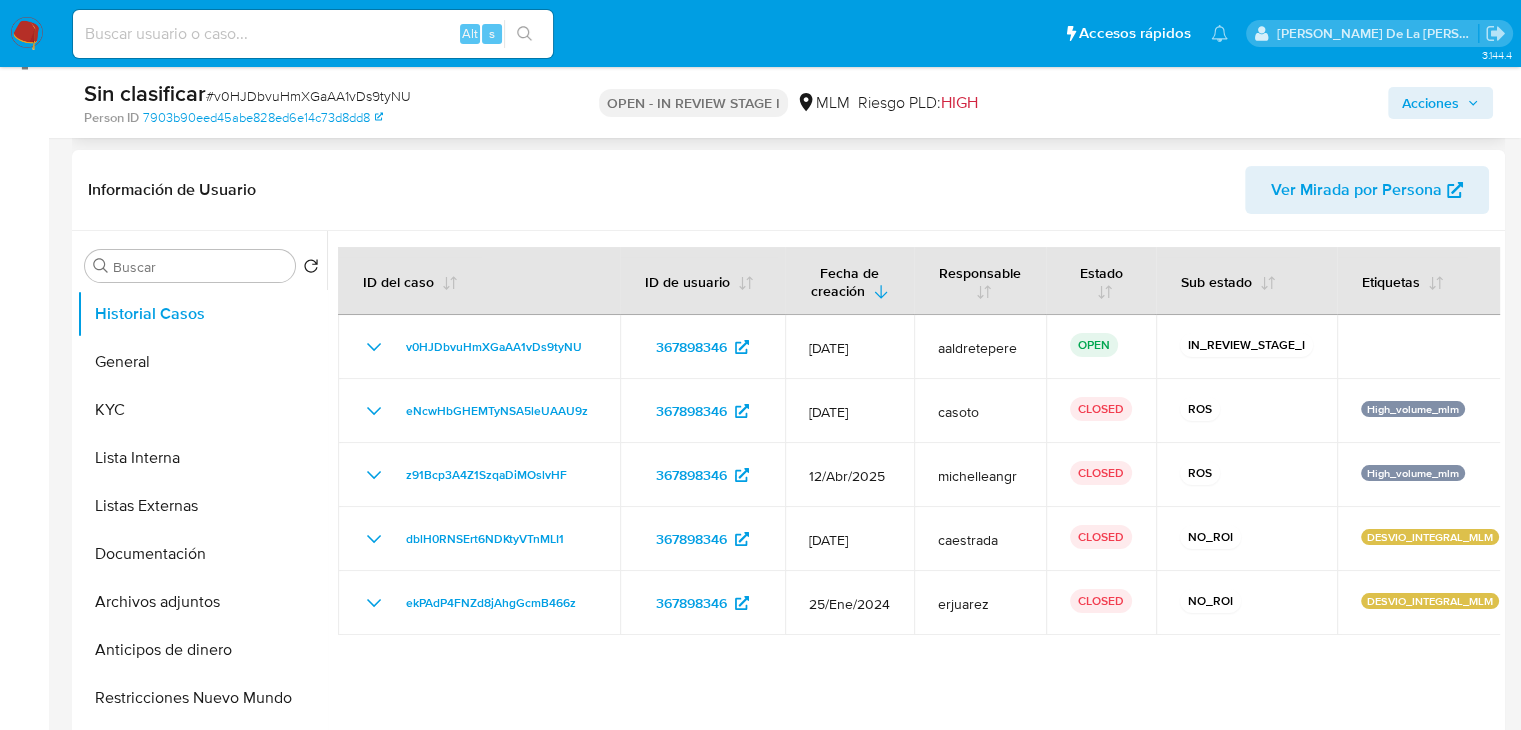 scroll, scrollTop: 290, scrollLeft: 0, axis: vertical 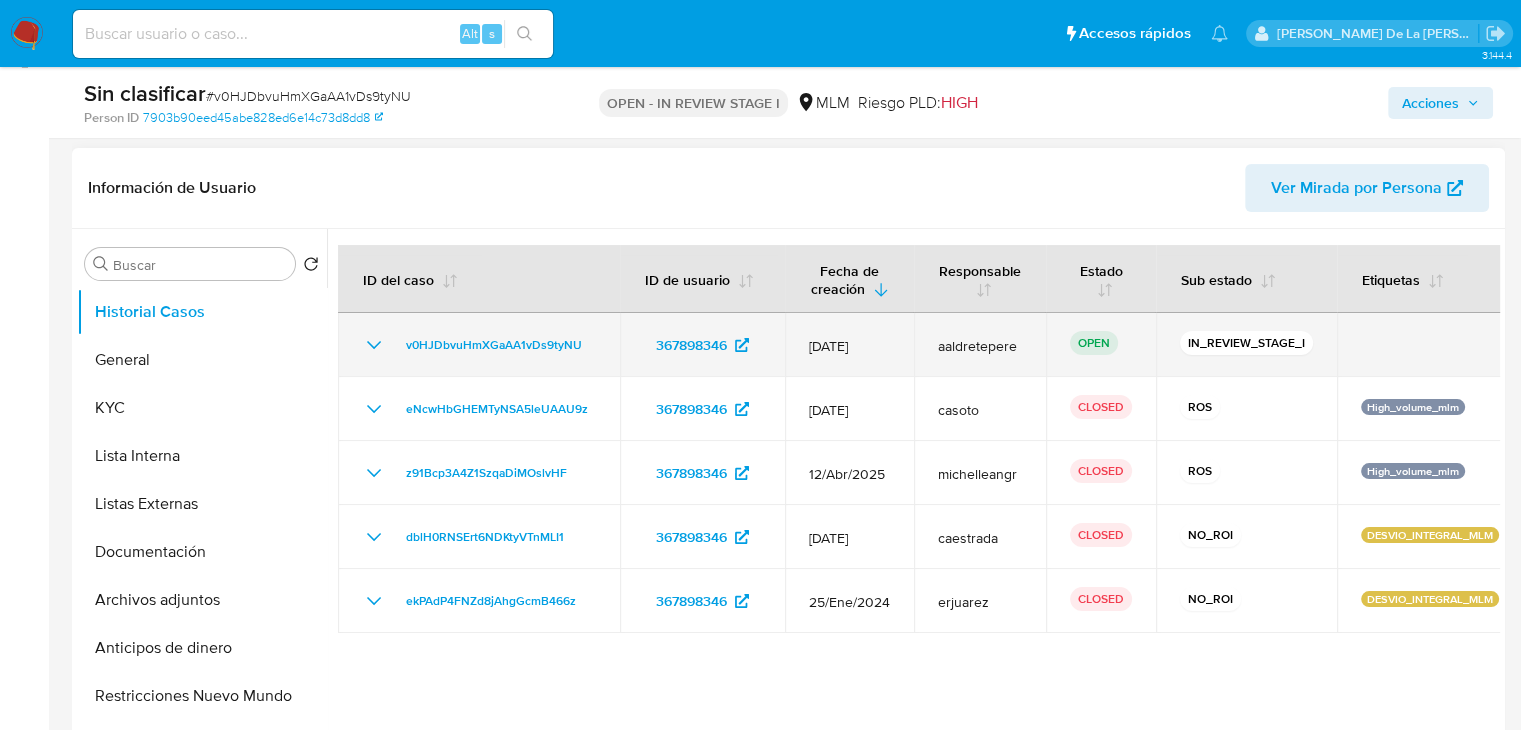 click 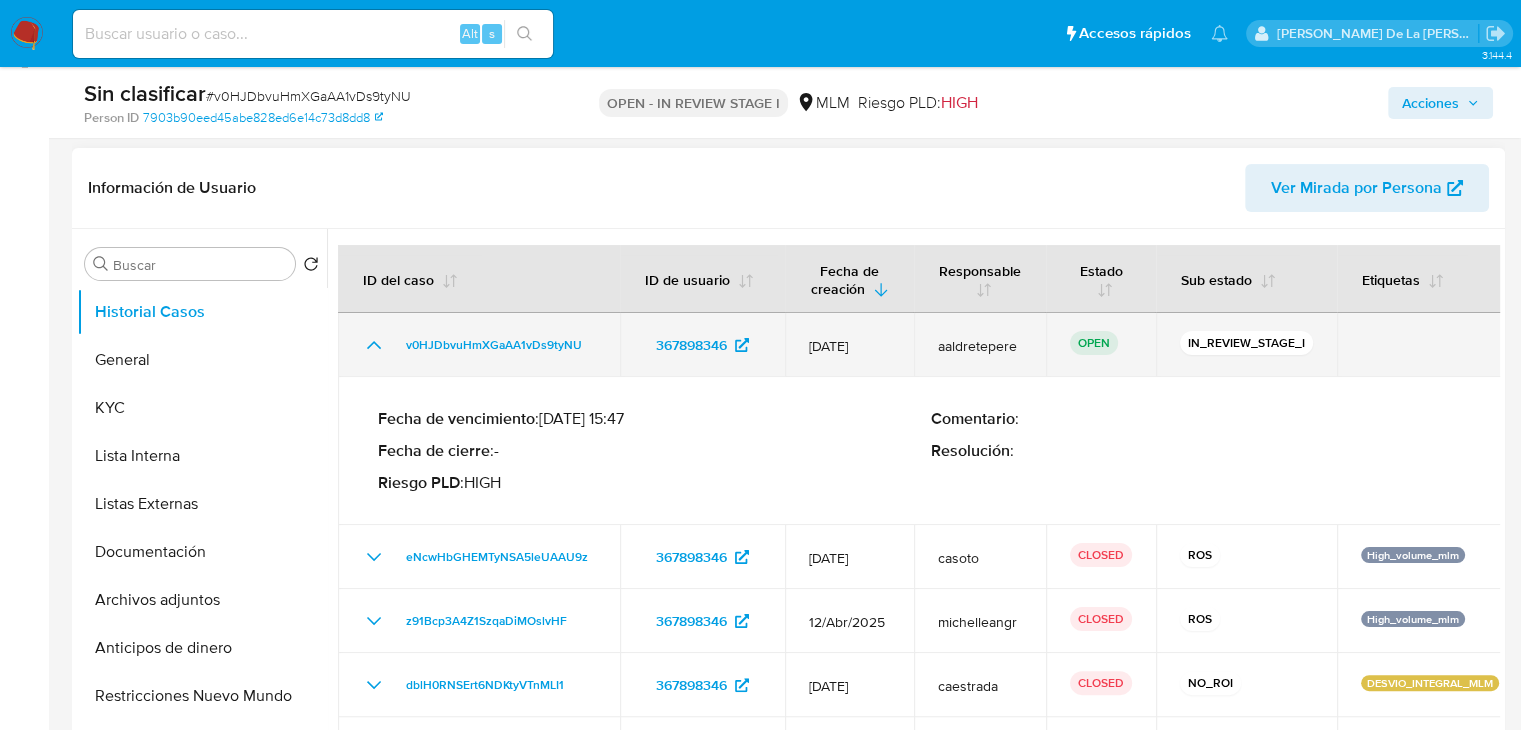click 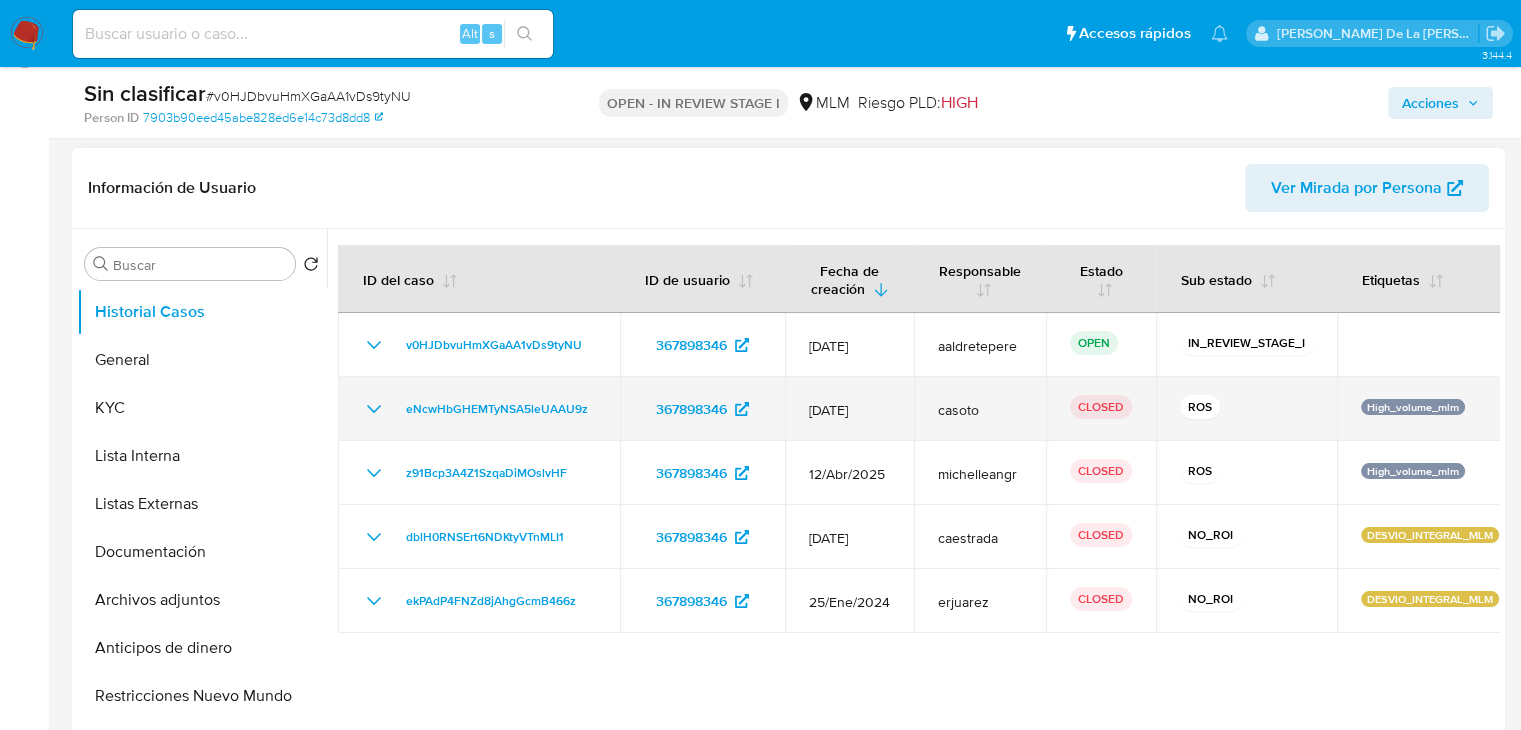 click 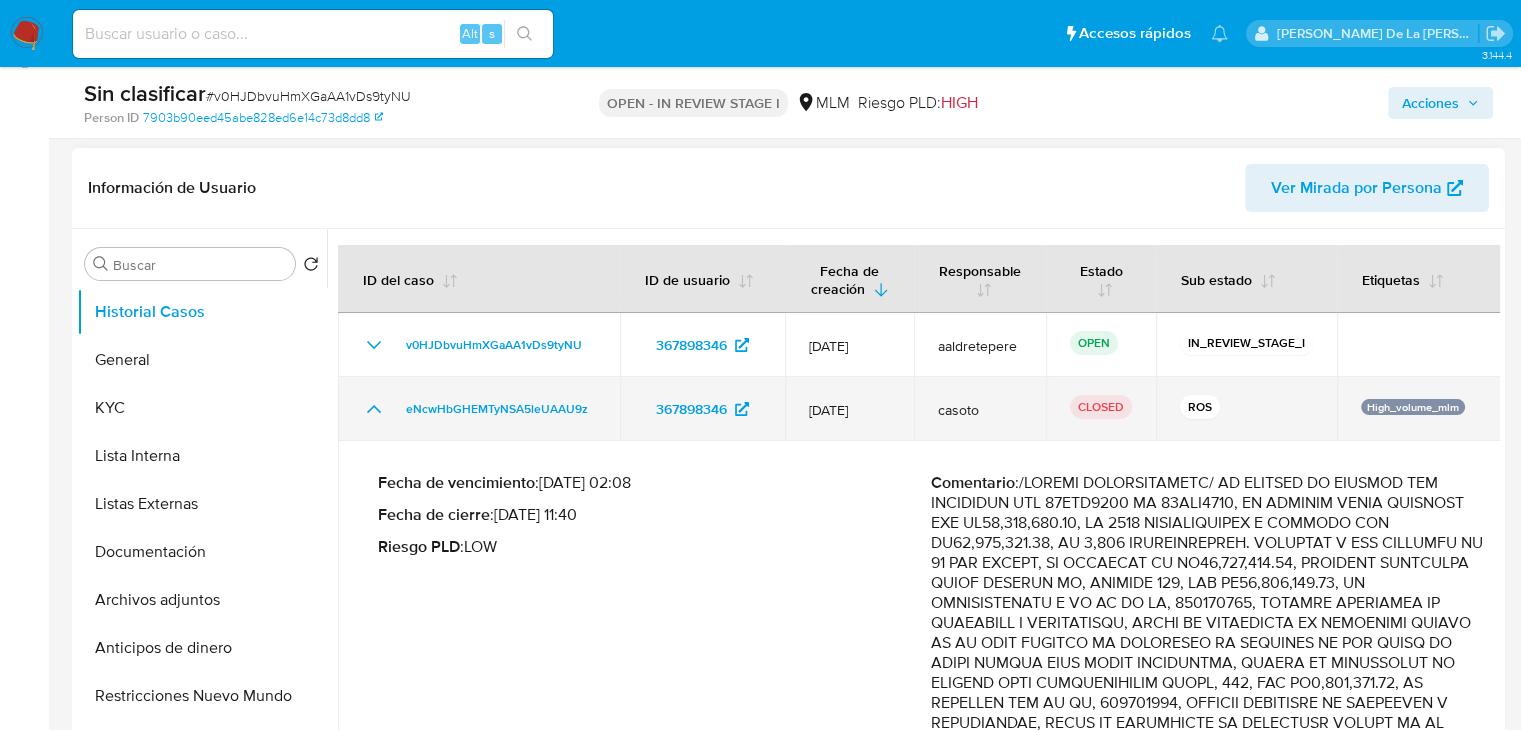 click 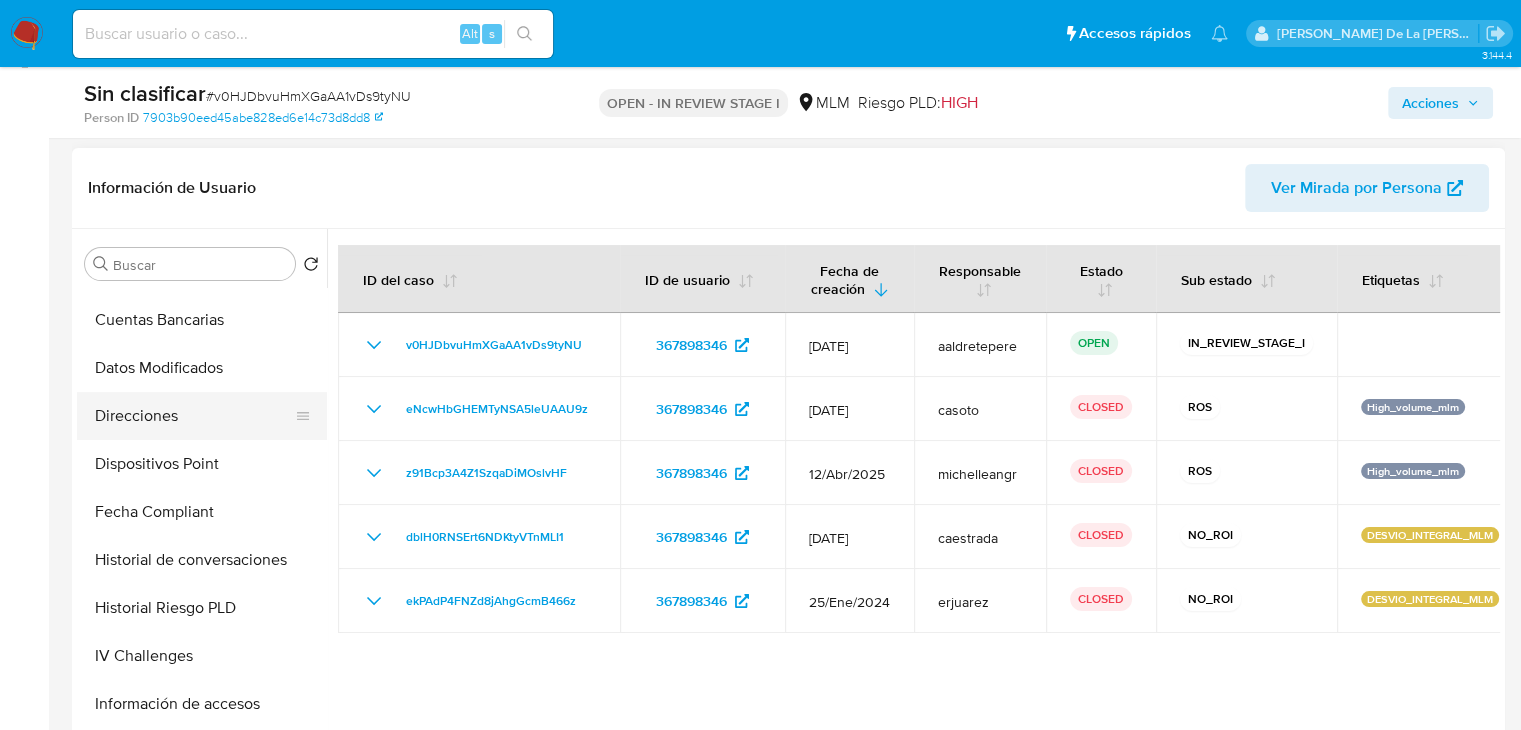 scroll, scrollTop: 0, scrollLeft: 0, axis: both 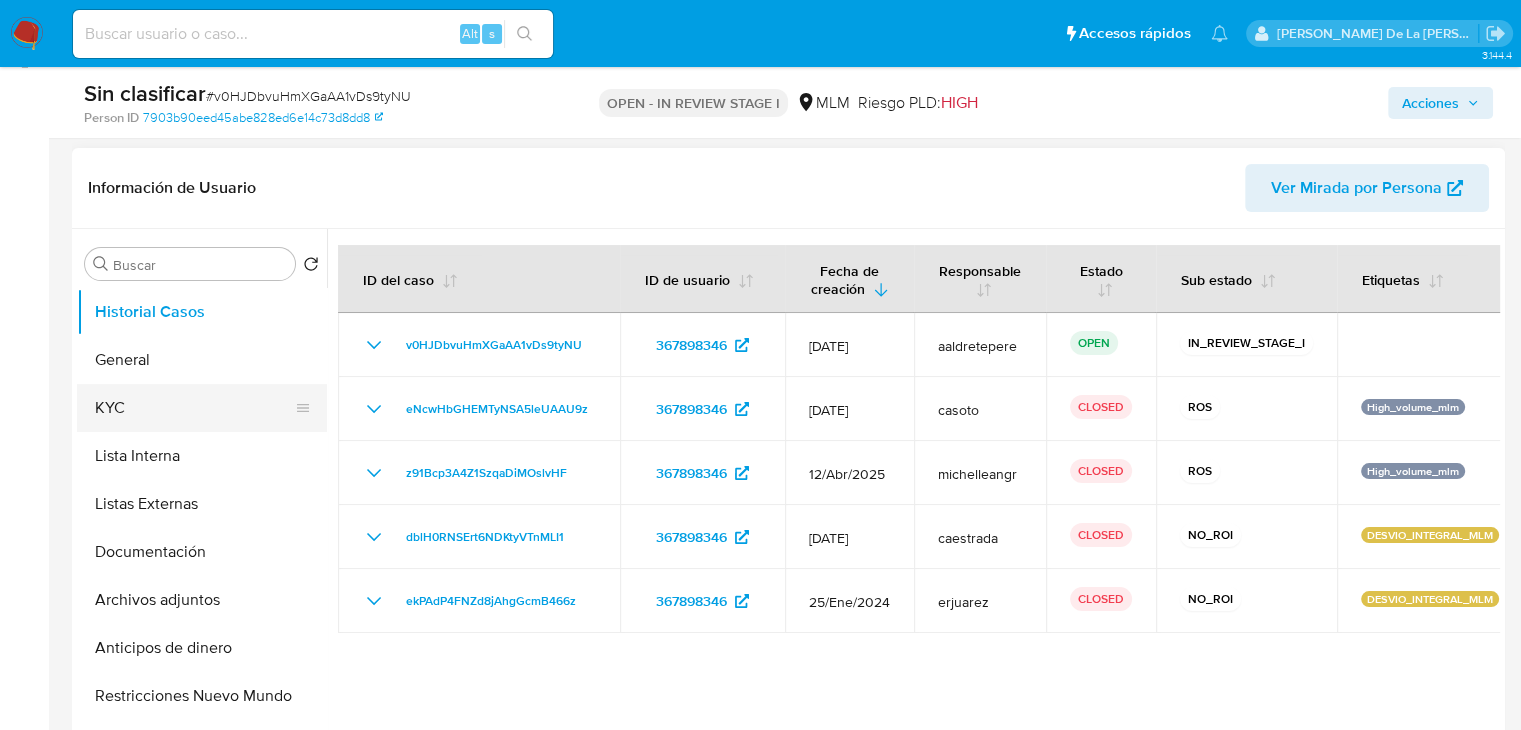 click on "KYC" at bounding box center (194, 408) 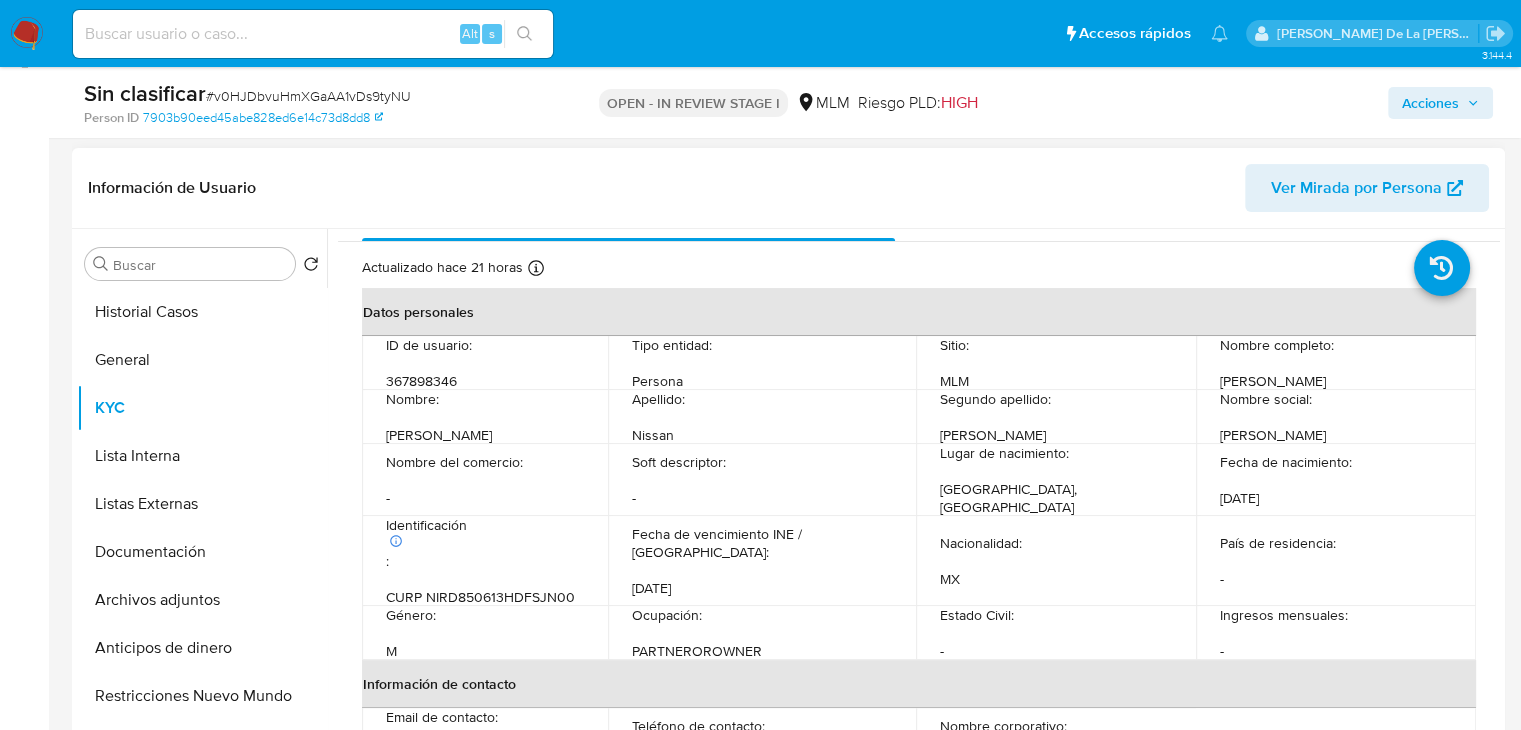 scroll, scrollTop: 0, scrollLeft: 0, axis: both 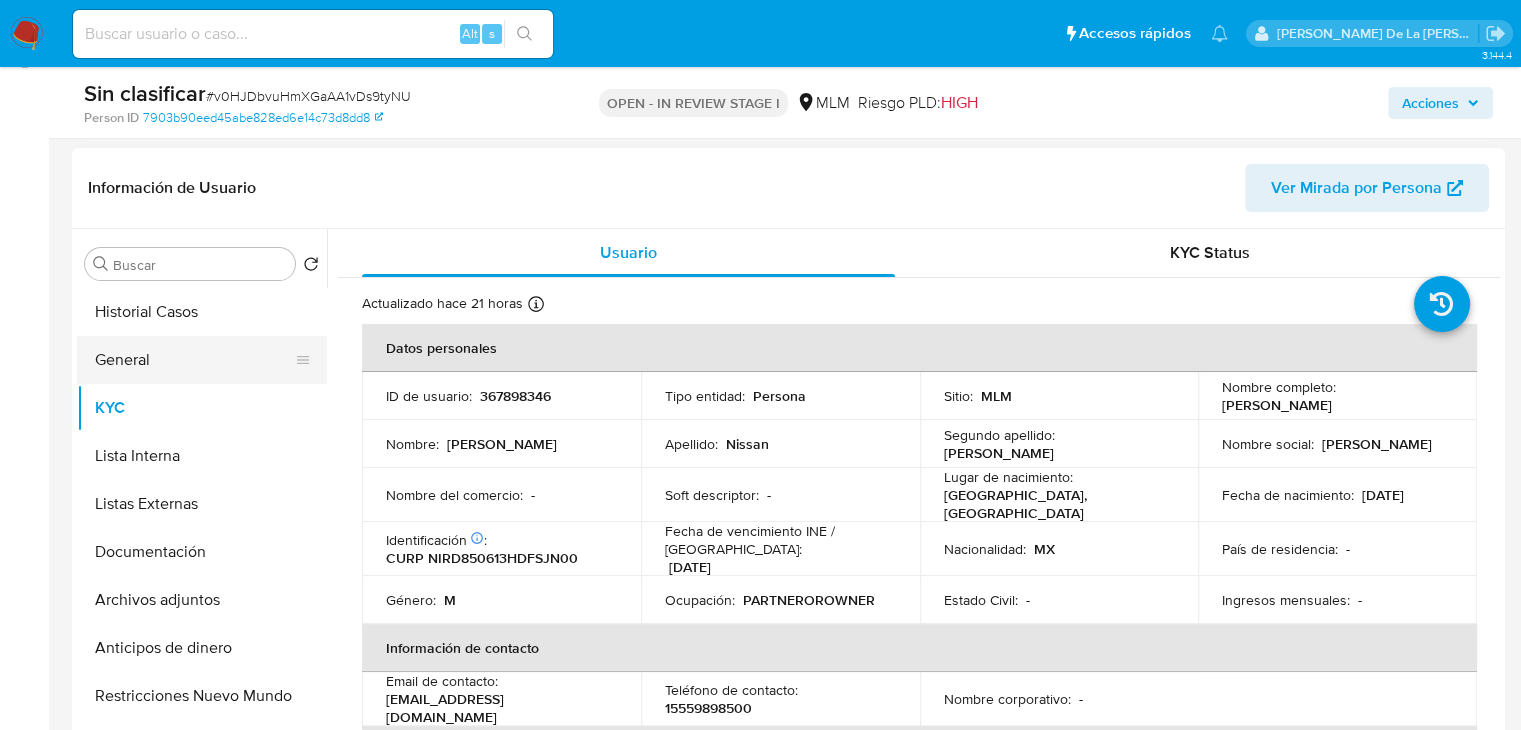 click on "General" at bounding box center [194, 360] 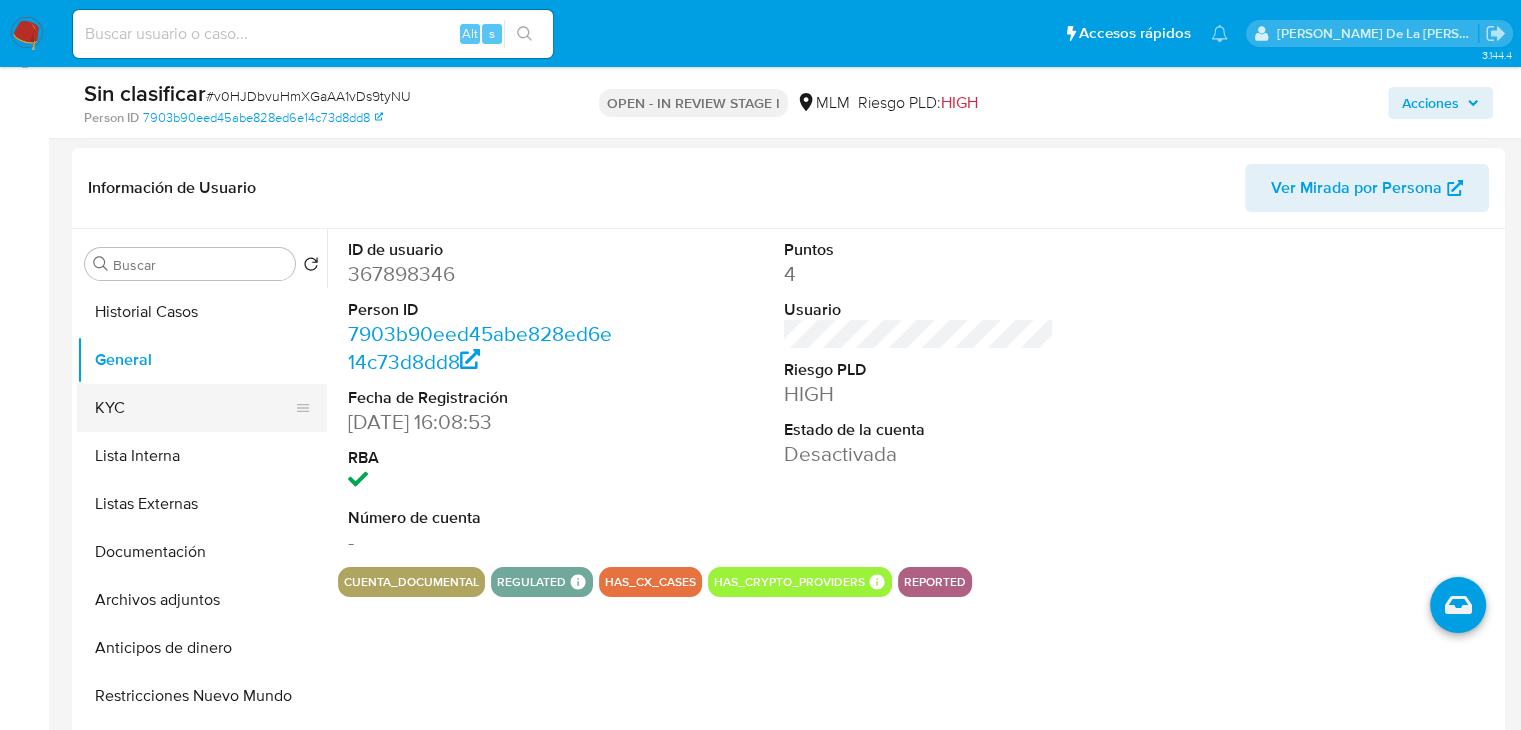 click on "KYC" at bounding box center (194, 408) 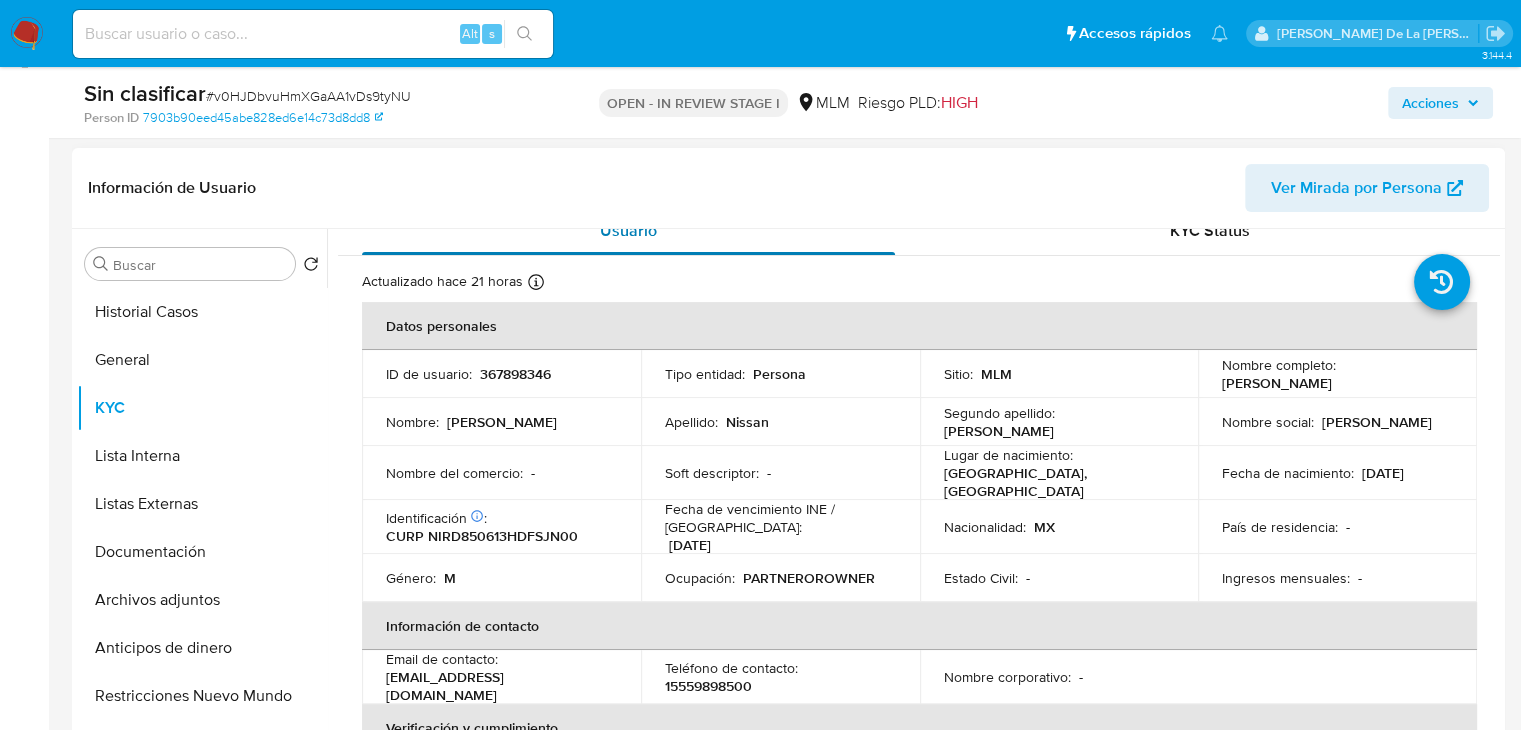 scroll, scrollTop: 0, scrollLeft: 0, axis: both 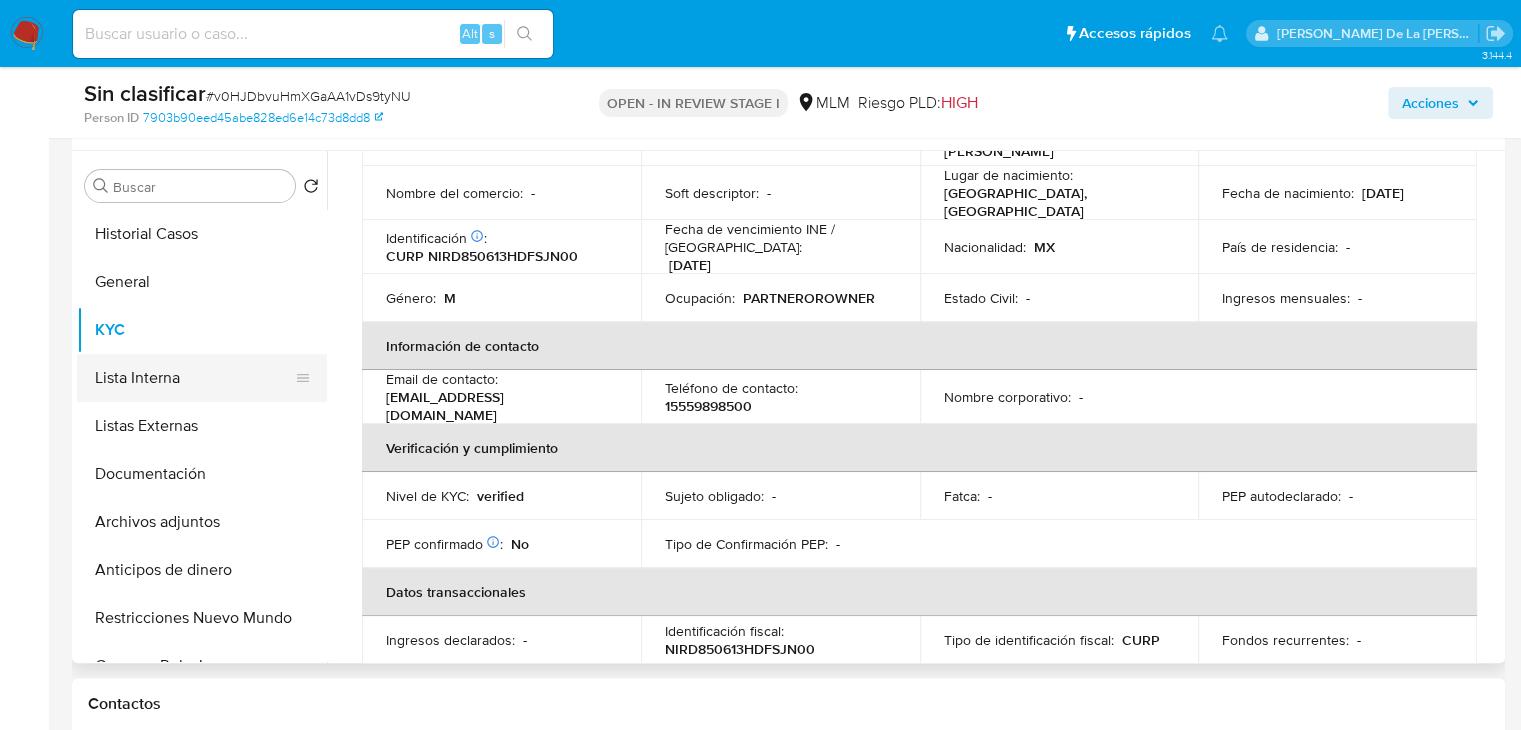 click on "Lista Interna" at bounding box center [194, 378] 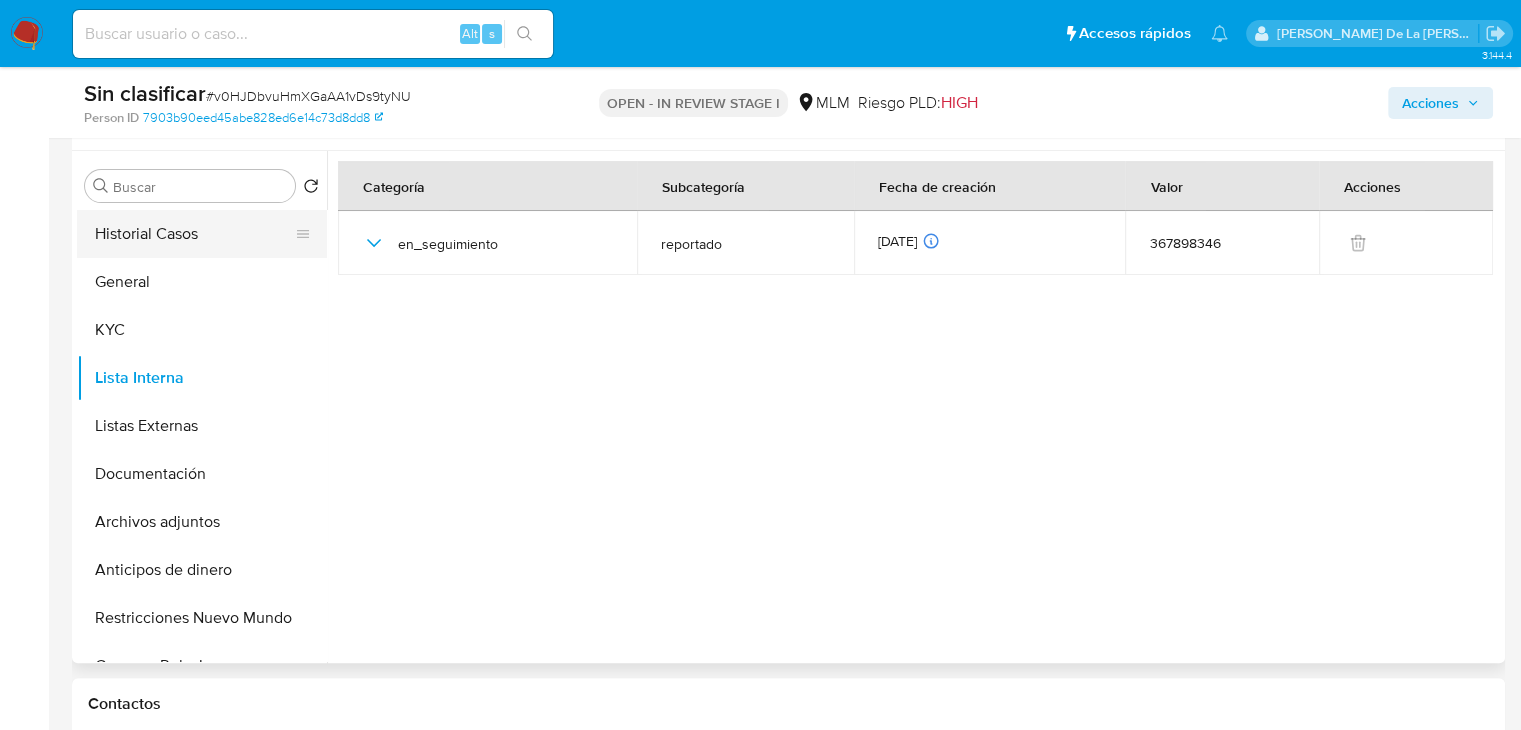 click on "Historial Casos" at bounding box center [194, 234] 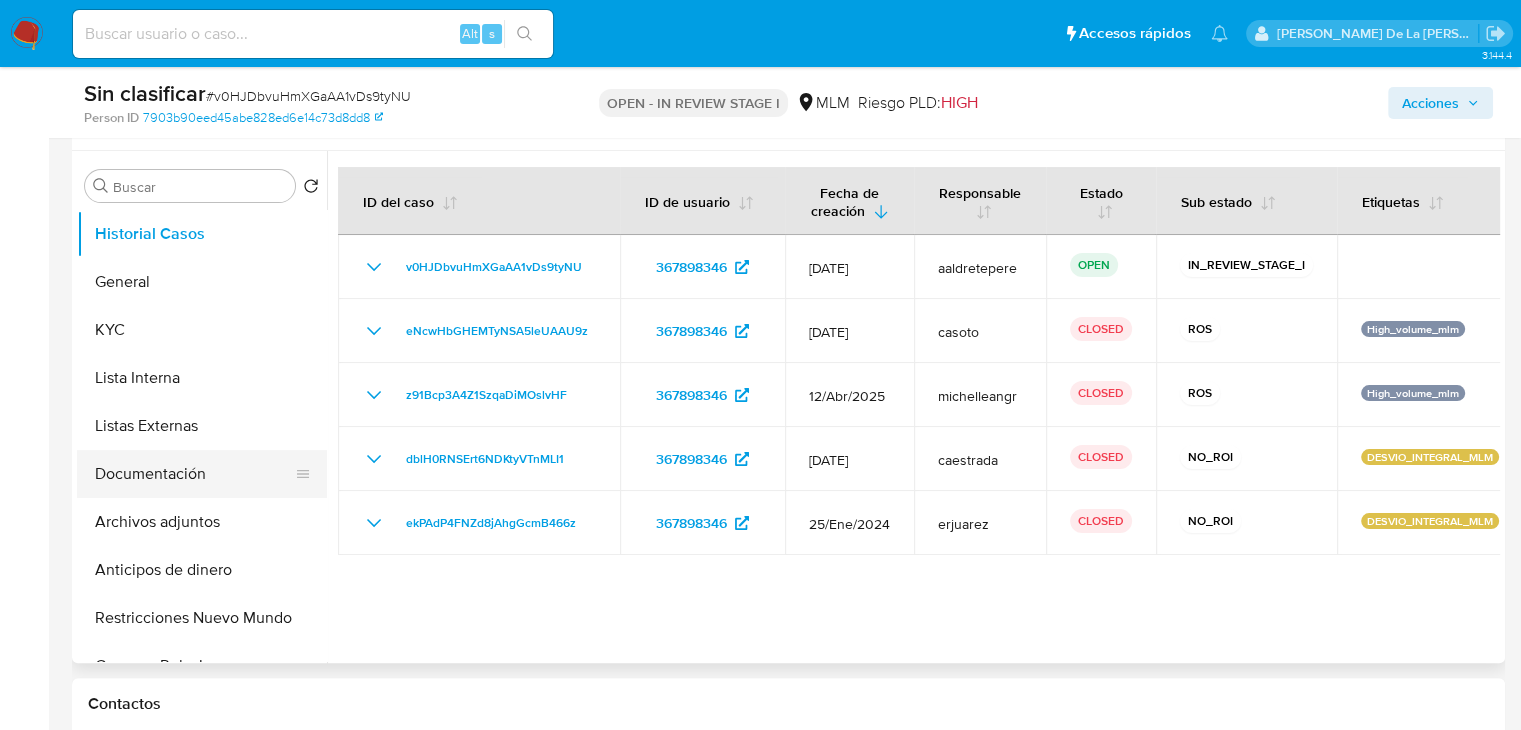 click on "Documentación" at bounding box center (194, 474) 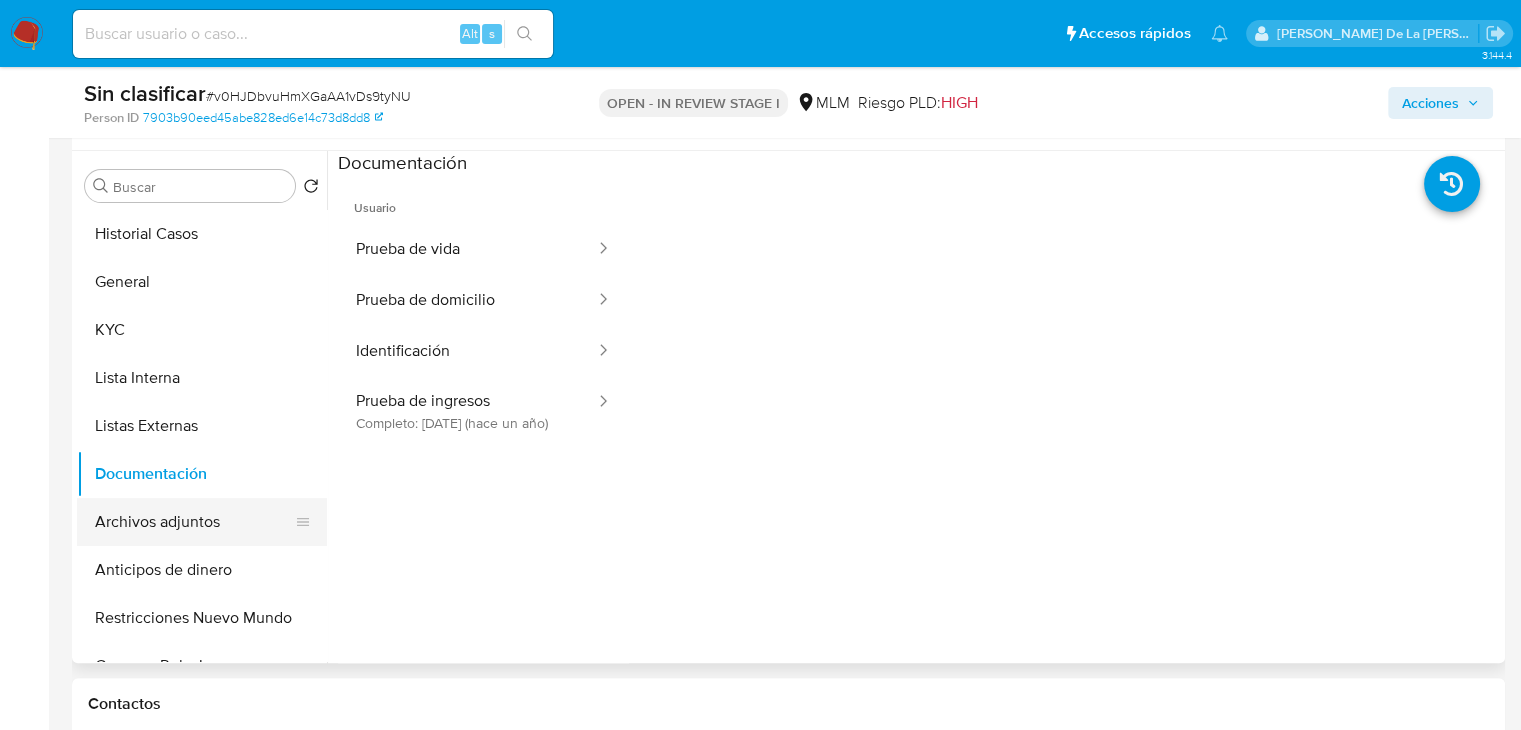 click on "Archivos adjuntos" at bounding box center [194, 522] 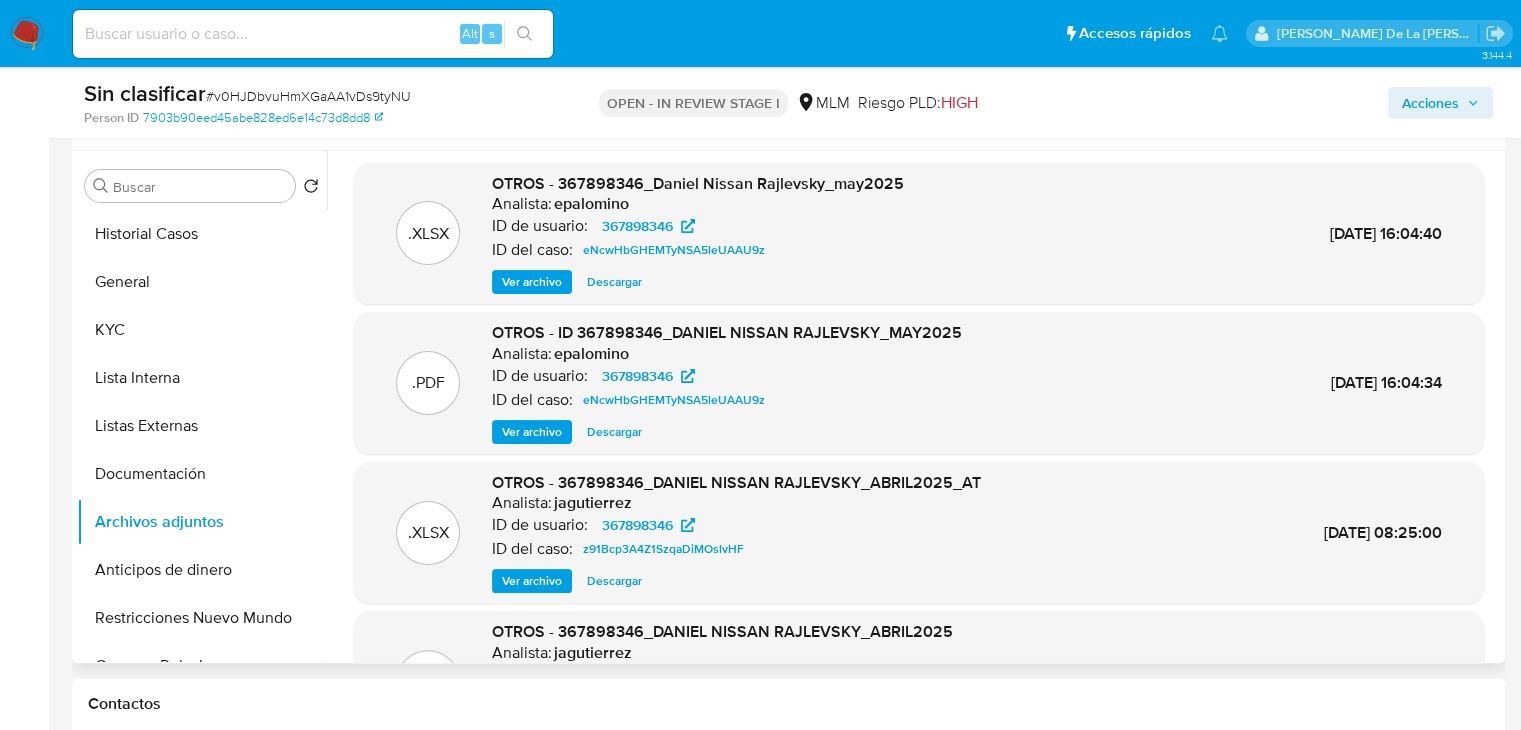 scroll, scrollTop: 6, scrollLeft: 0, axis: vertical 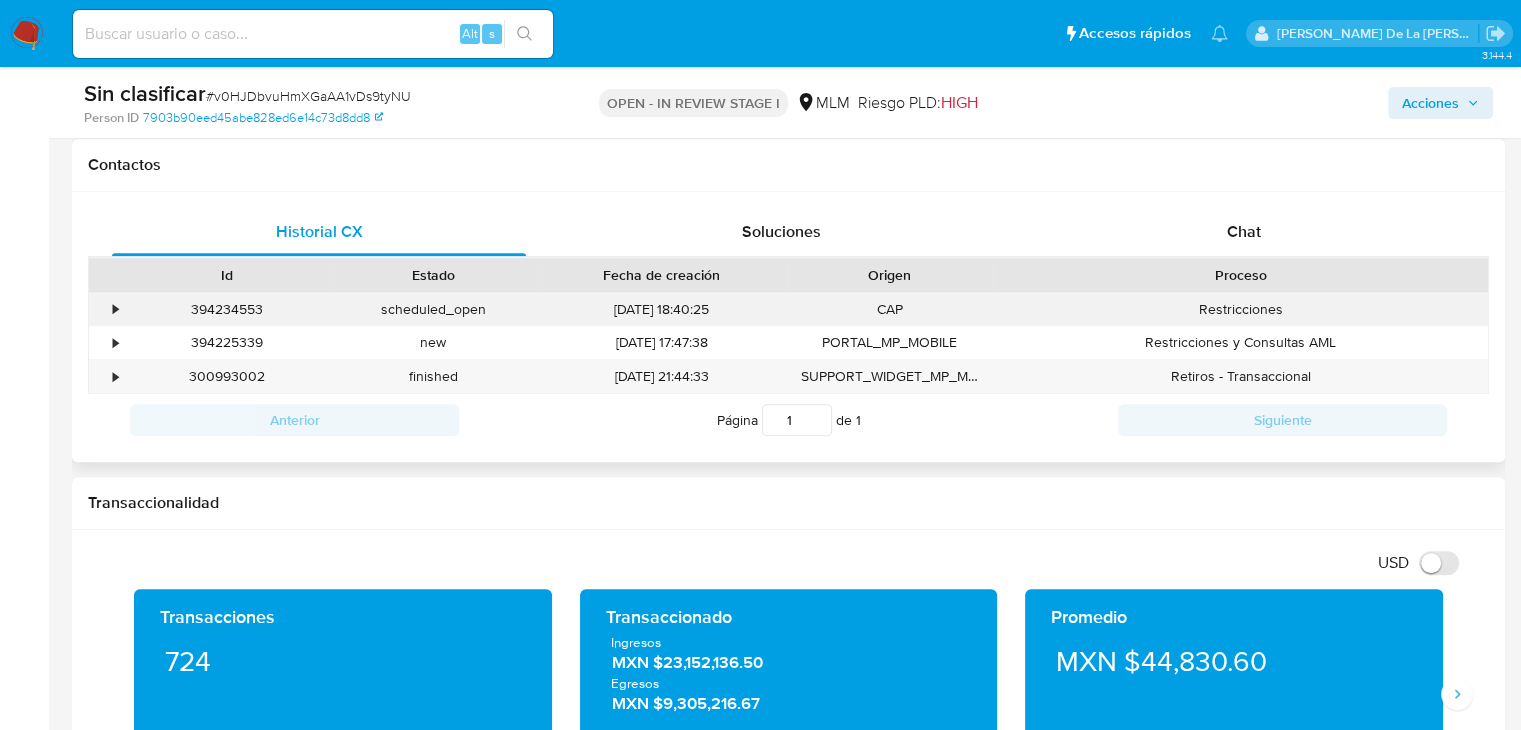 click on "•" at bounding box center (106, 309) 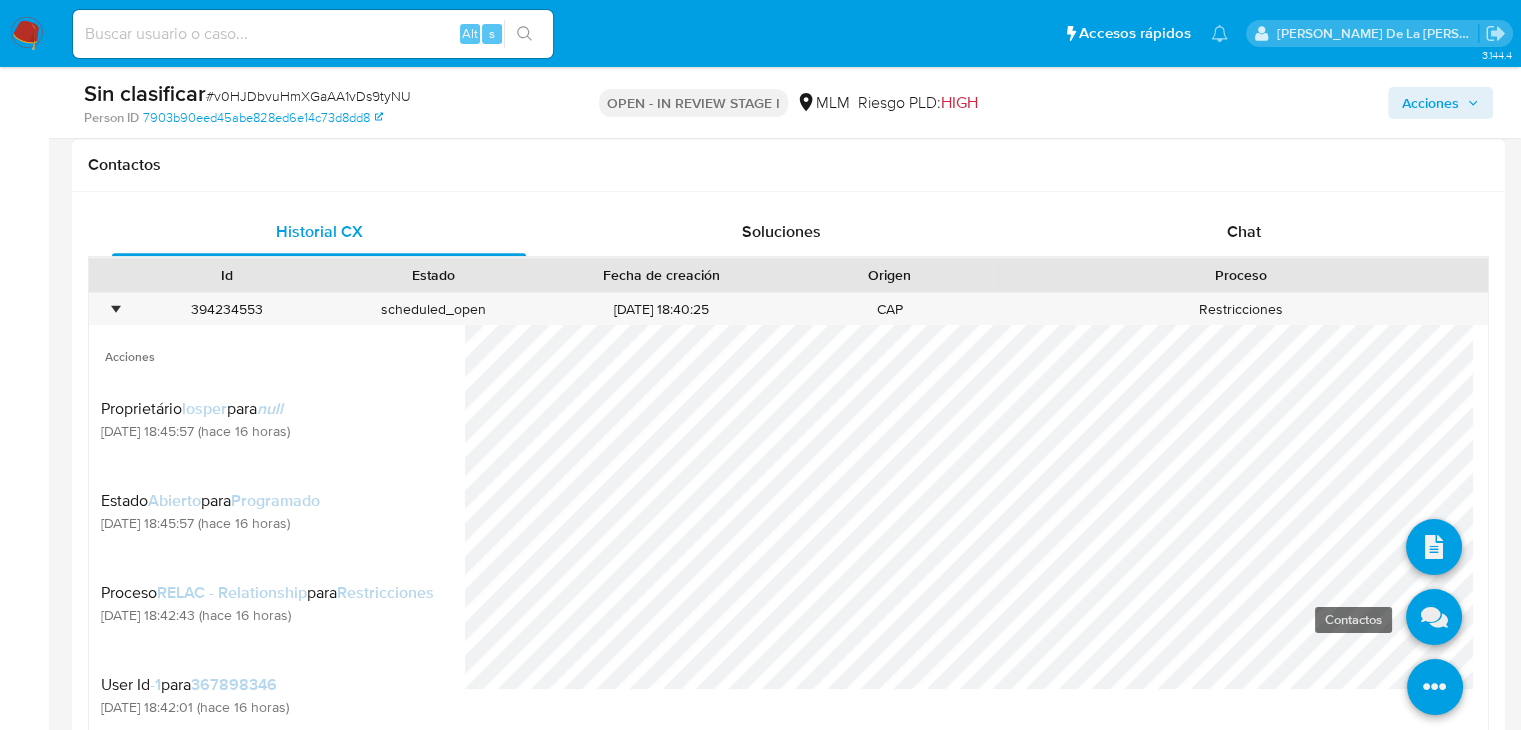 click at bounding box center [1434, 618] 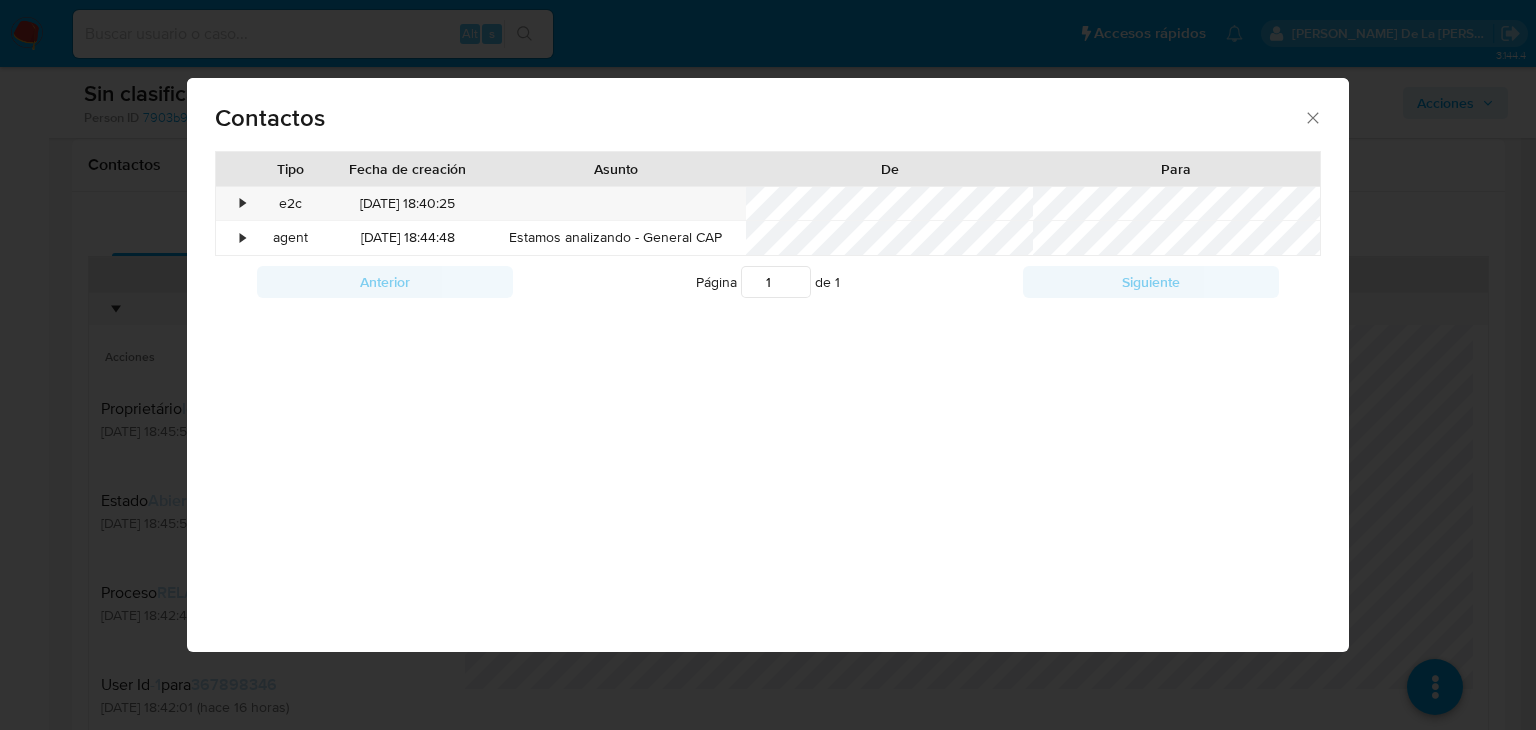 click on "Contactos Tipo Fecha de creación Asunto De Para • e2c 08/07/2025 18:40:25 • agent 08/07/2025 18:44:48 Estamos analizando - General CAP Anterior Página   1   de   1 Siguiente Cargando..." at bounding box center [768, 365] 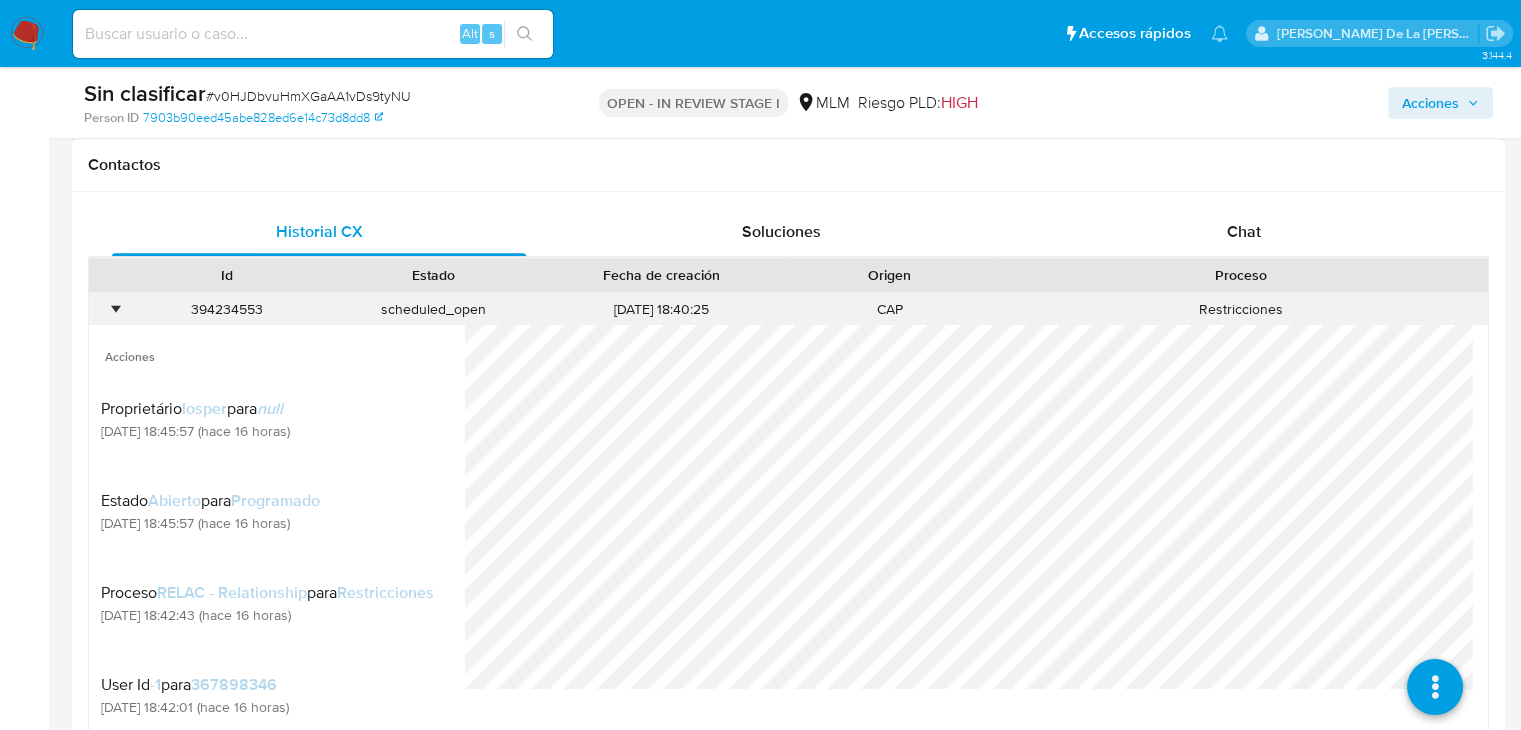 click on "•" at bounding box center (106, 309) 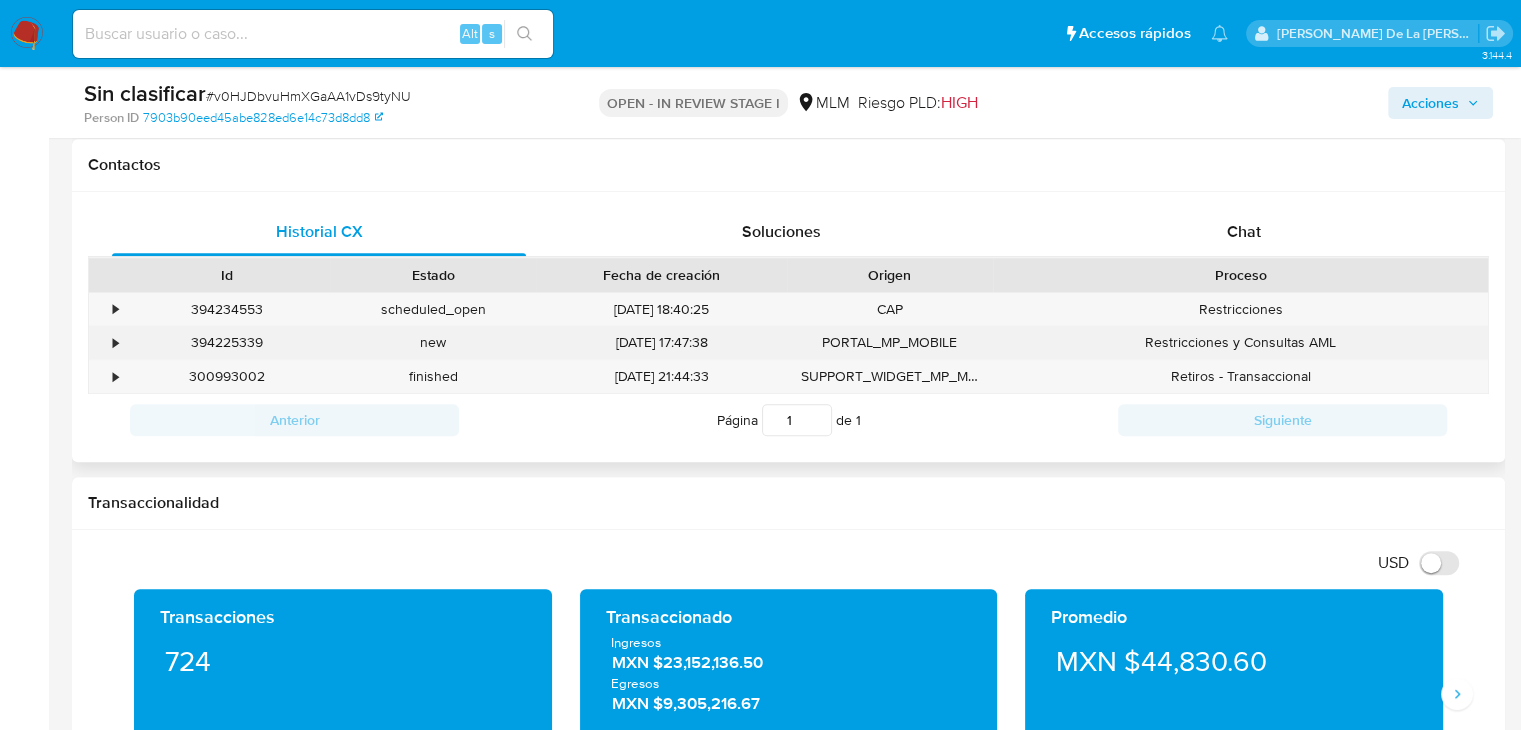 click on "•" at bounding box center (115, 342) 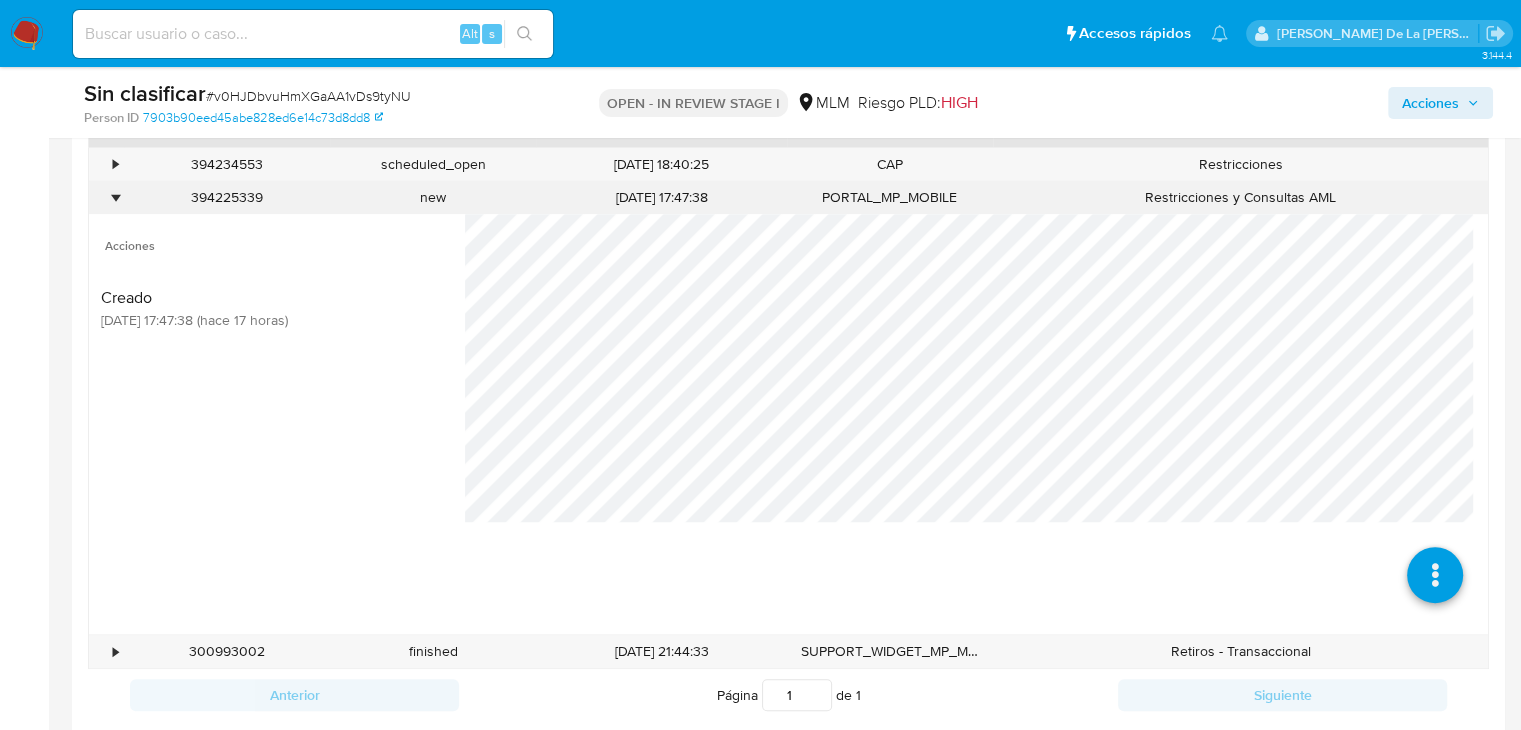 scroll, scrollTop: 1054, scrollLeft: 0, axis: vertical 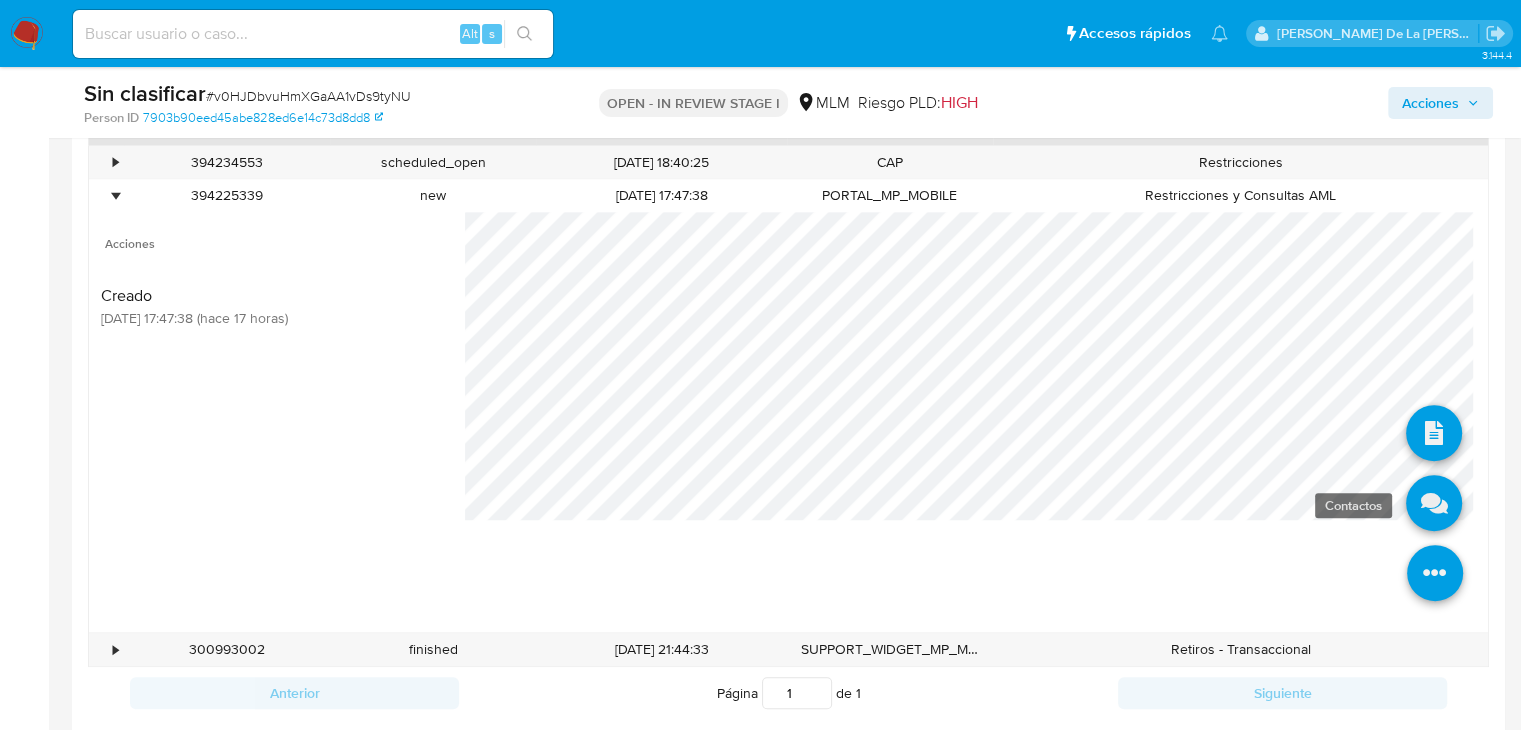 click at bounding box center [1434, 503] 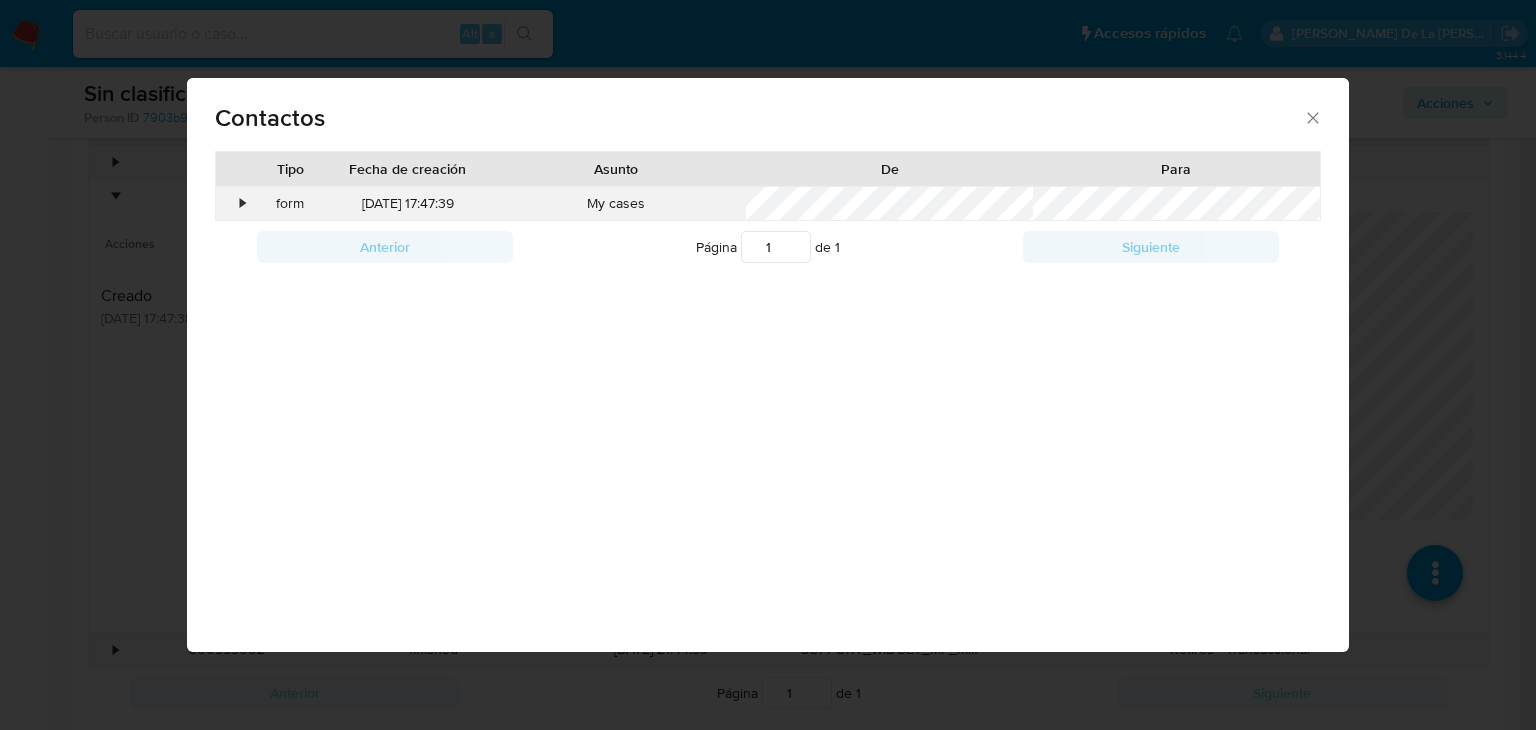 click on "•" at bounding box center [233, 204] 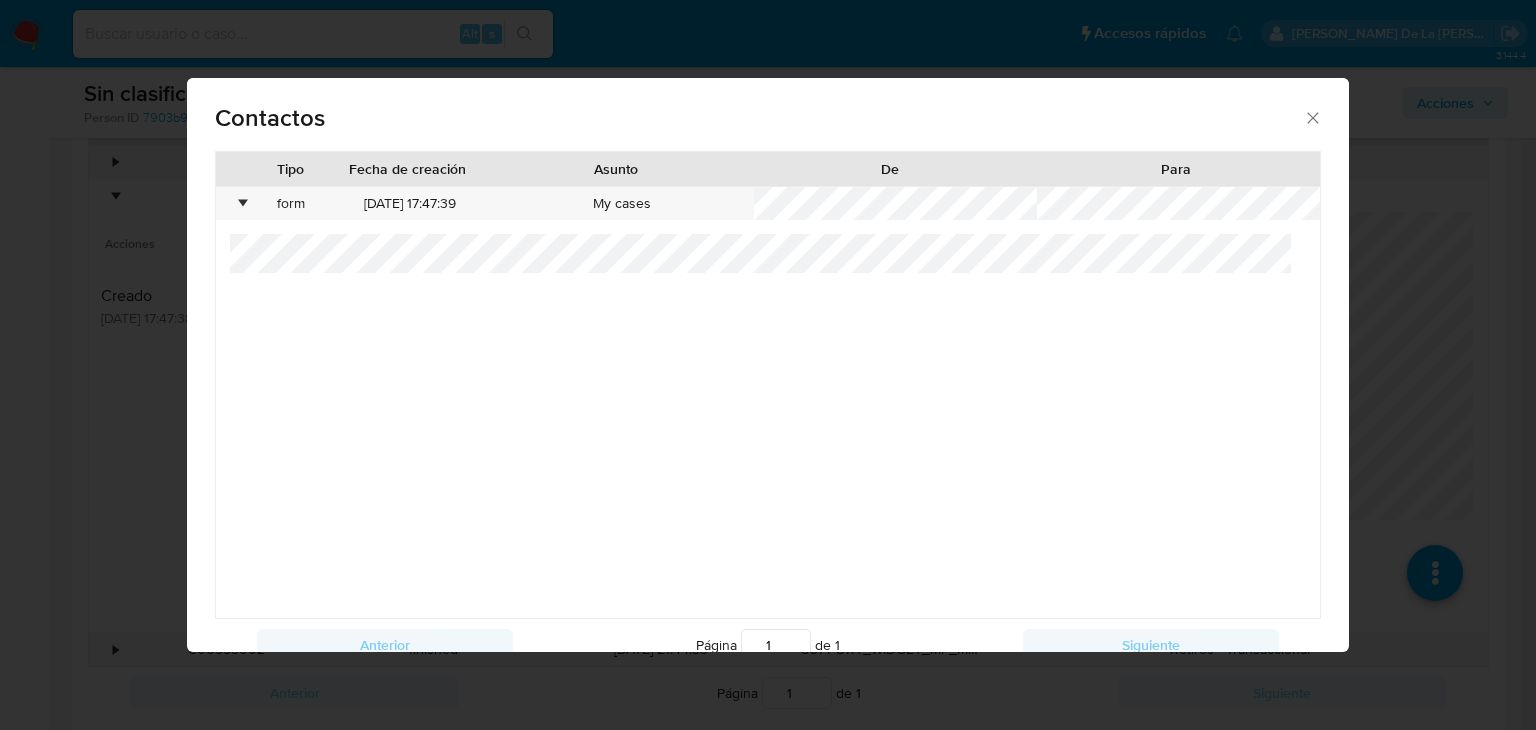 click on "Contactos Tipo Fecha de creación Asunto De Para • form 08/07/2025 17:47:39 My cases Anterior Página   1   de   1 Siguiente Cargando..." at bounding box center (768, 365) 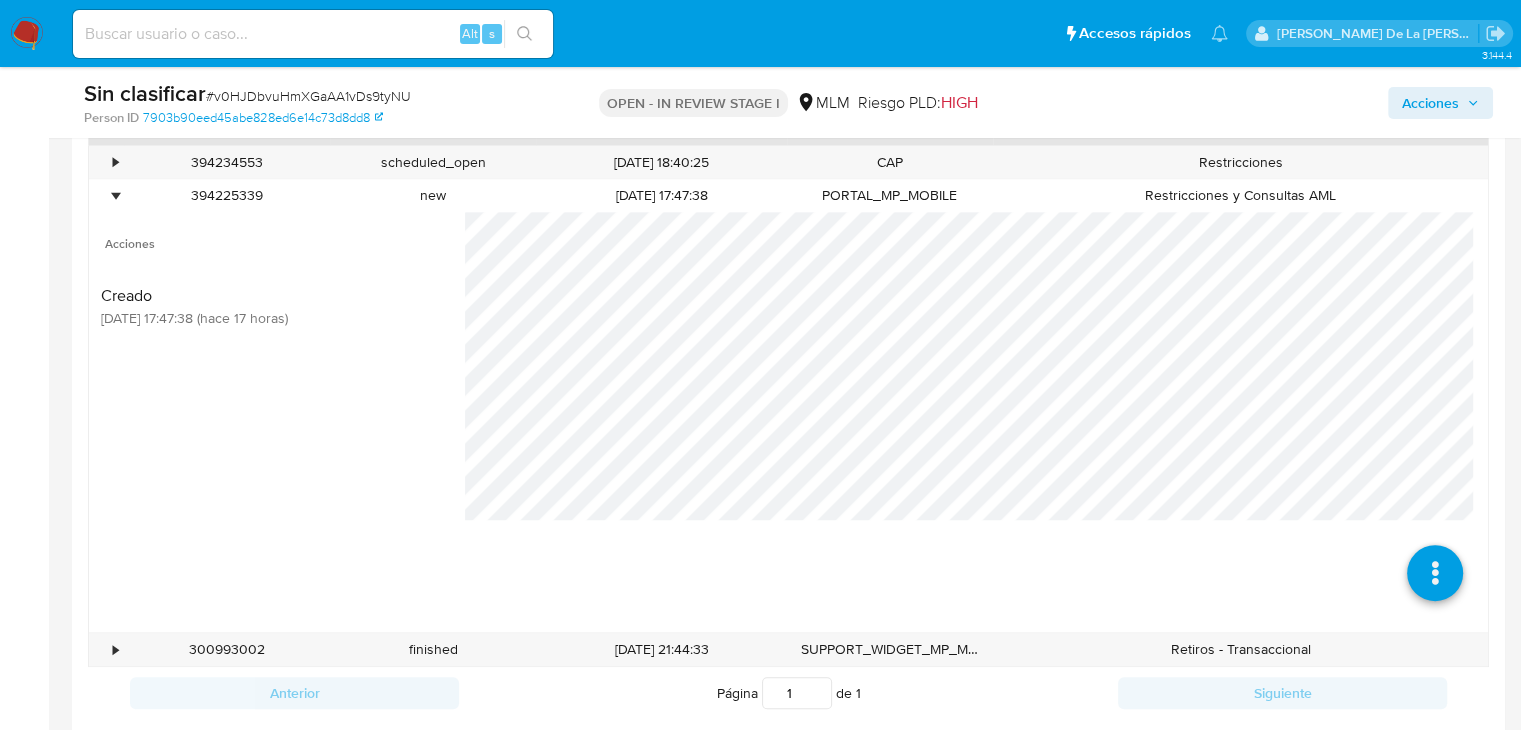 scroll, scrollTop: 0, scrollLeft: 0, axis: both 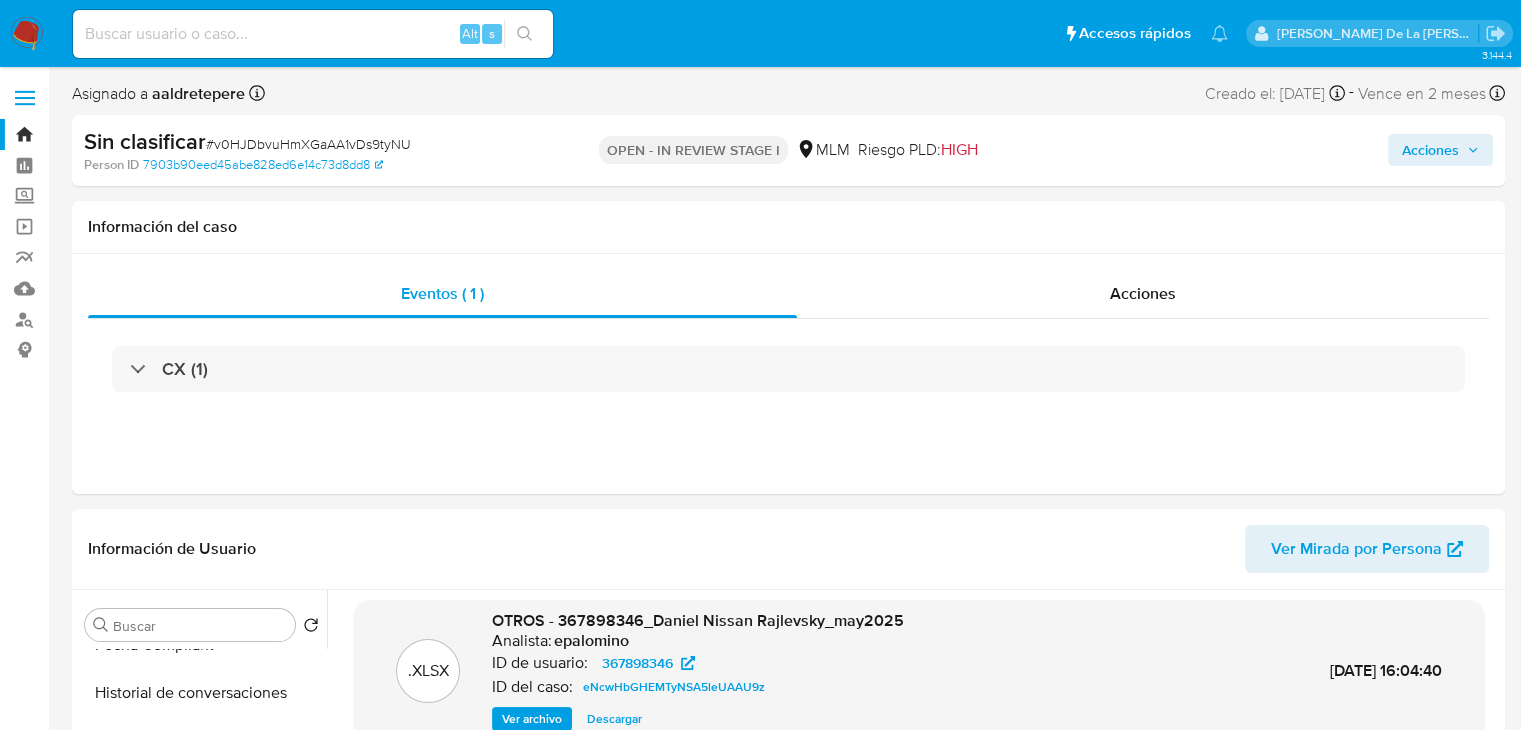 click on "Pausado Ver notificaciones Alt s Accesos rápidos   Presiona las siguientes teclas para acceder a algunas de las funciones Buscar caso o usuario Alt s Volver al home Alt h Agregar un comentario Alt c Agregar un archivo adjunto Alt a Javier De La Cruz Gutierrez" at bounding box center (760, 33) 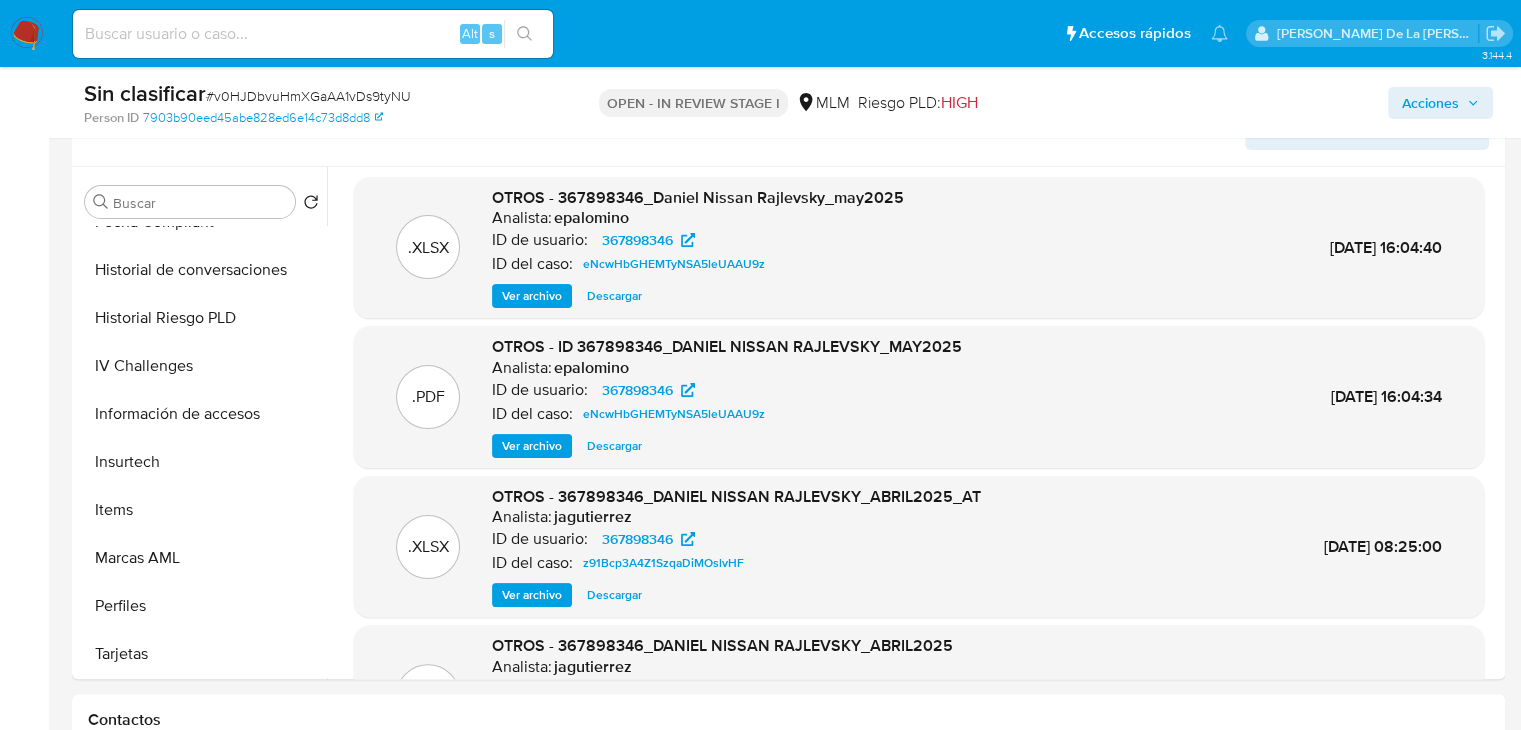 scroll, scrollTop: 364, scrollLeft: 0, axis: vertical 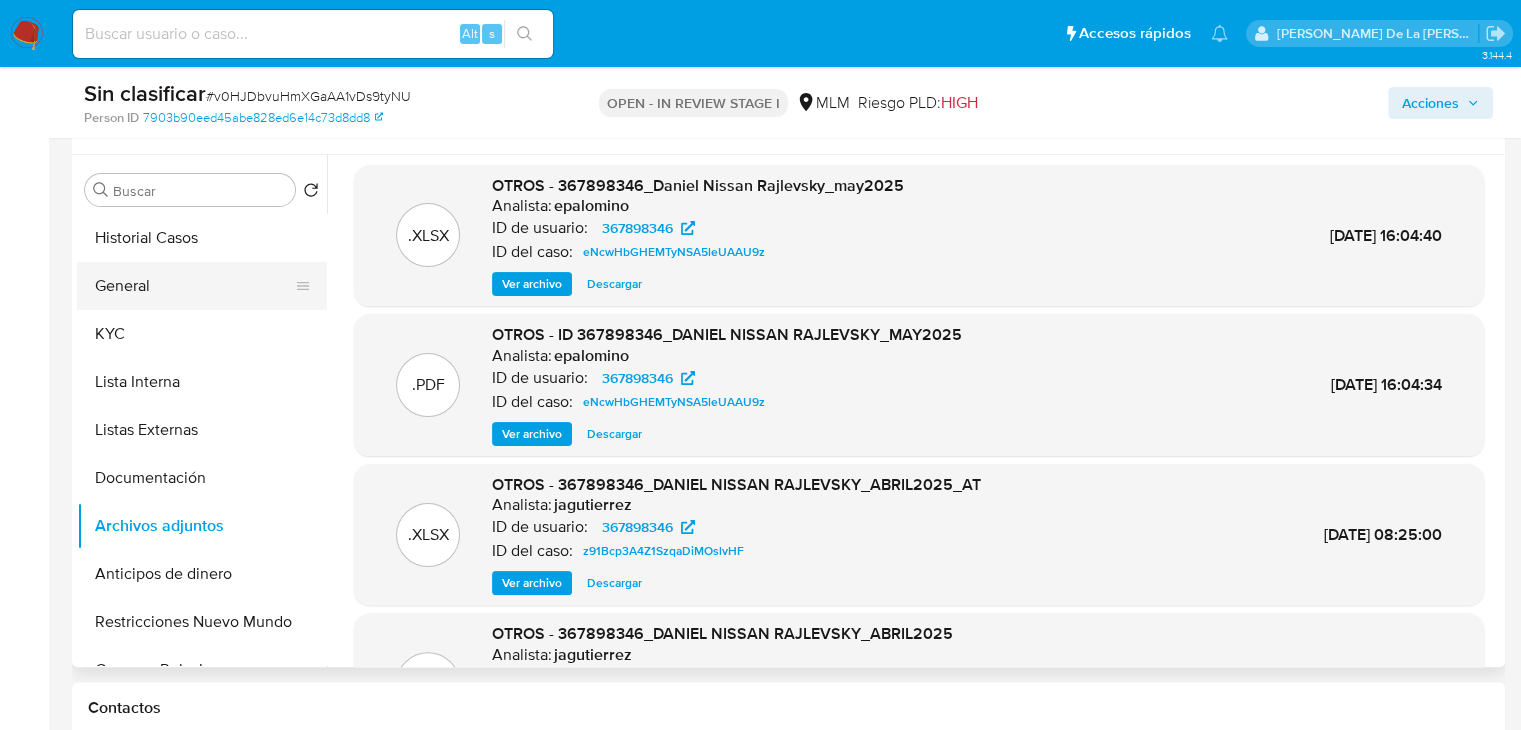 click on "General" at bounding box center (194, 286) 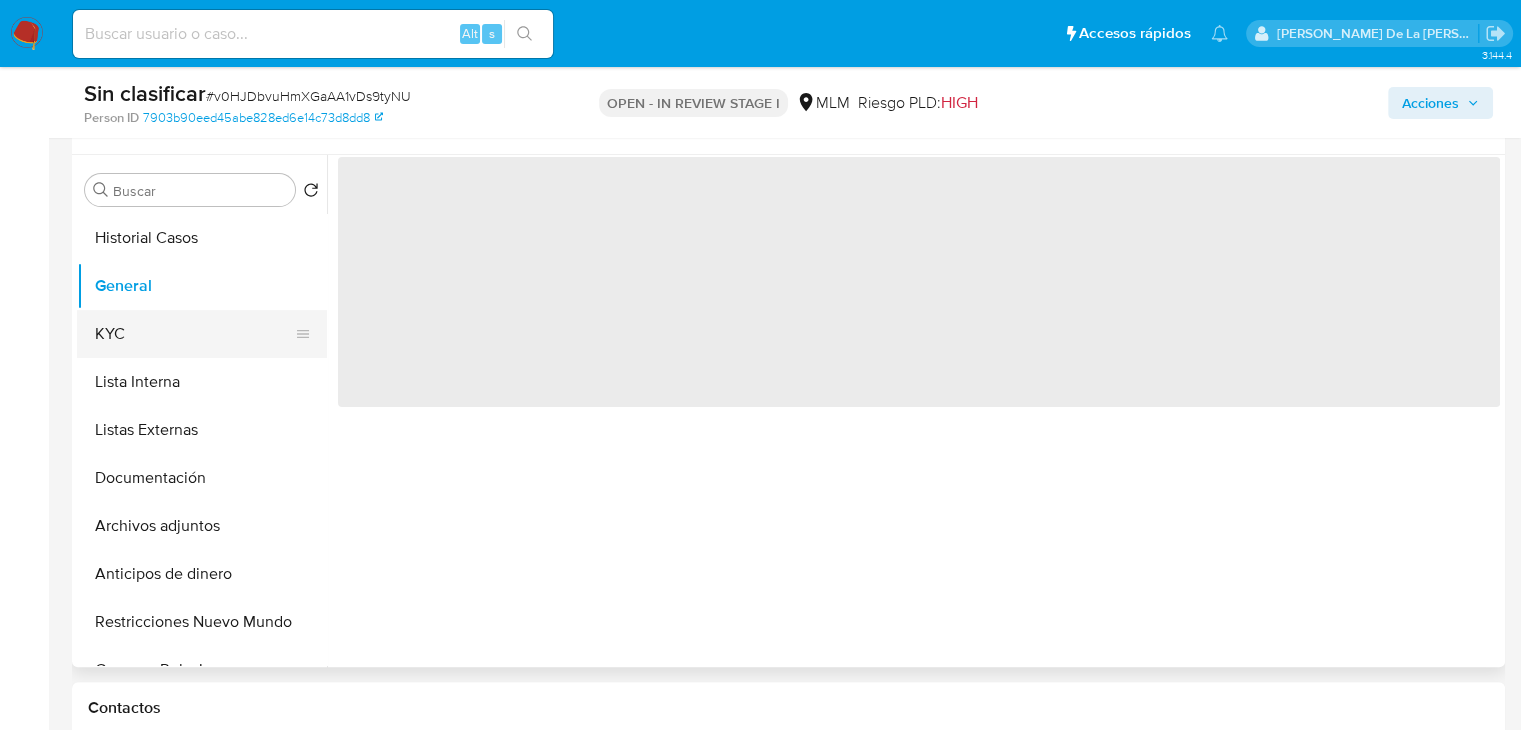 click on "KYC" at bounding box center (194, 334) 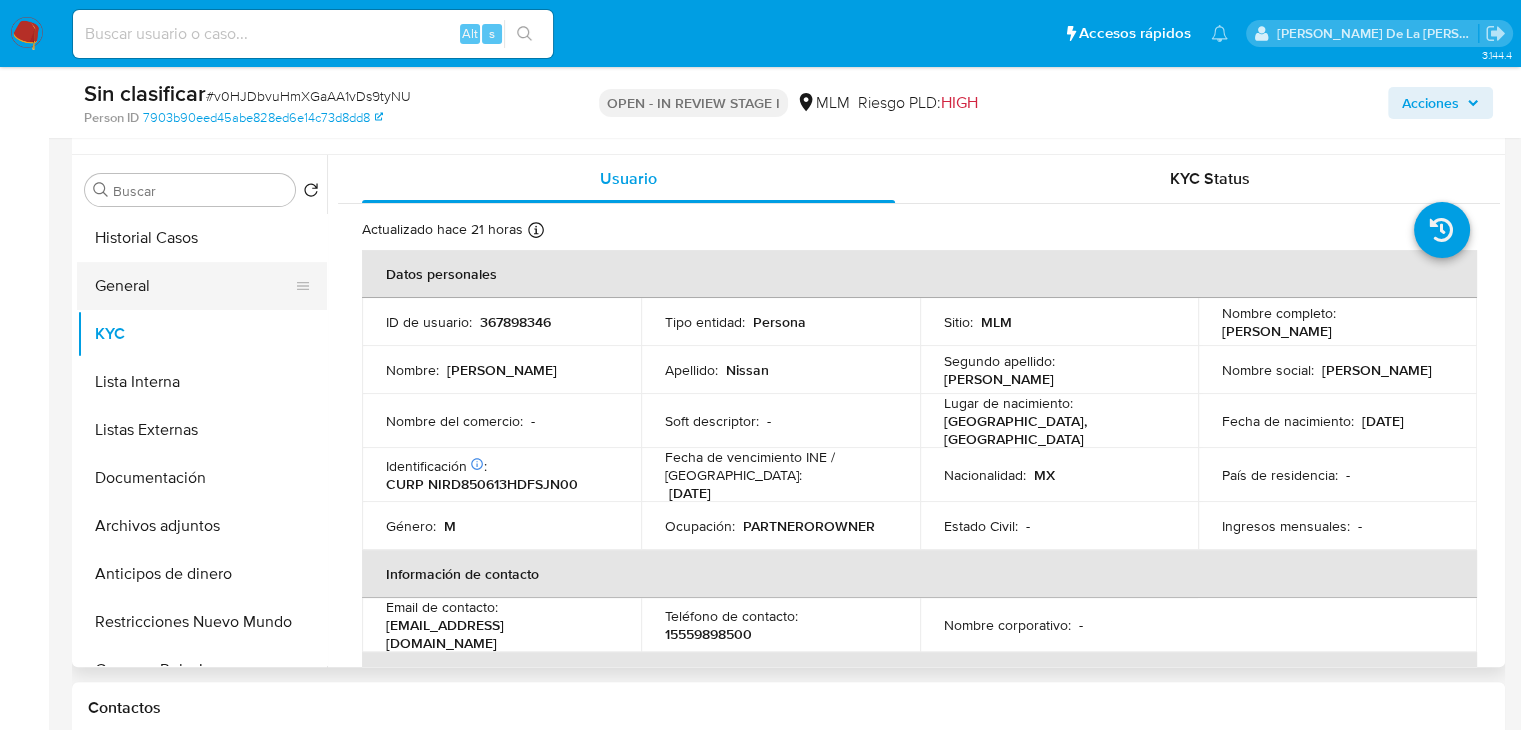 drag, startPoint x: 234, startPoint y: 268, endPoint x: 217, endPoint y: 271, distance: 17.262676 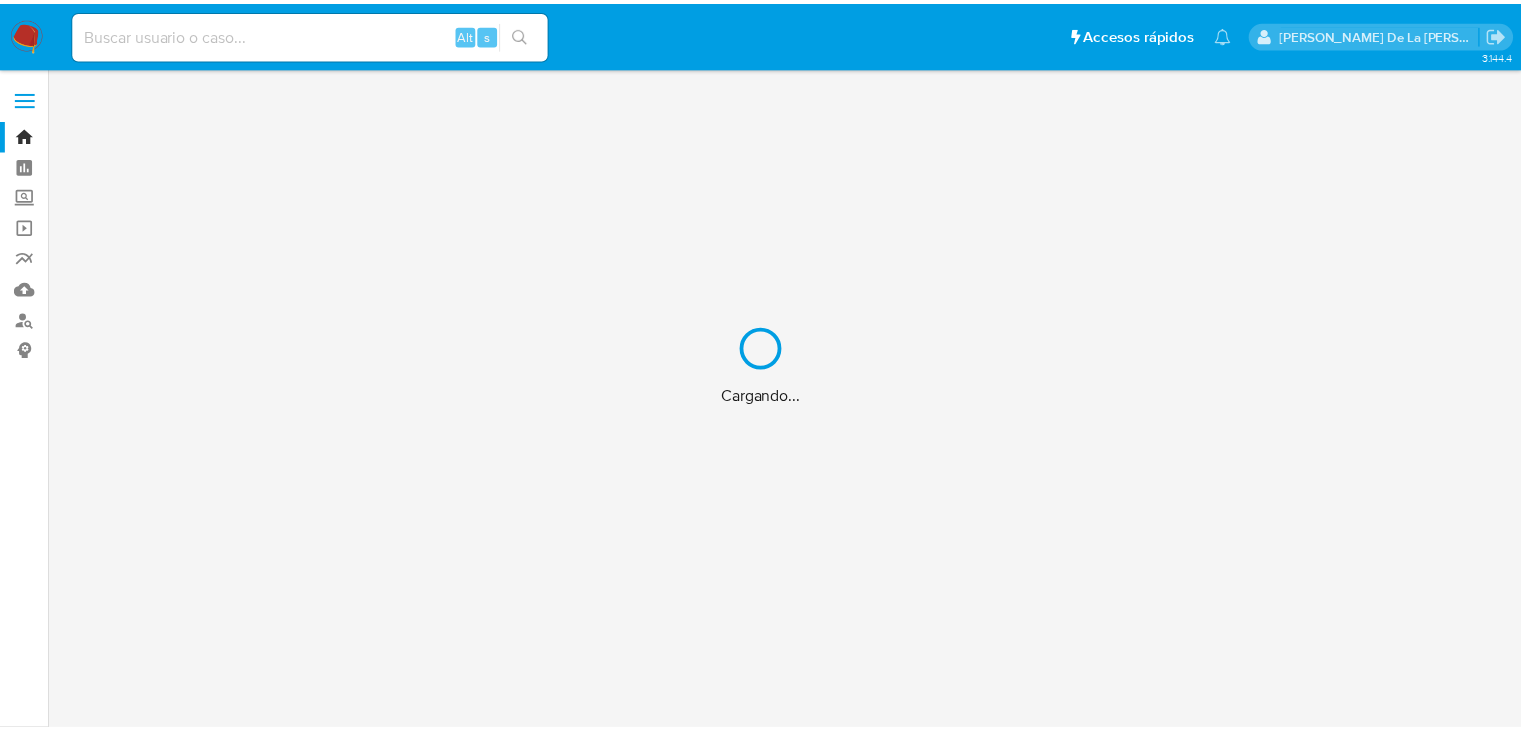 scroll, scrollTop: 0, scrollLeft: 0, axis: both 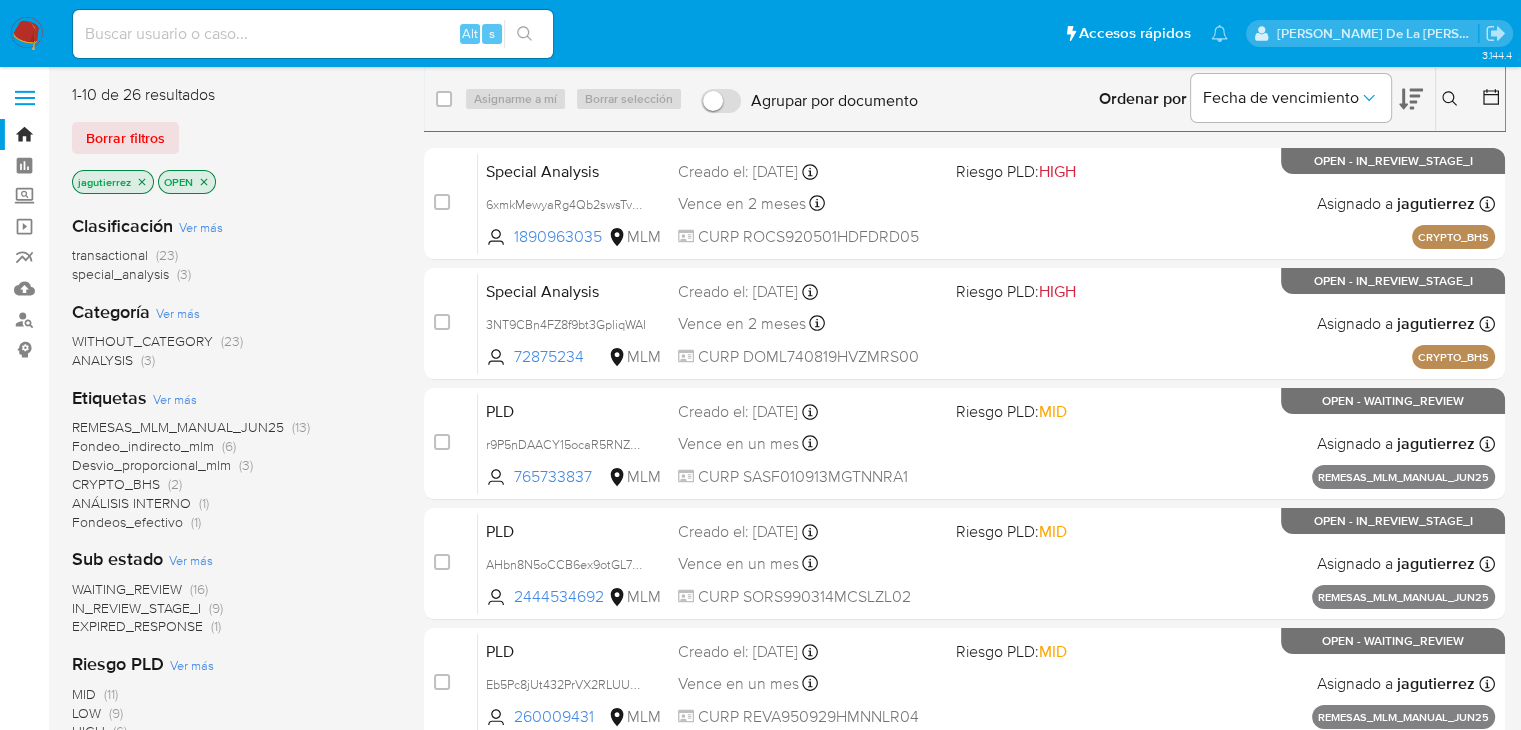 click at bounding box center (313, 34) 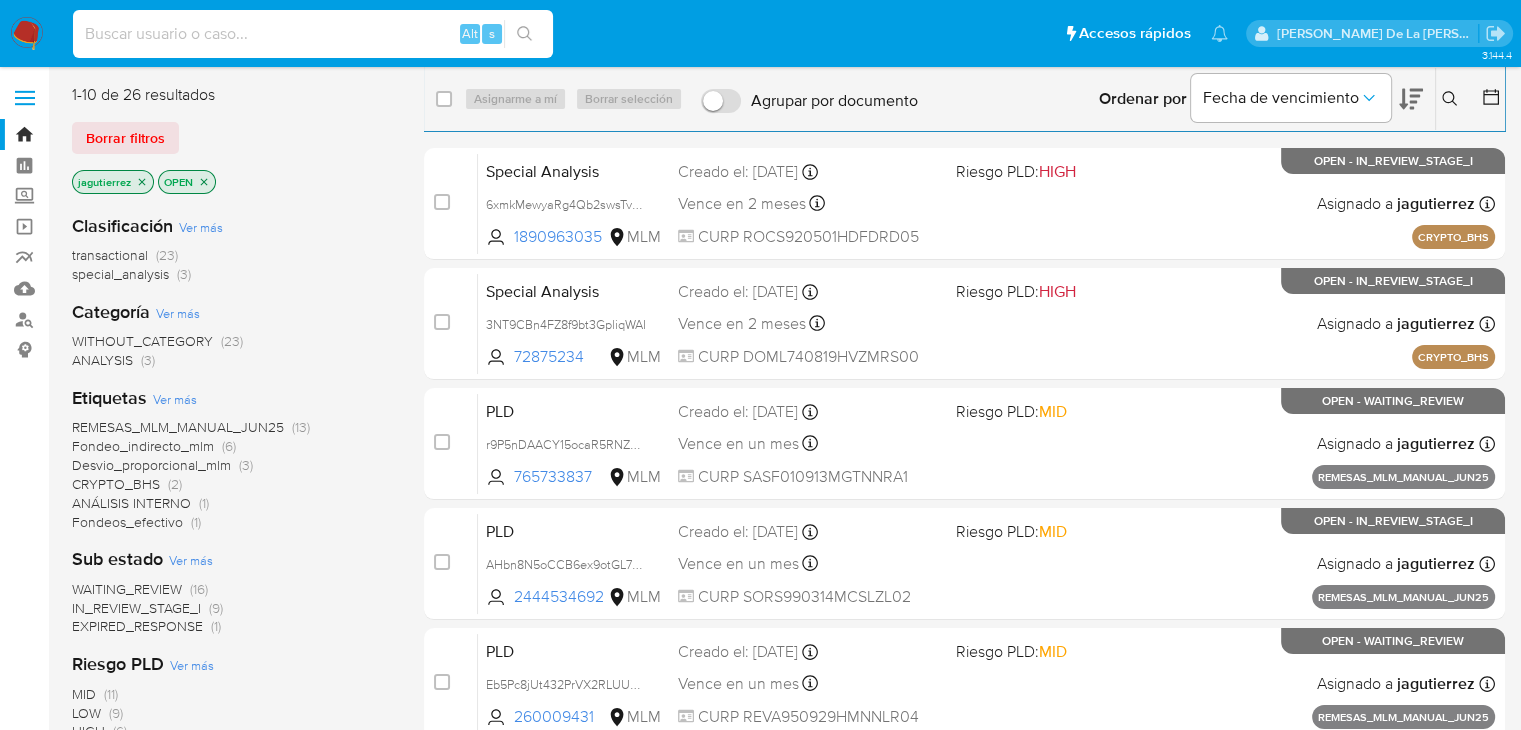paste on "v0HJDbvuHmXGaAA1vDs9tyNU" 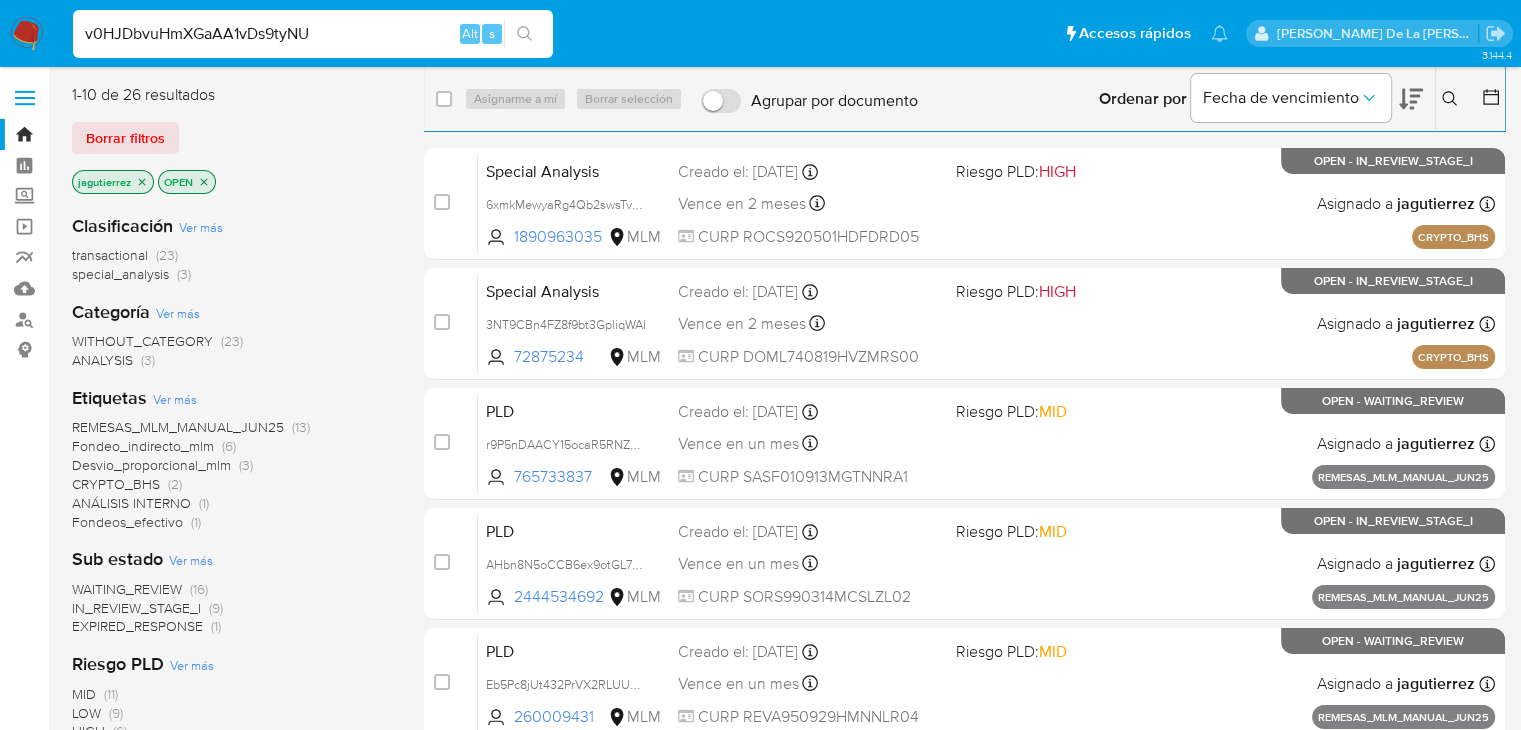 type on "v0HJDbvuHmXGaAA1vDs9tyNU" 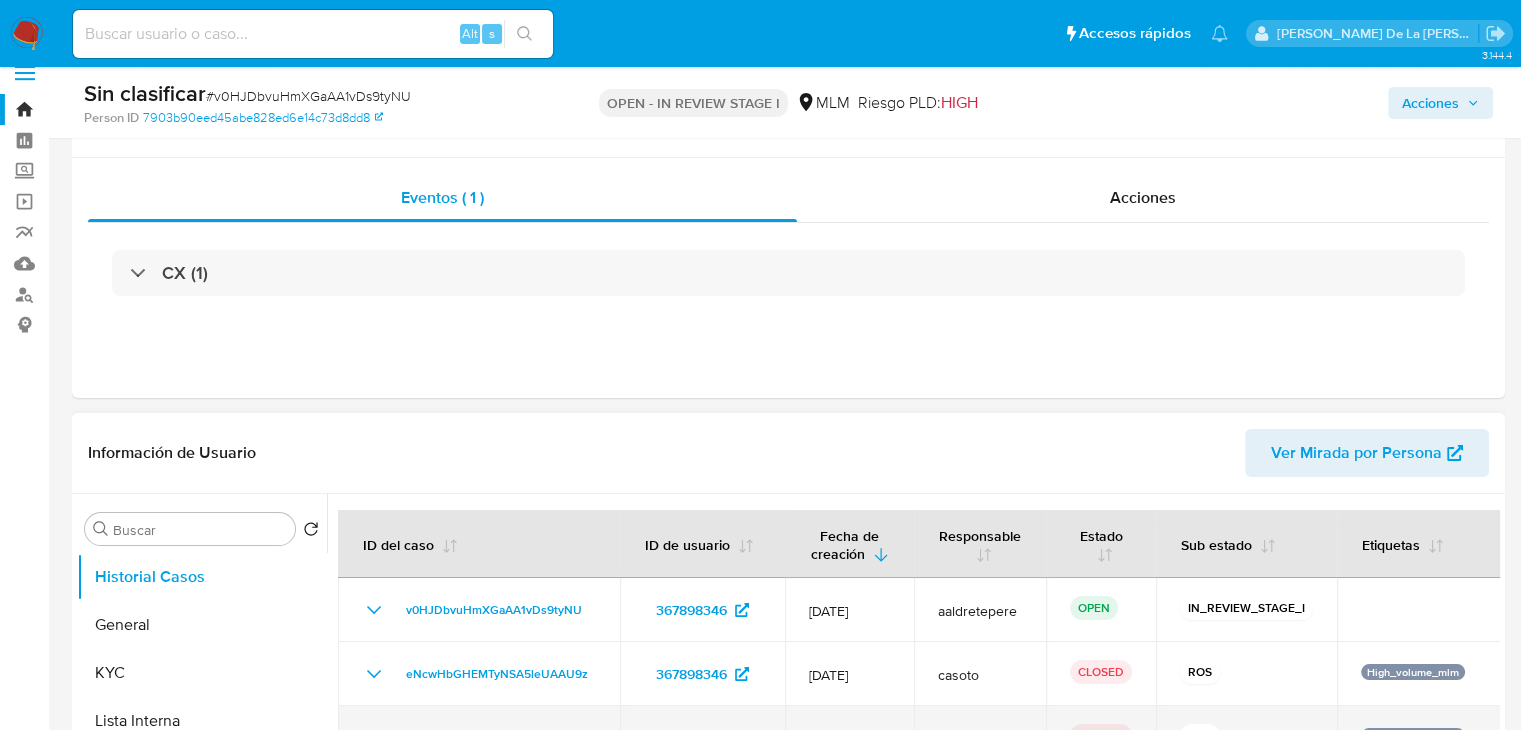 scroll, scrollTop: 300, scrollLeft: 0, axis: vertical 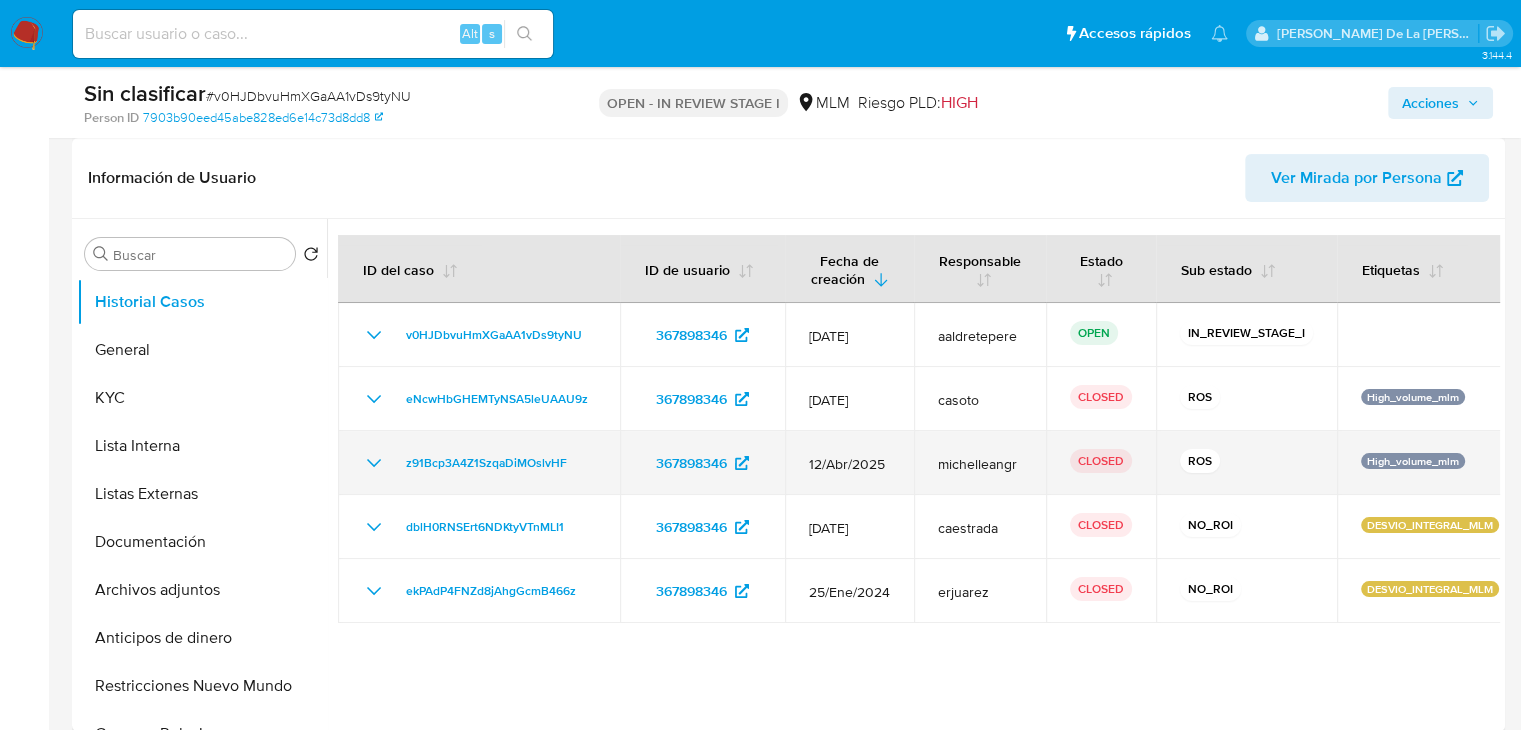select on "10" 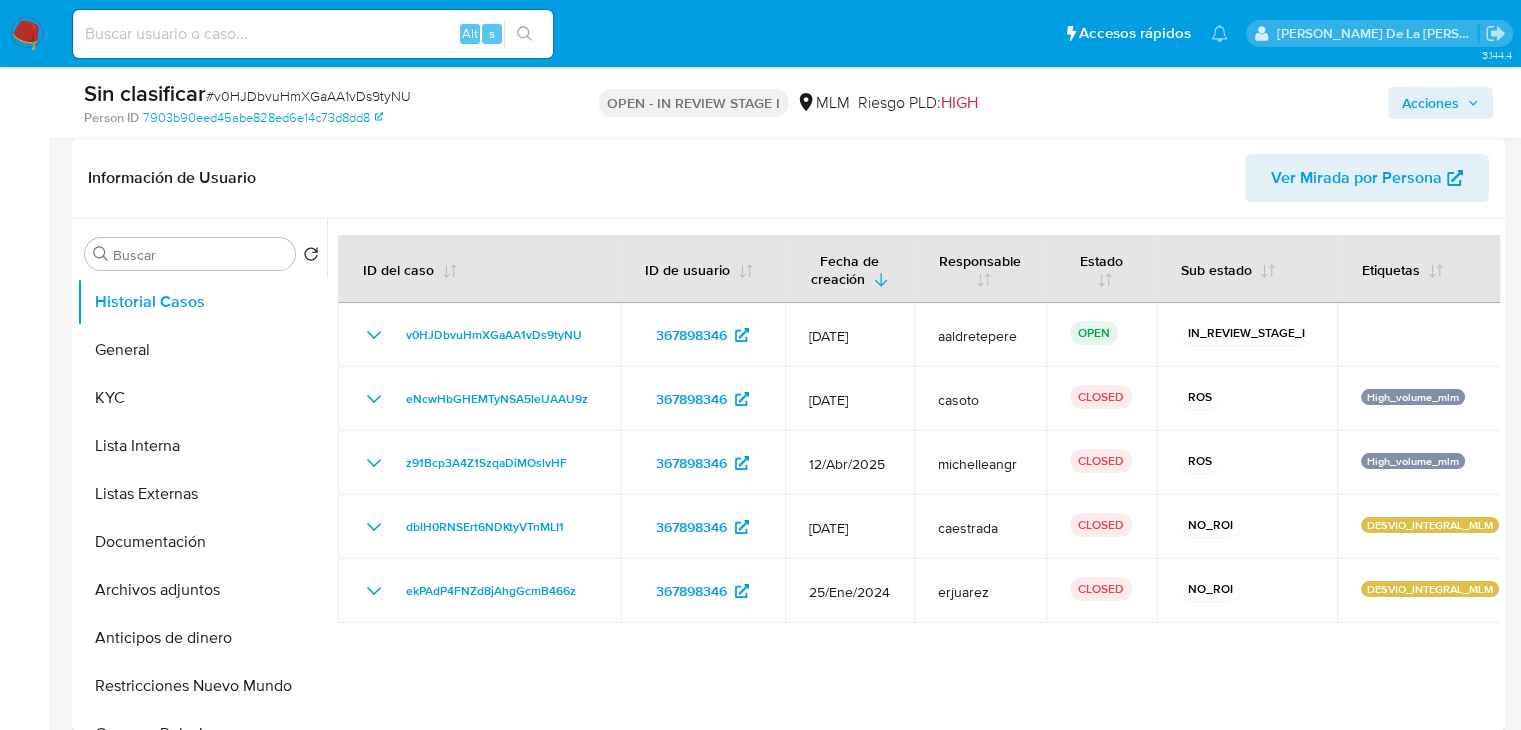 click at bounding box center [313, 34] 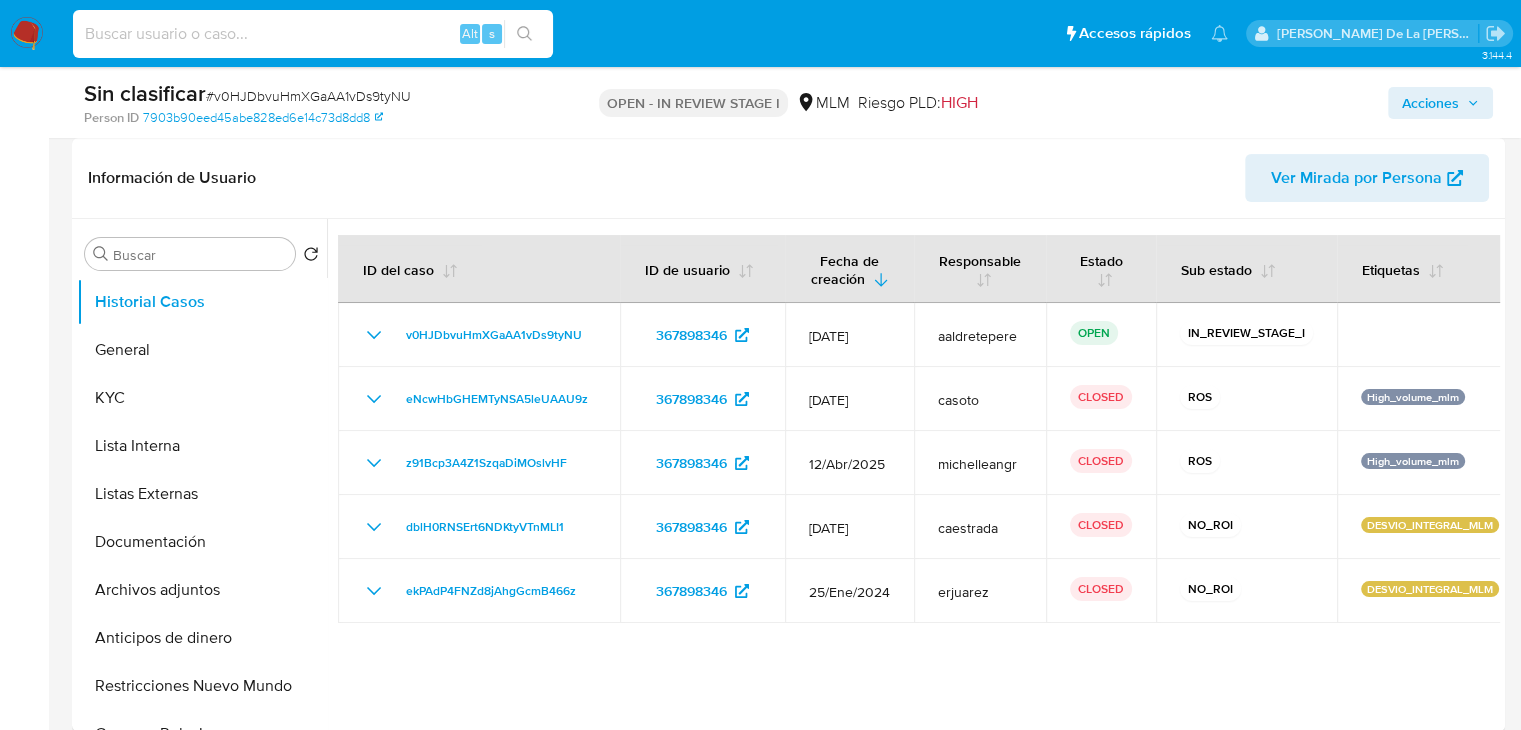 paste on "dMHMFuAQ8xTxZIGepaFLjqWC" 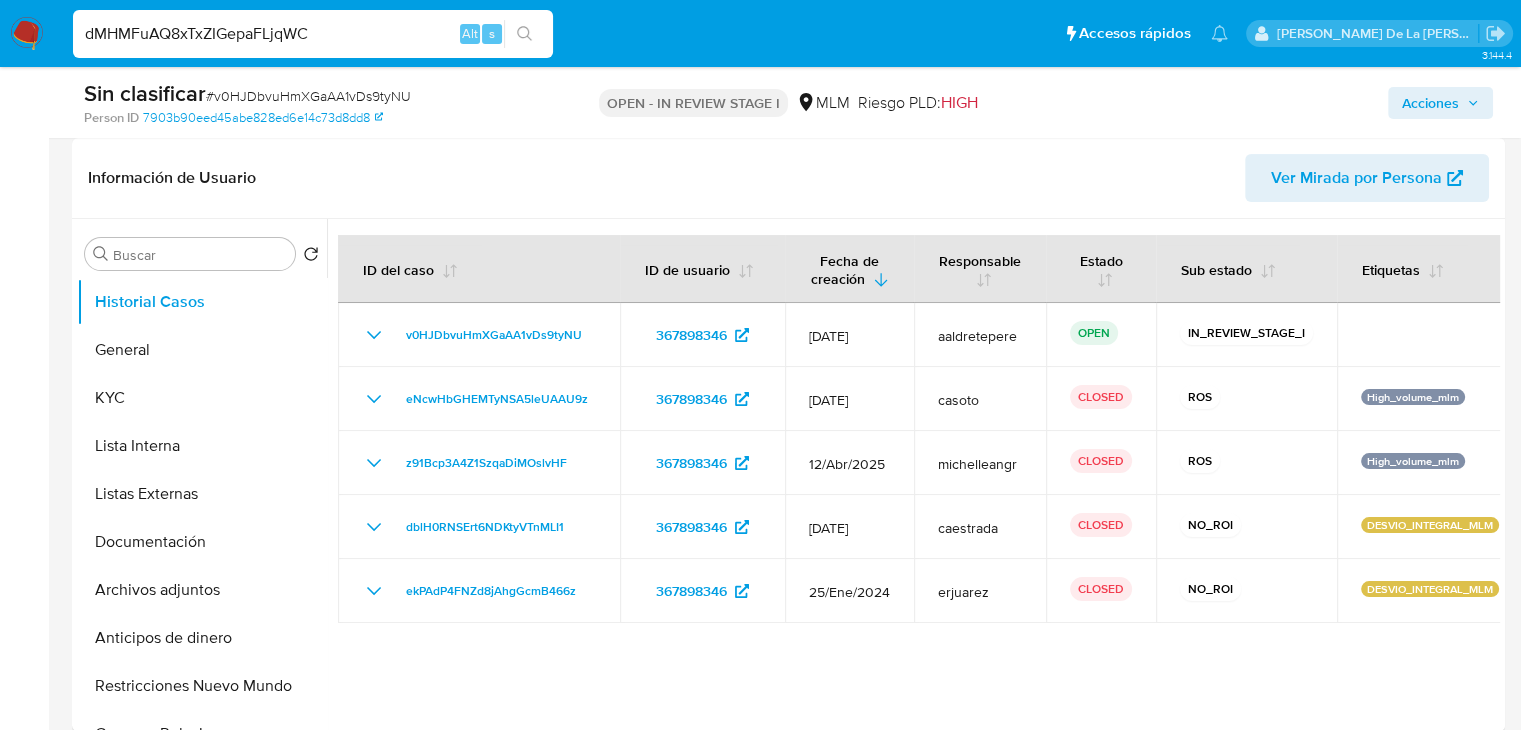 type on "dMHMFuAQ8xTxZIGepaFLjqWC" 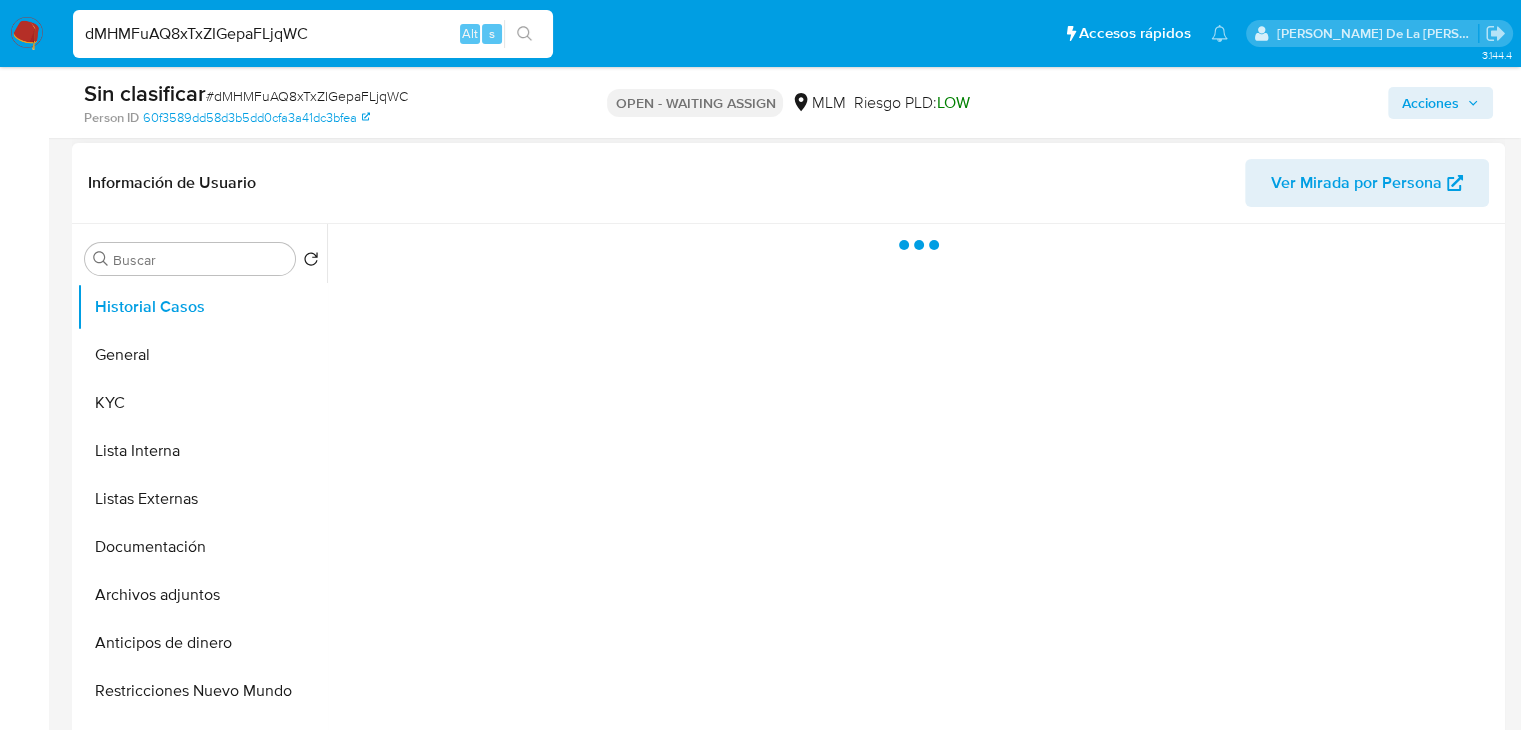 scroll, scrollTop: 300, scrollLeft: 0, axis: vertical 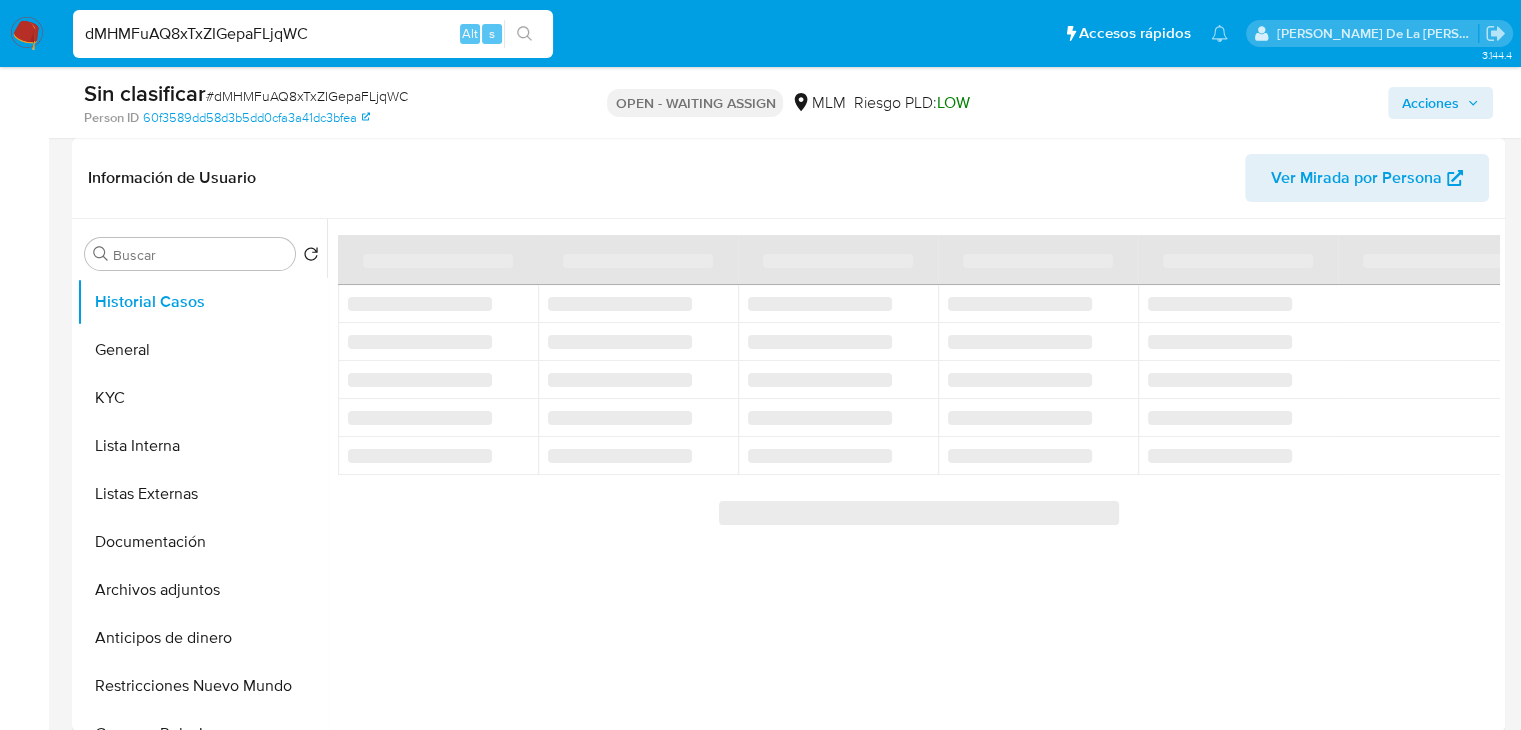 select on "10" 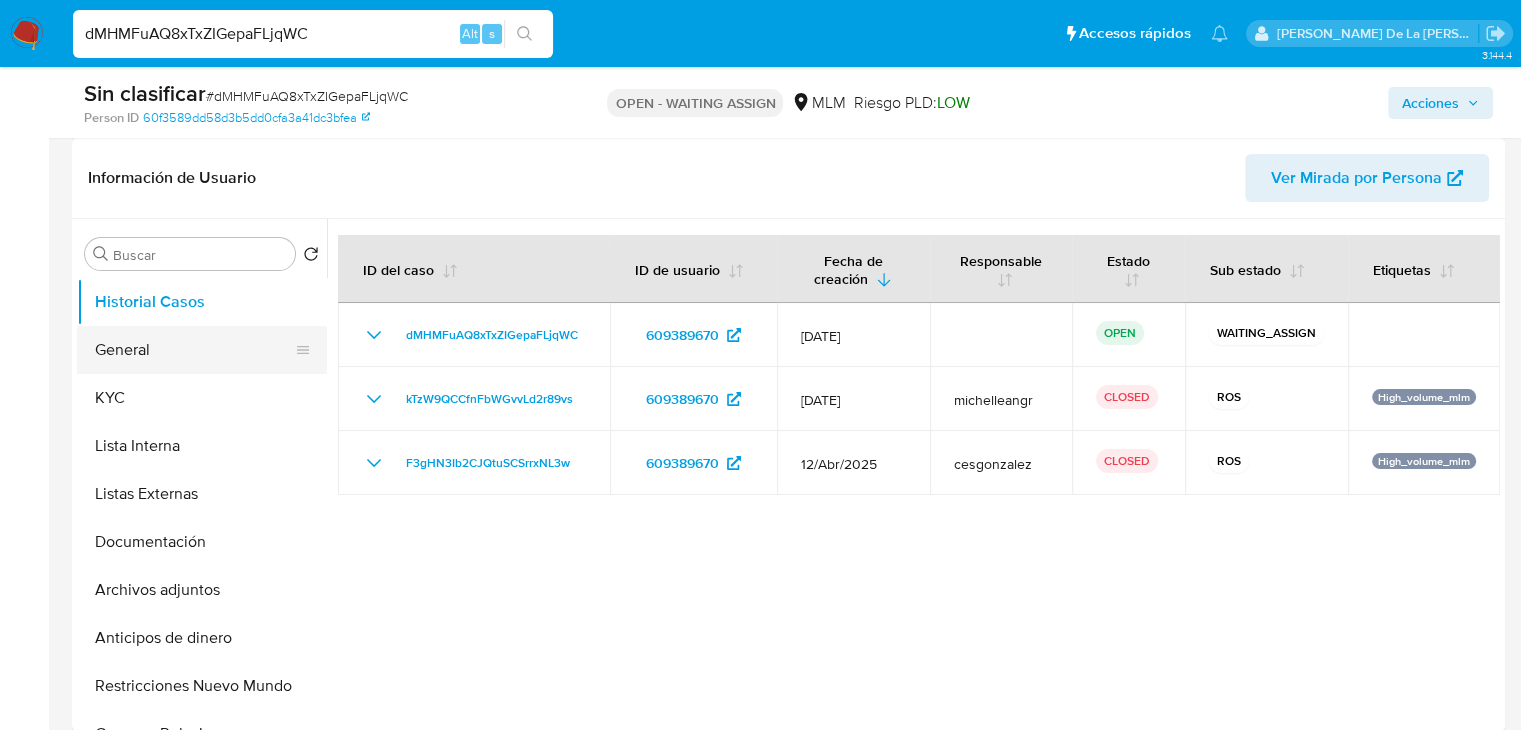 click on "General" at bounding box center (194, 350) 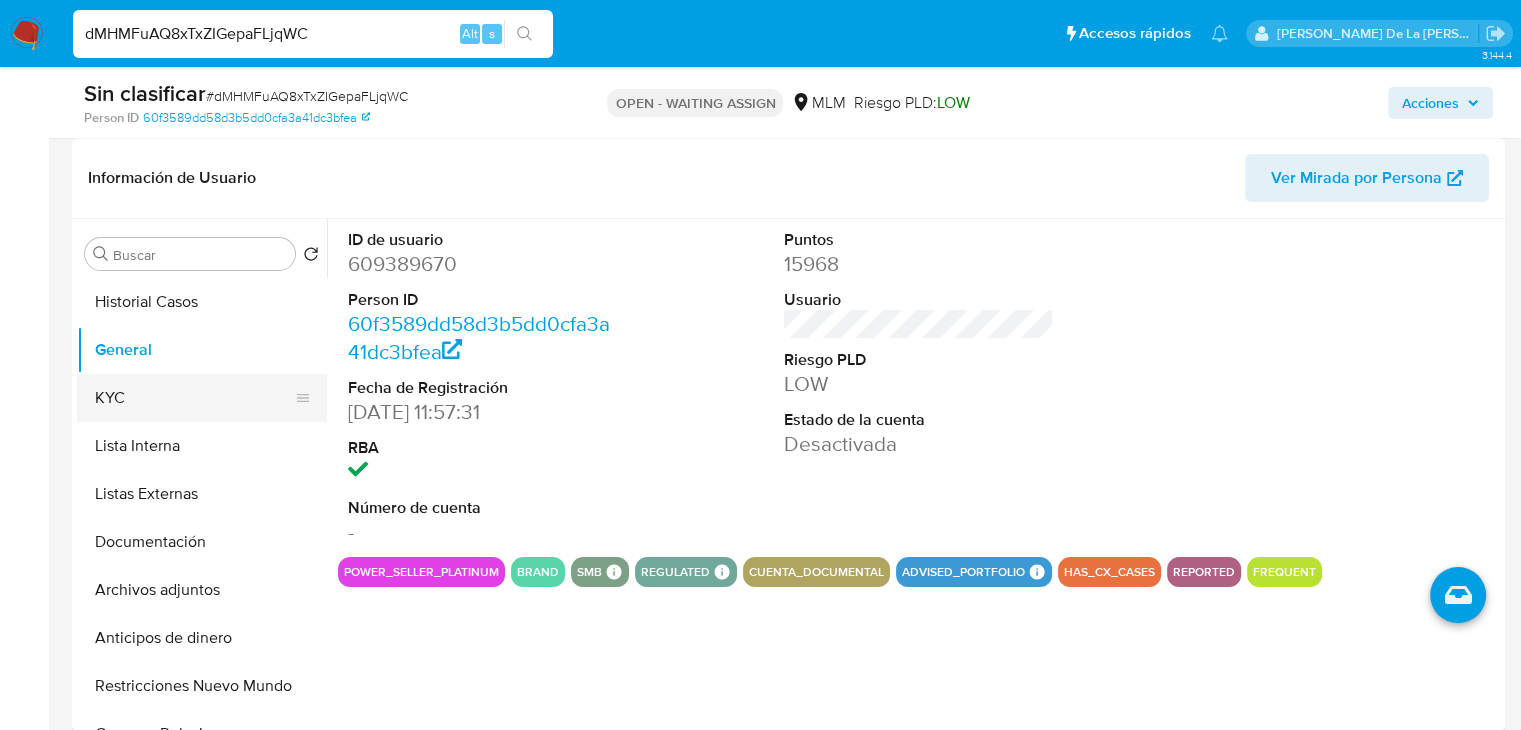 click on "KYC" at bounding box center [194, 398] 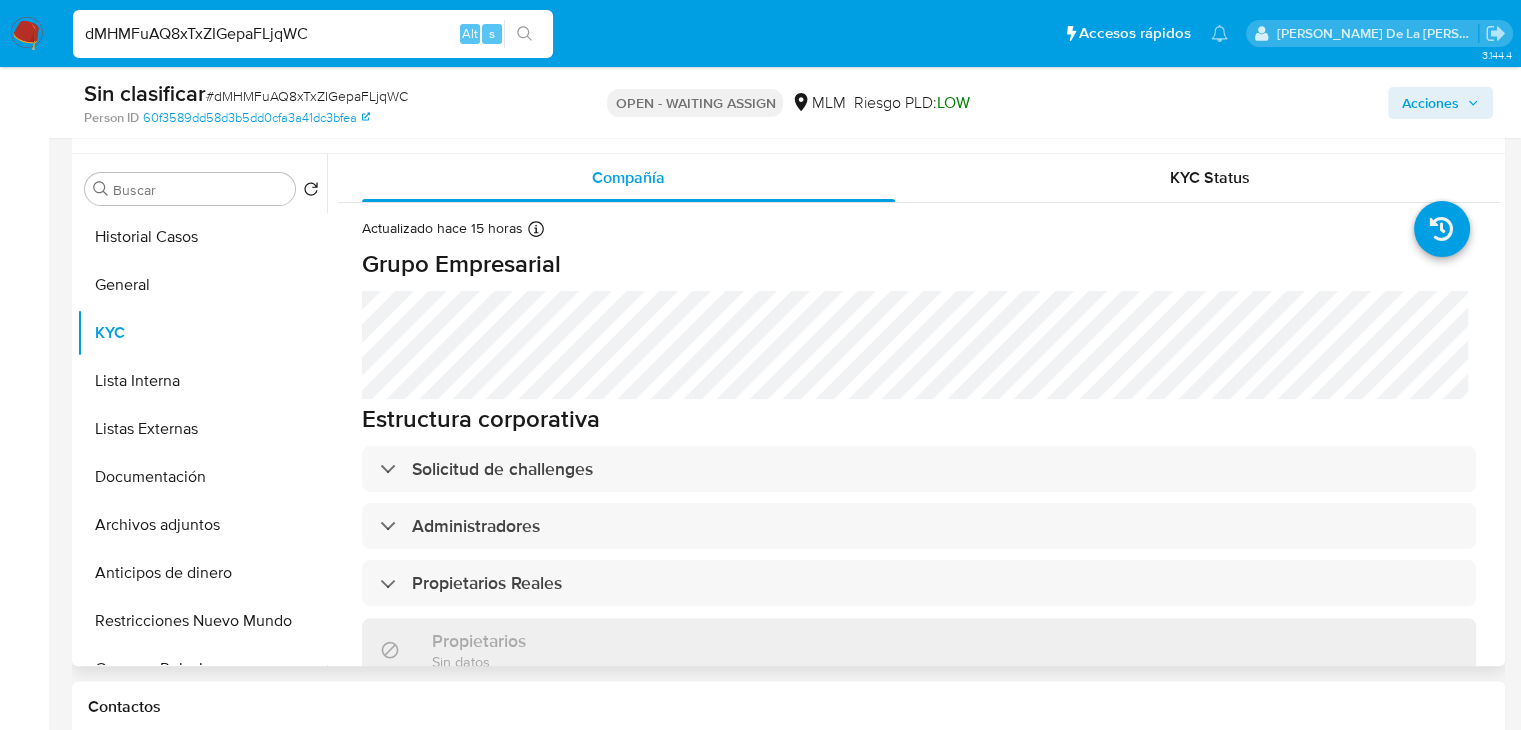 scroll, scrollTop: 400, scrollLeft: 0, axis: vertical 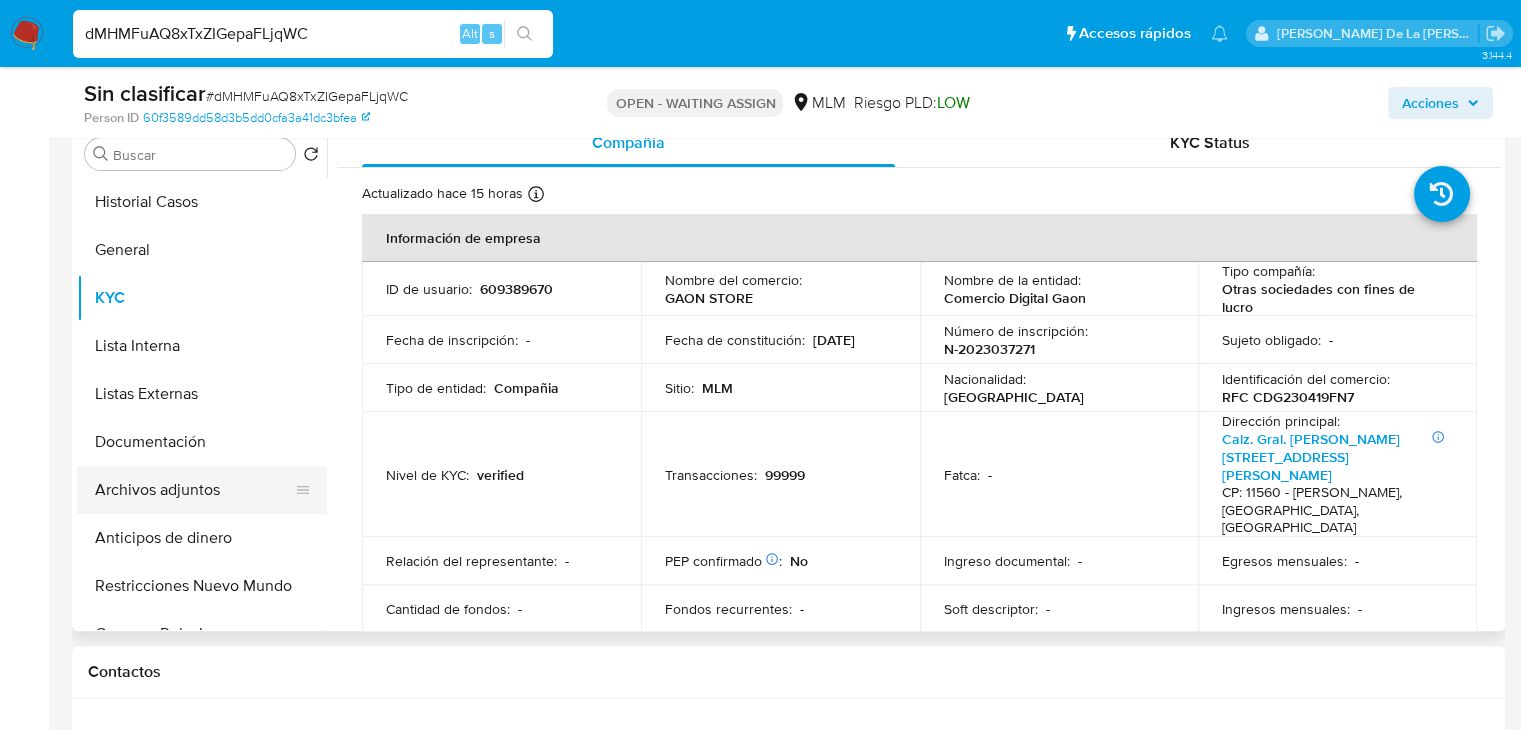 click on "Archivos adjuntos" at bounding box center [194, 490] 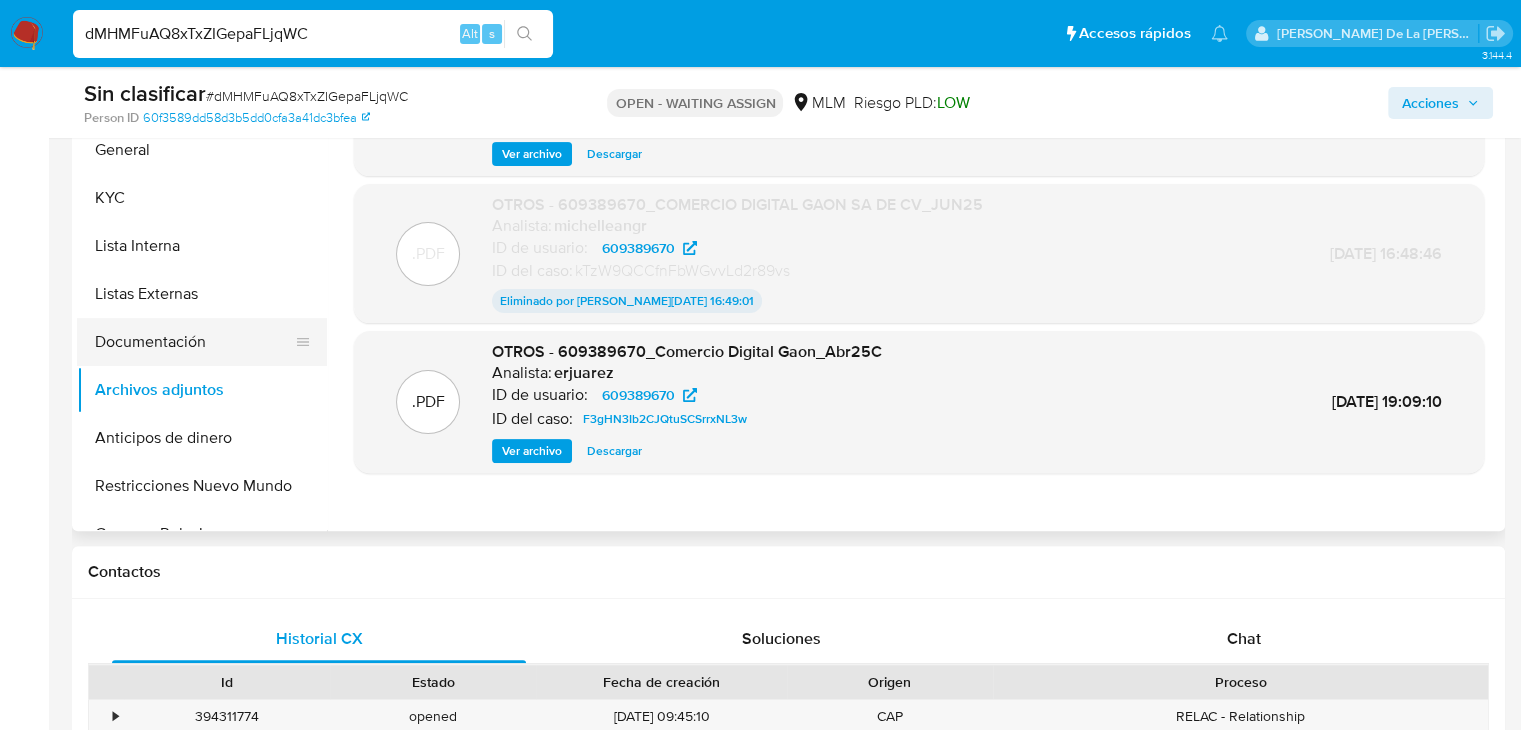 scroll, scrollTop: 400, scrollLeft: 0, axis: vertical 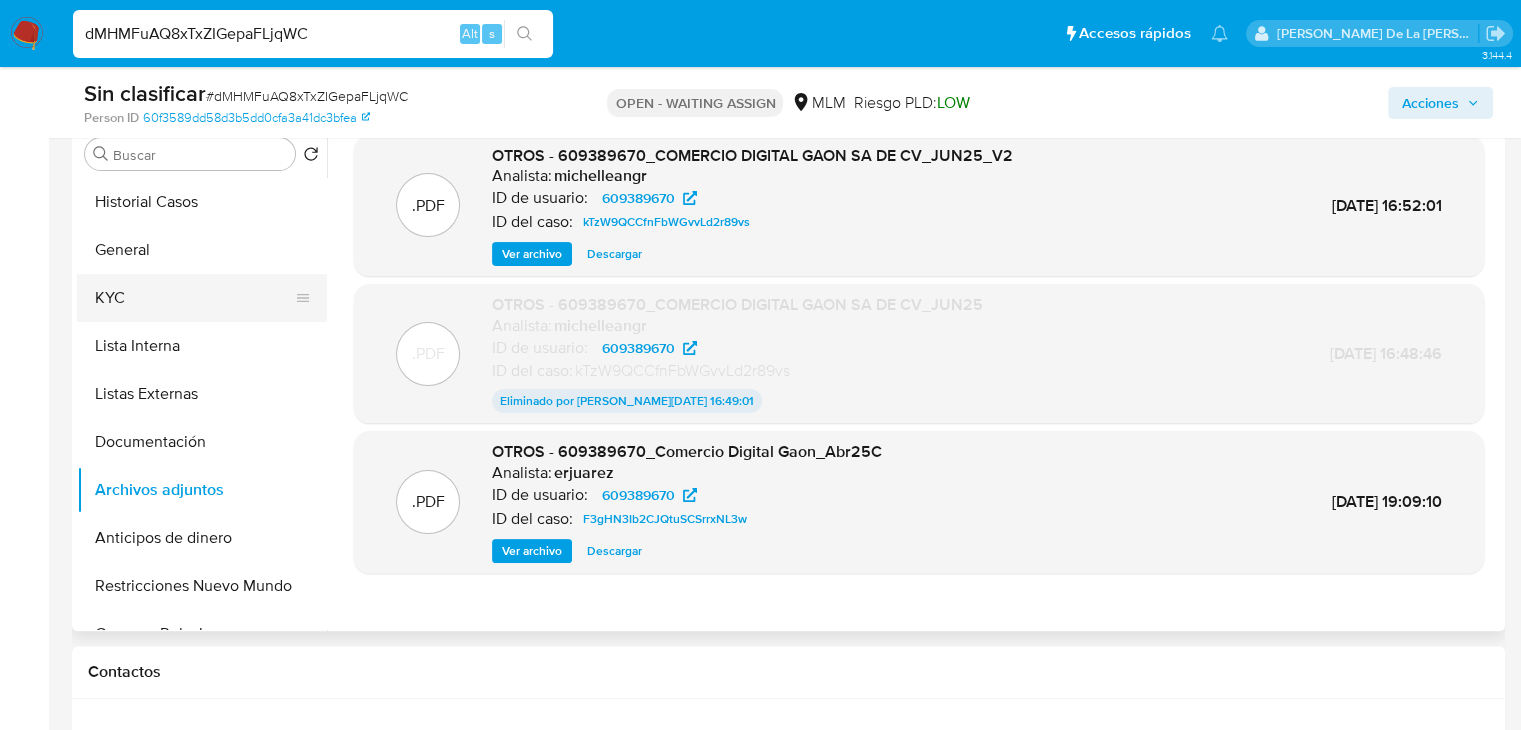 click on "KYC" at bounding box center (194, 298) 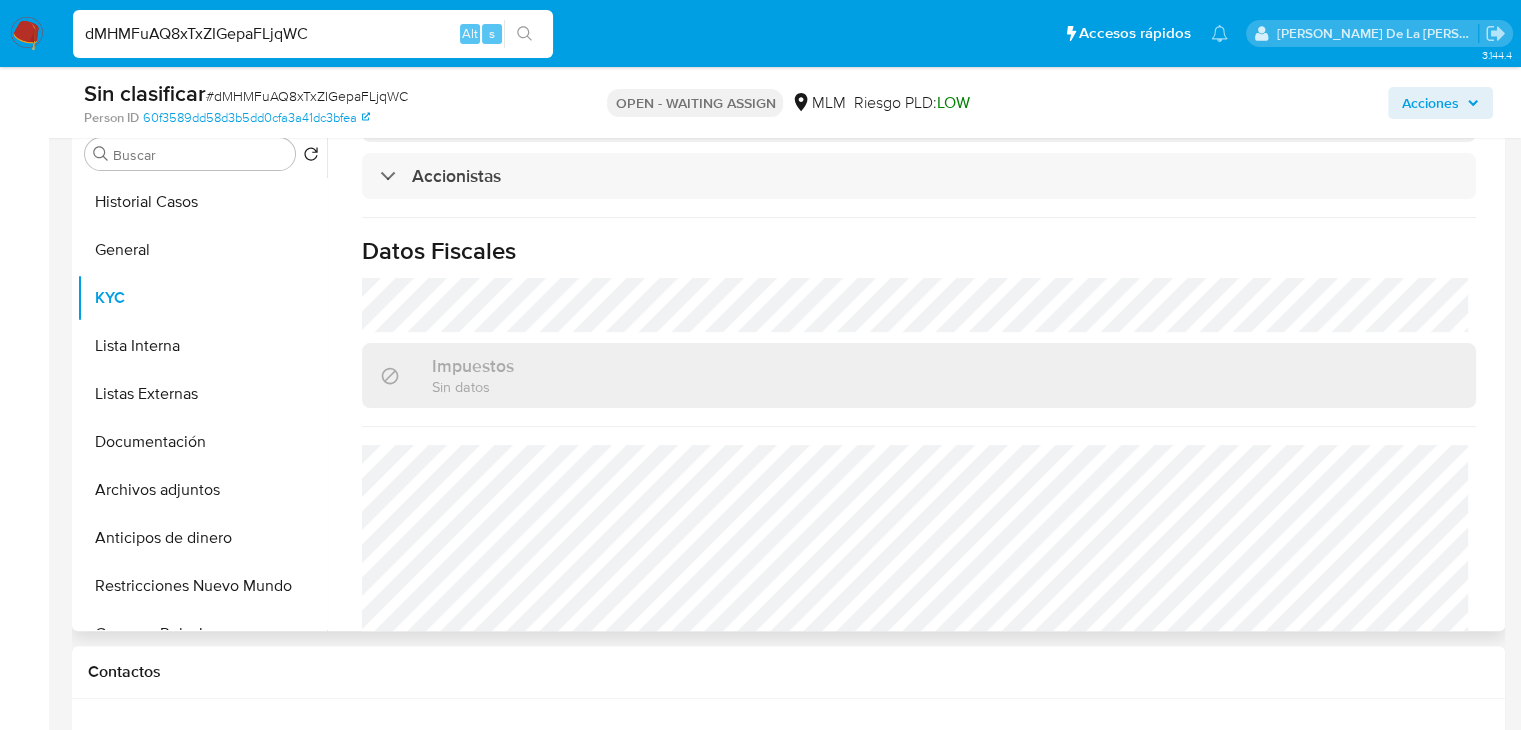 scroll, scrollTop: 1448, scrollLeft: 0, axis: vertical 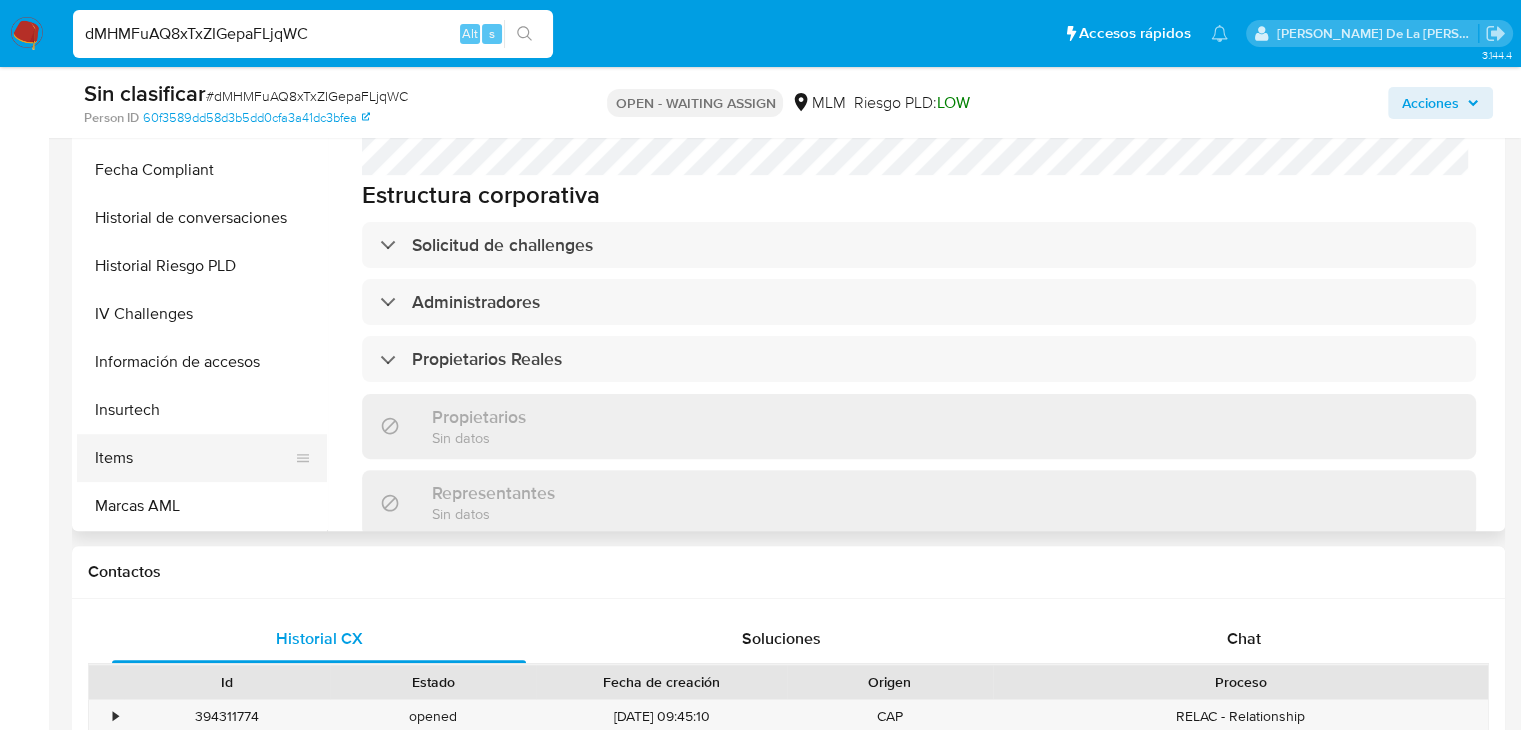 click on "Items" at bounding box center (194, 458) 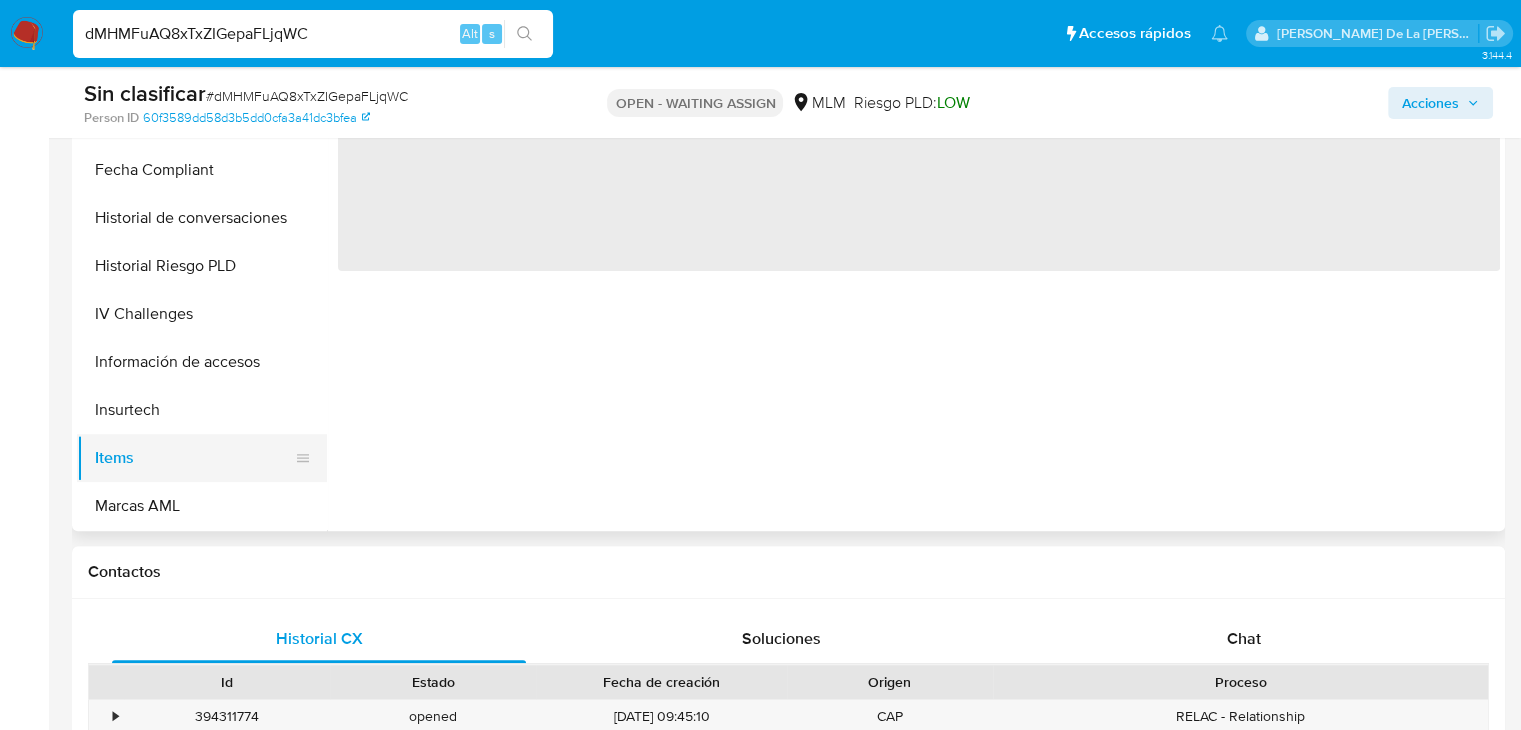 scroll, scrollTop: 0, scrollLeft: 0, axis: both 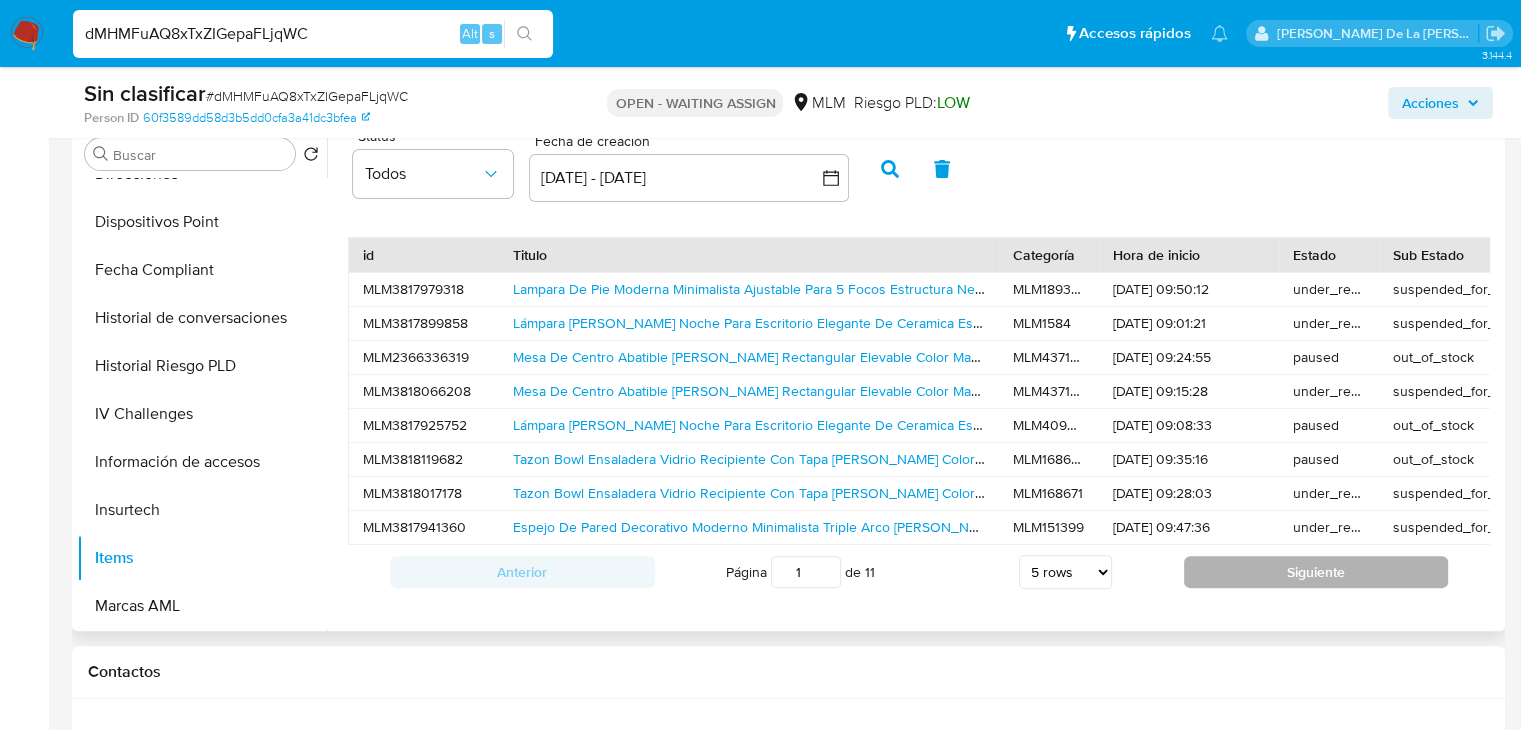 click on "Siguiente" at bounding box center (1316, 572) 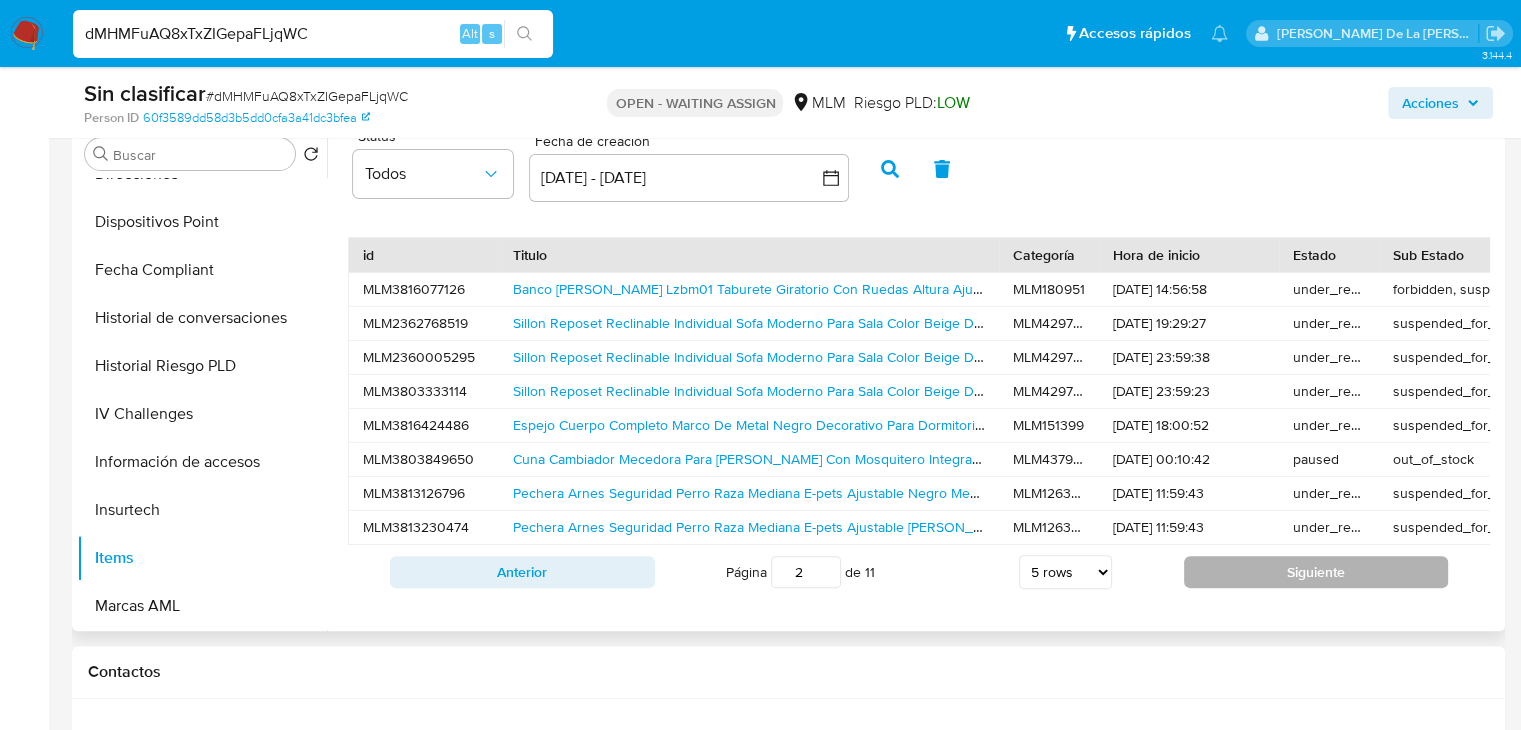 click on "Siguiente" at bounding box center (1316, 572) 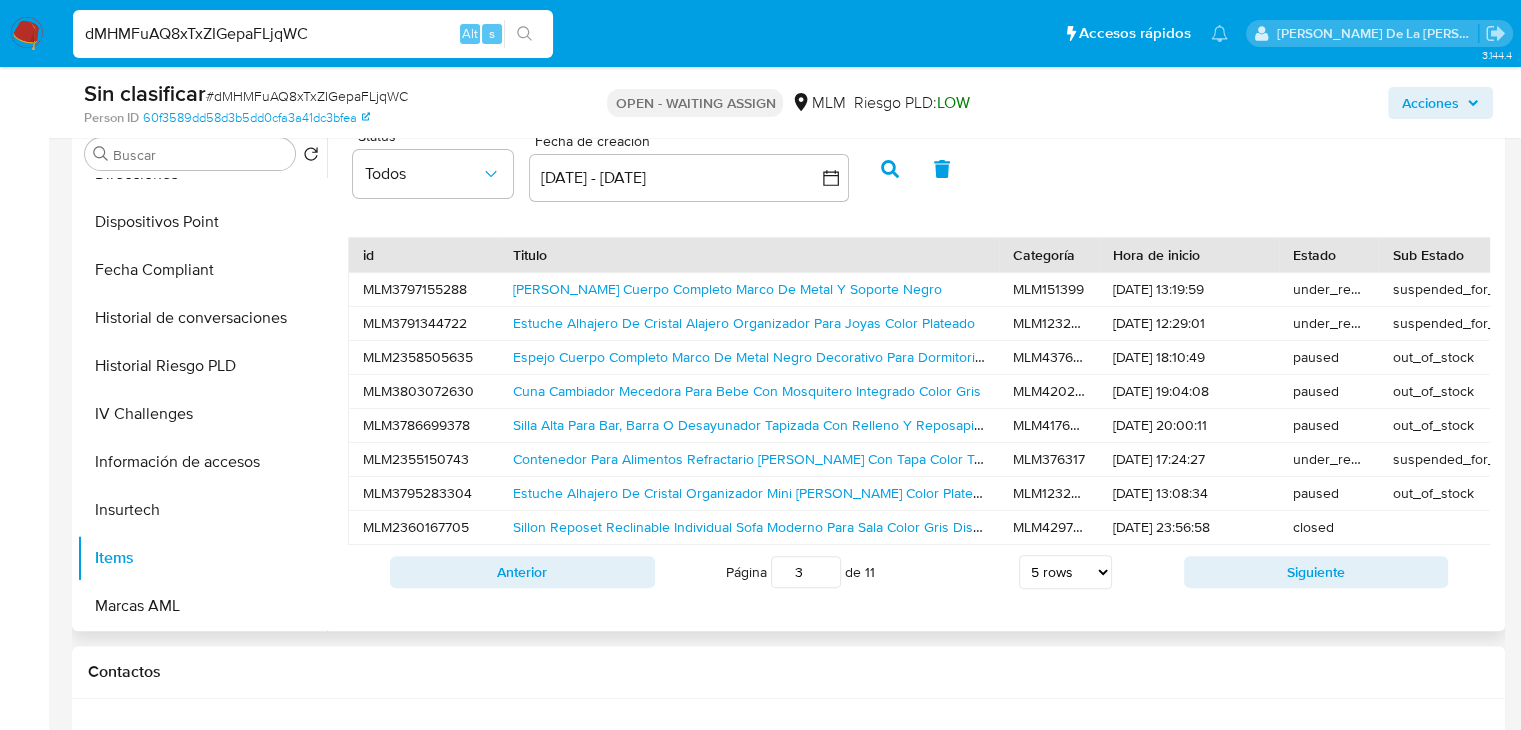 click on "Siguiente" at bounding box center [1316, 572] 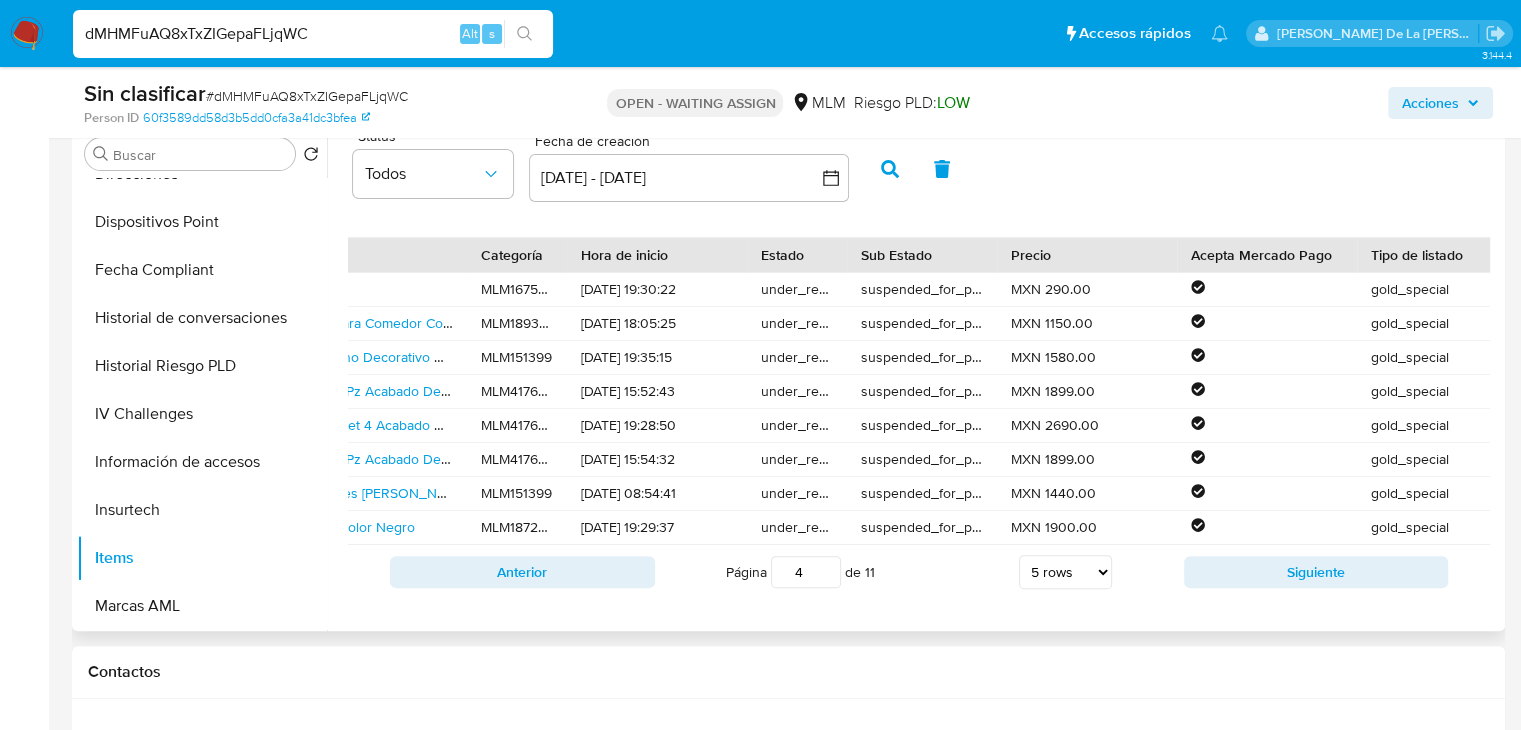 scroll, scrollTop: 0, scrollLeft: 533, axis: horizontal 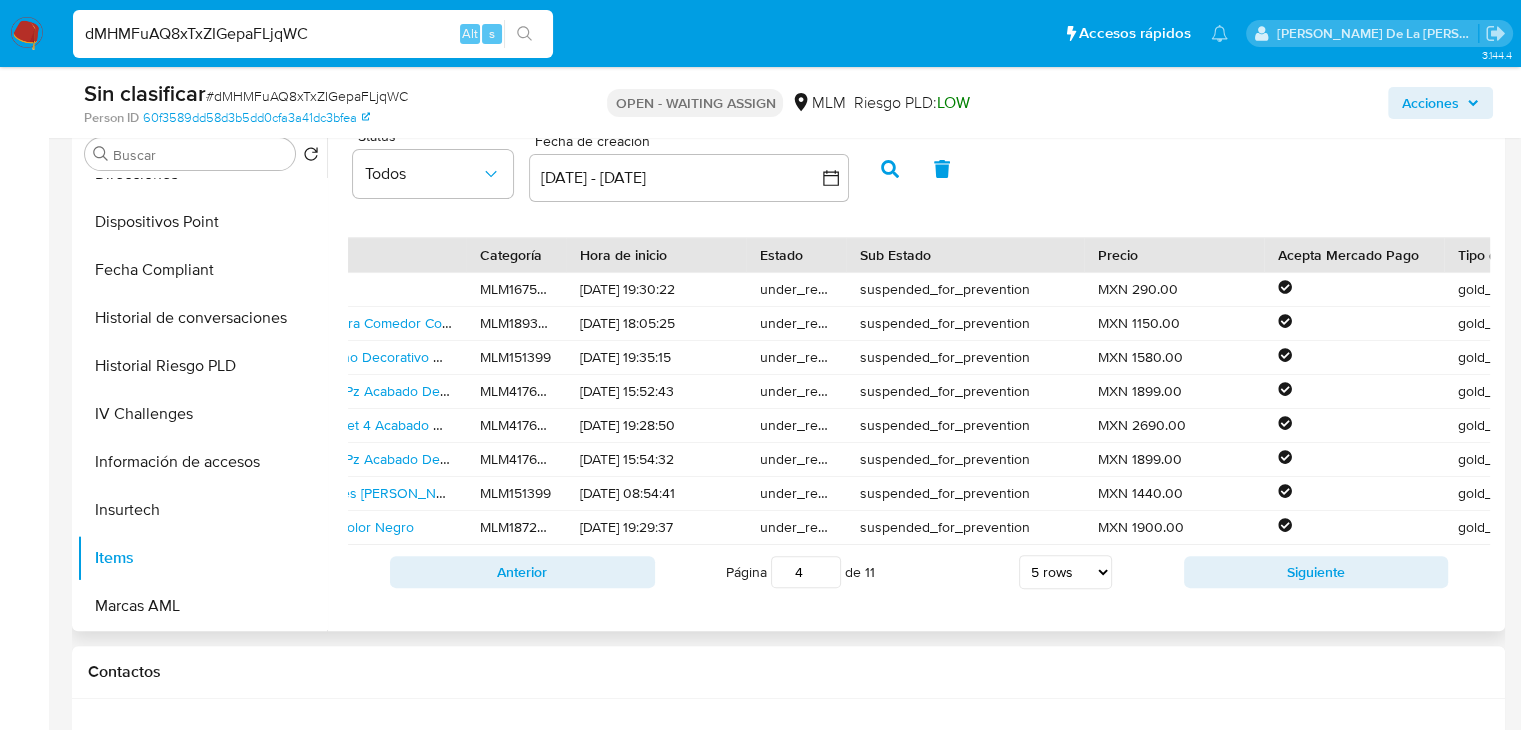 drag, startPoint x: 1055, startPoint y: 248, endPoint x: 1041, endPoint y: 257, distance: 16.643316 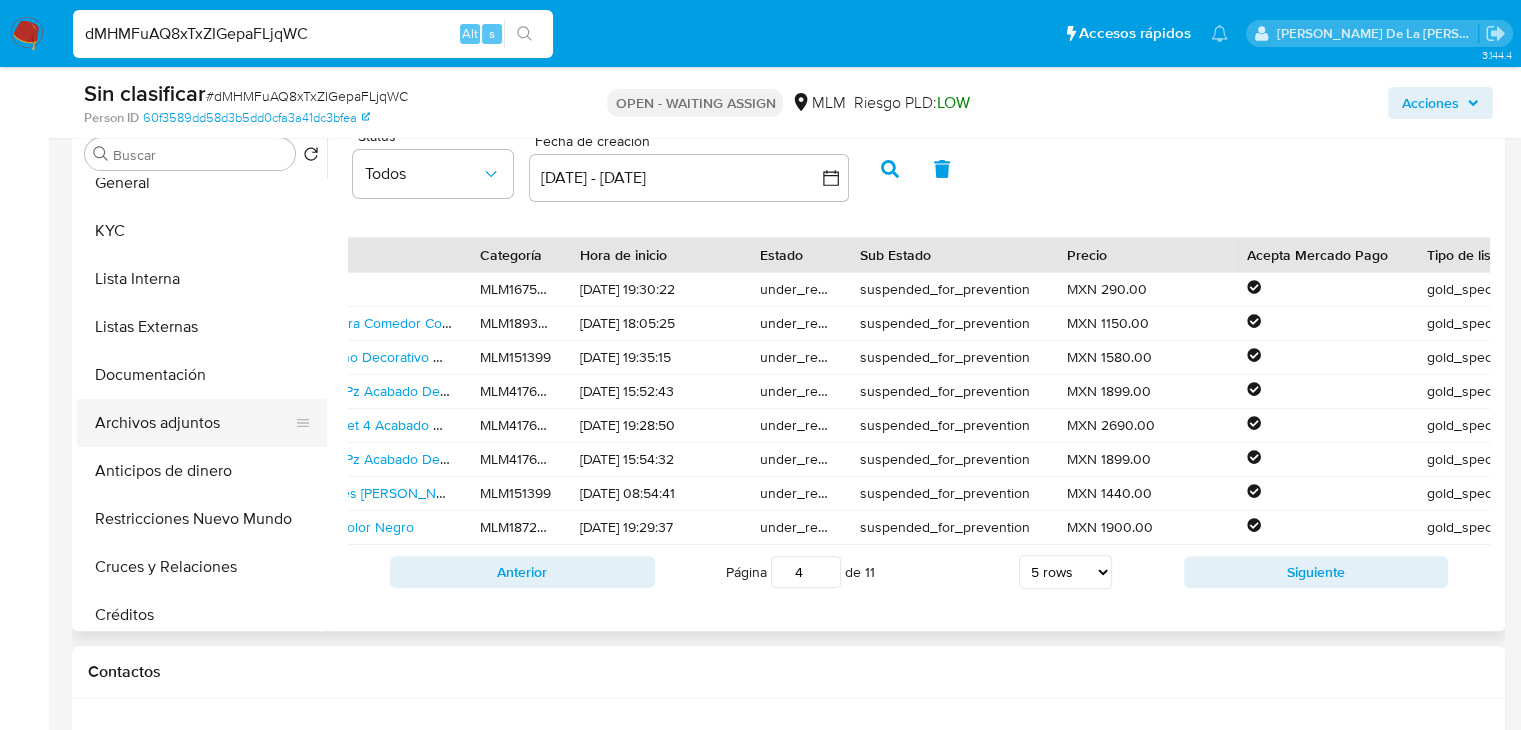 scroll, scrollTop: 100, scrollLeft: 0, axis: vertical 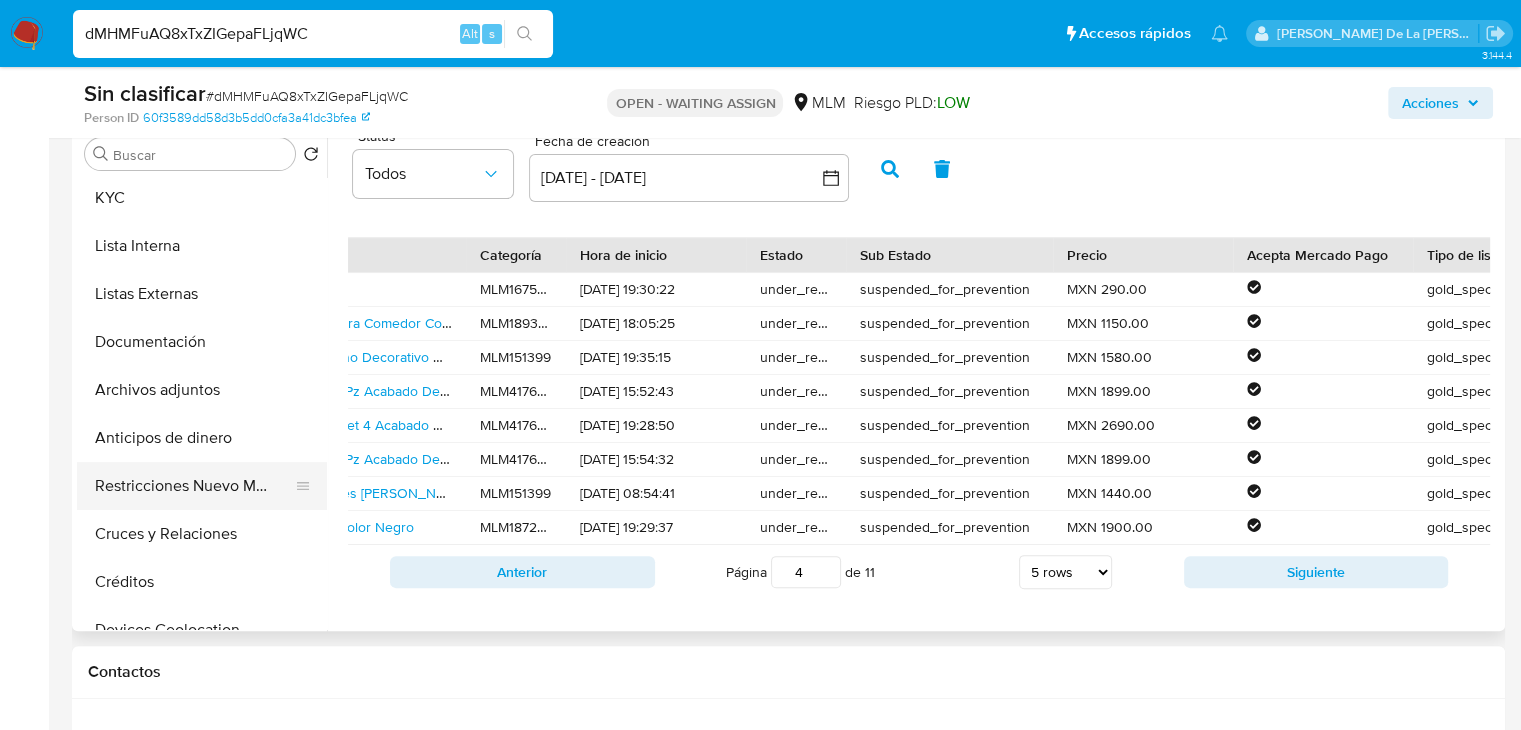 click on "Restricciones Nuevo Mundo" at bounding box center (194, 486) 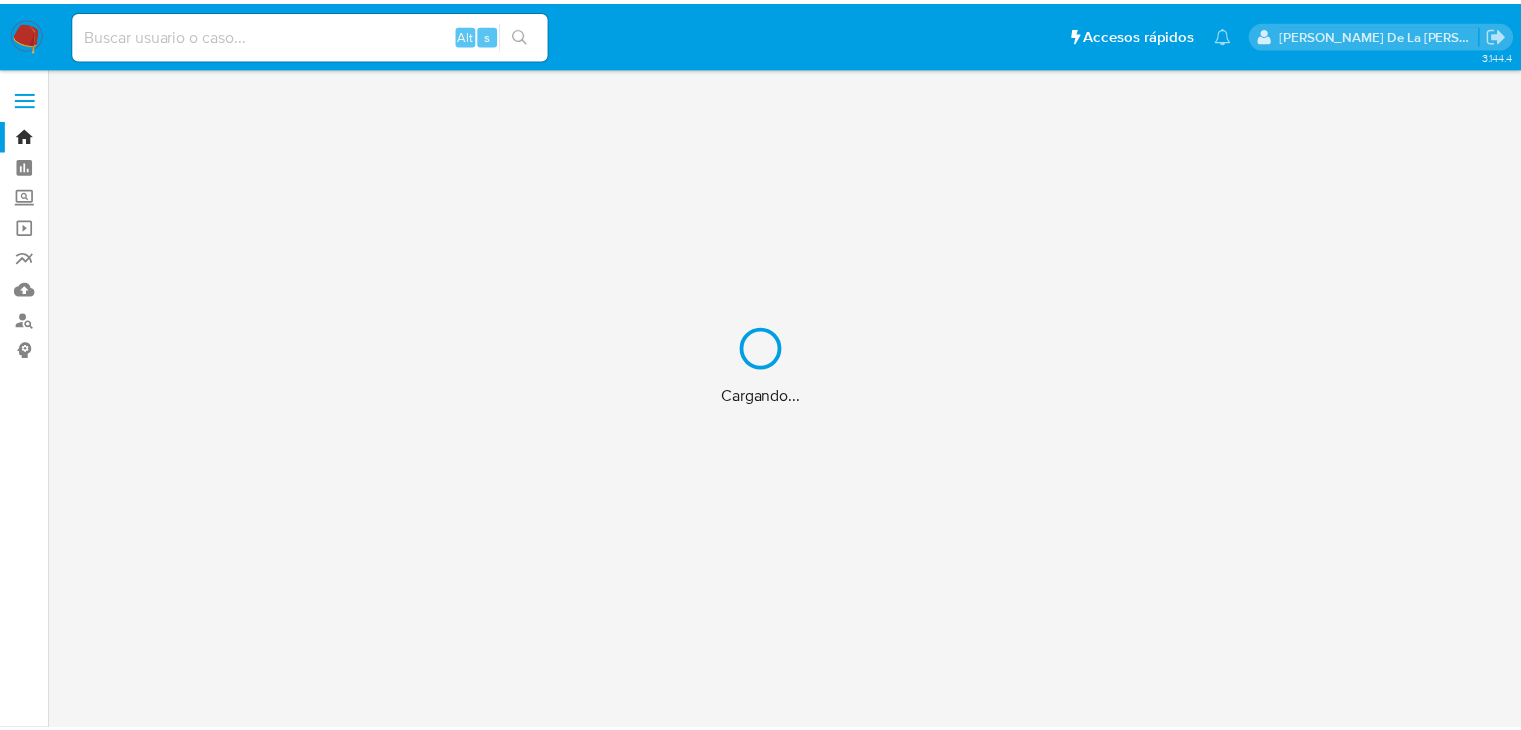 scroll, scrollTop: 0, scrollLeft: 0, axis: both 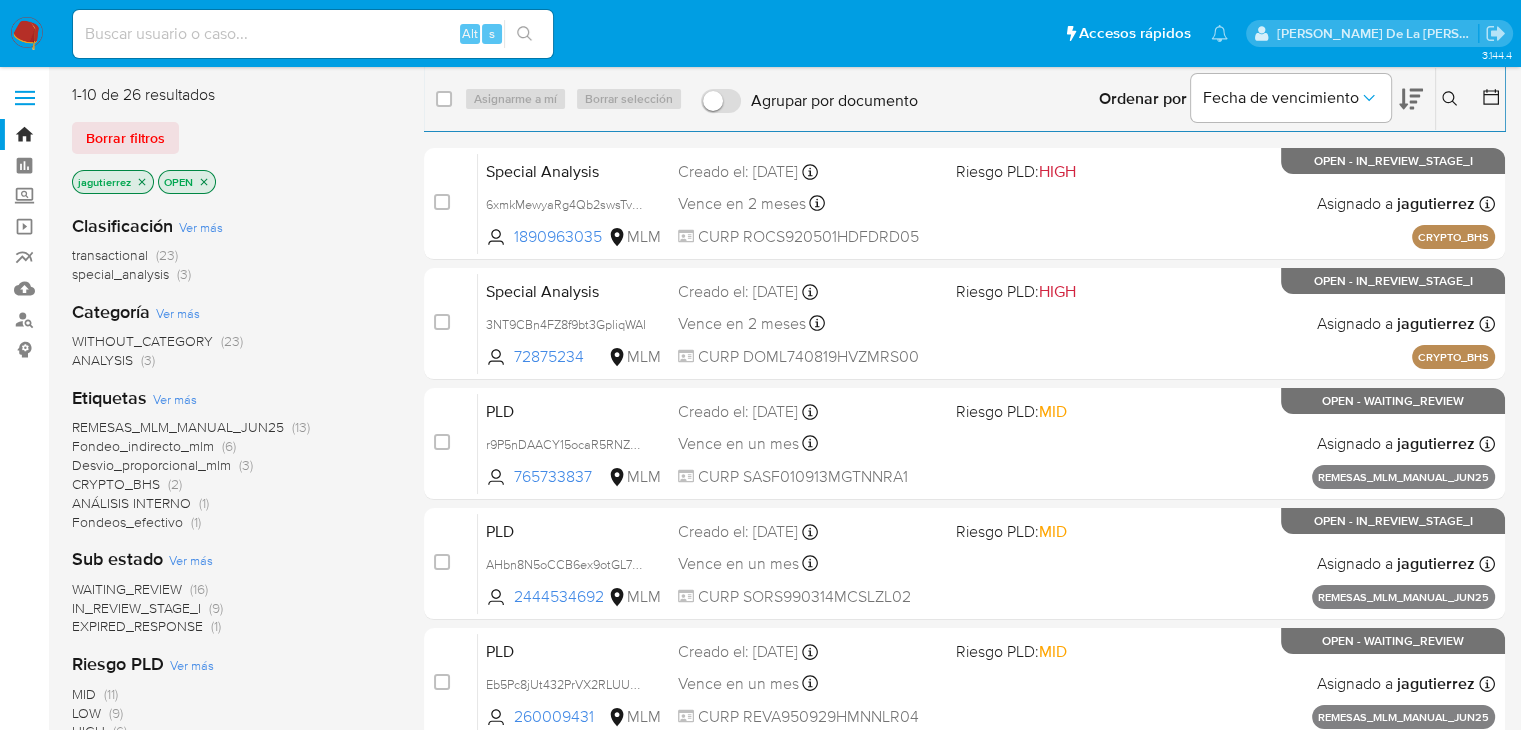 click 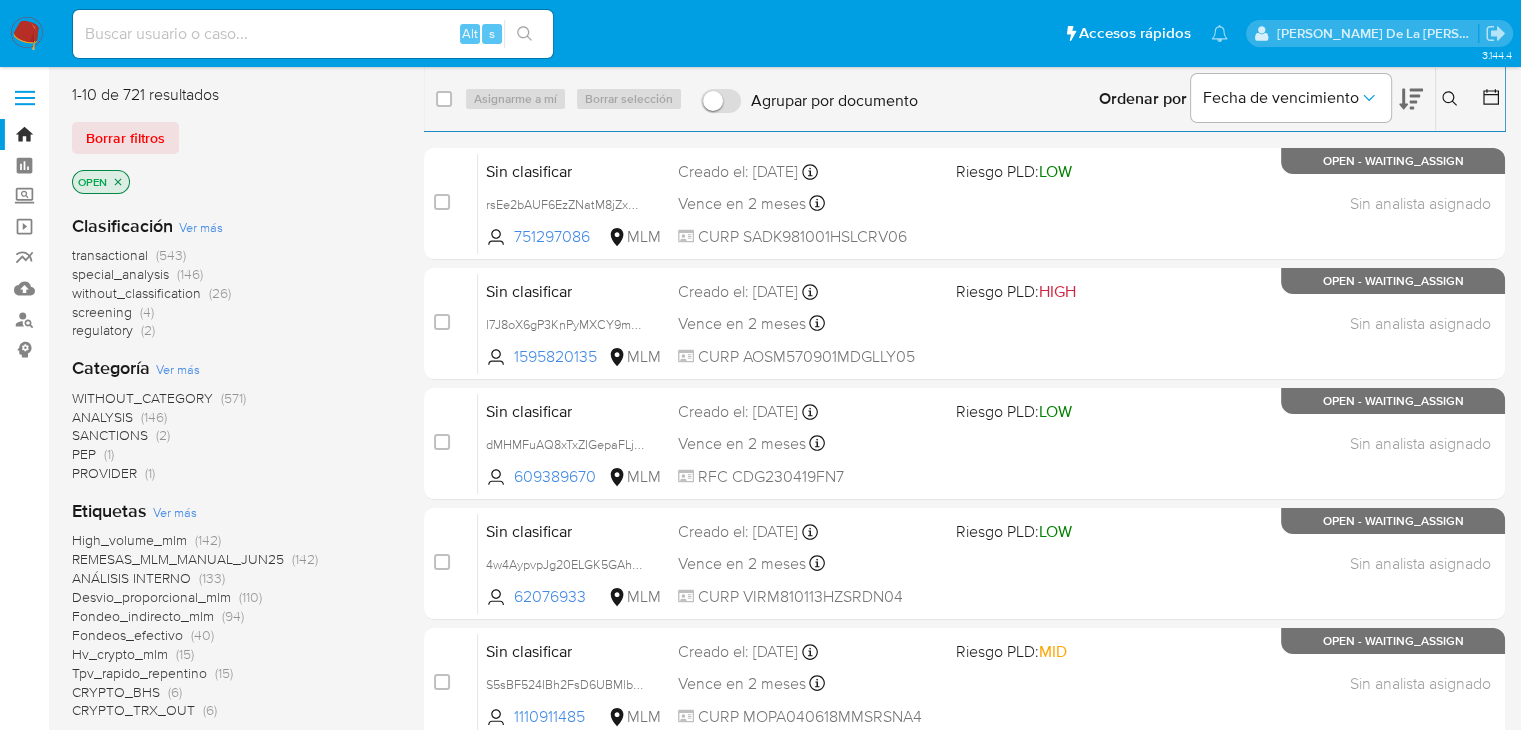 click on "screening" at bounding box center (102, 312) 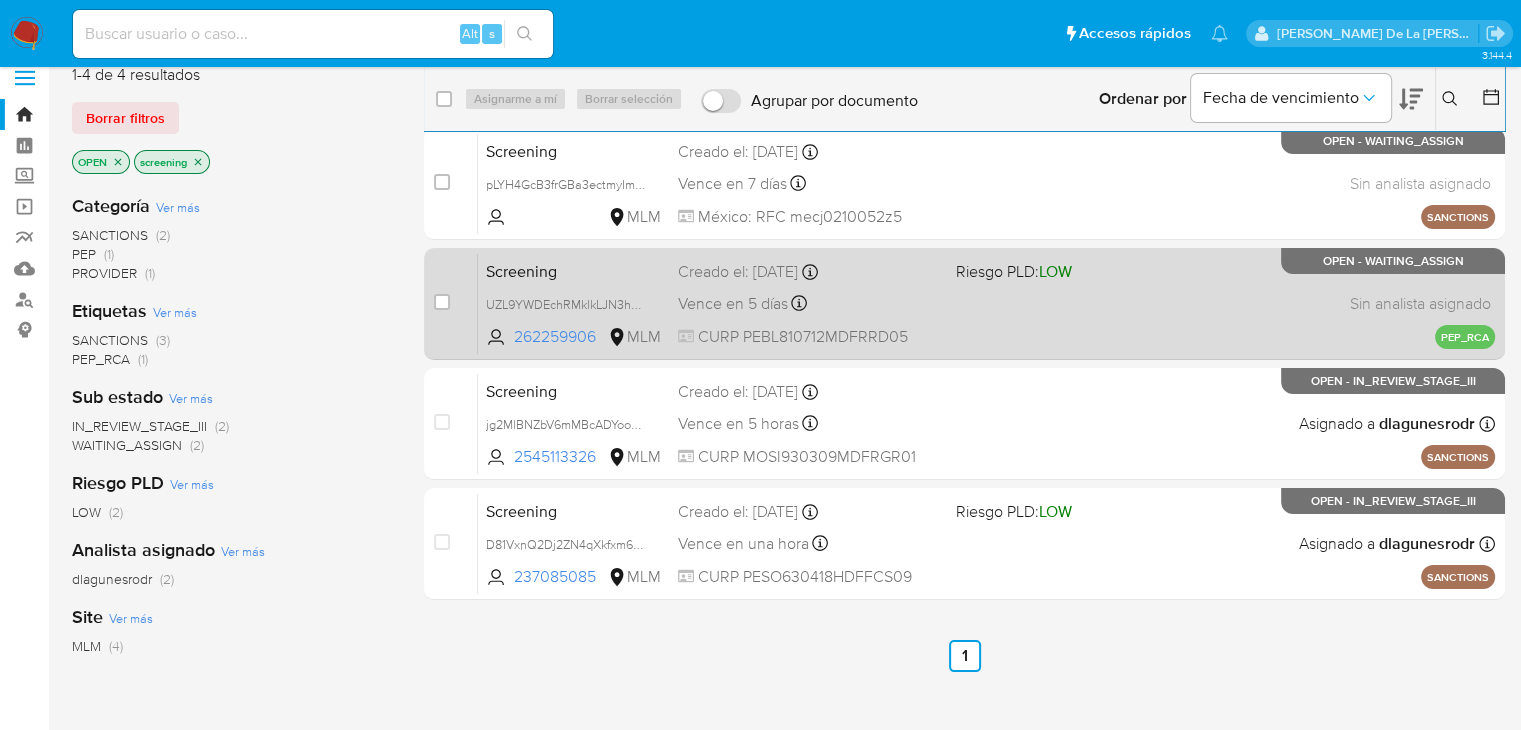 scroll, scrollTop: 0, scrollLeft: 0, axis: both 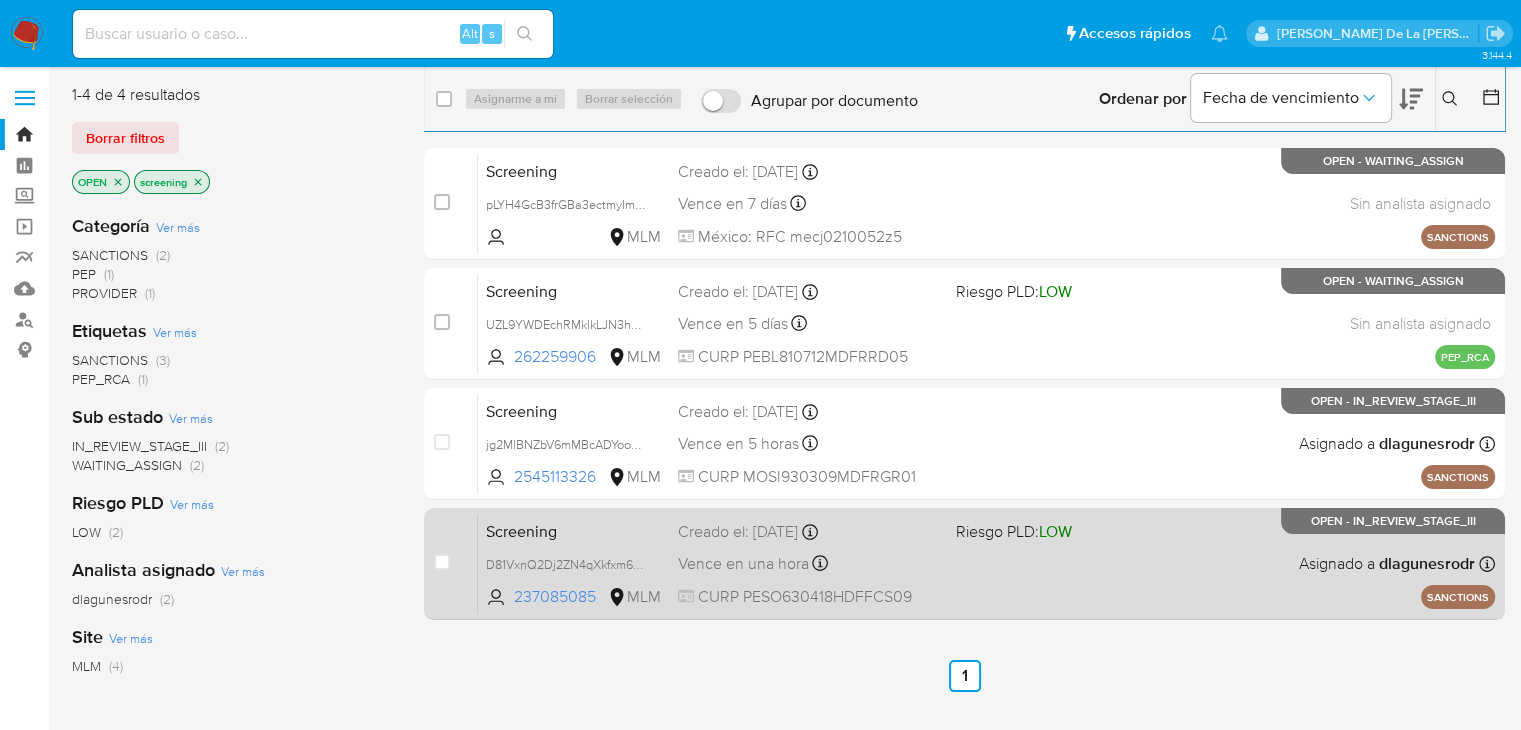 click on "Vence en una hora   Vence el [DATE] 09:53:14" at bounding box center (809, 563) 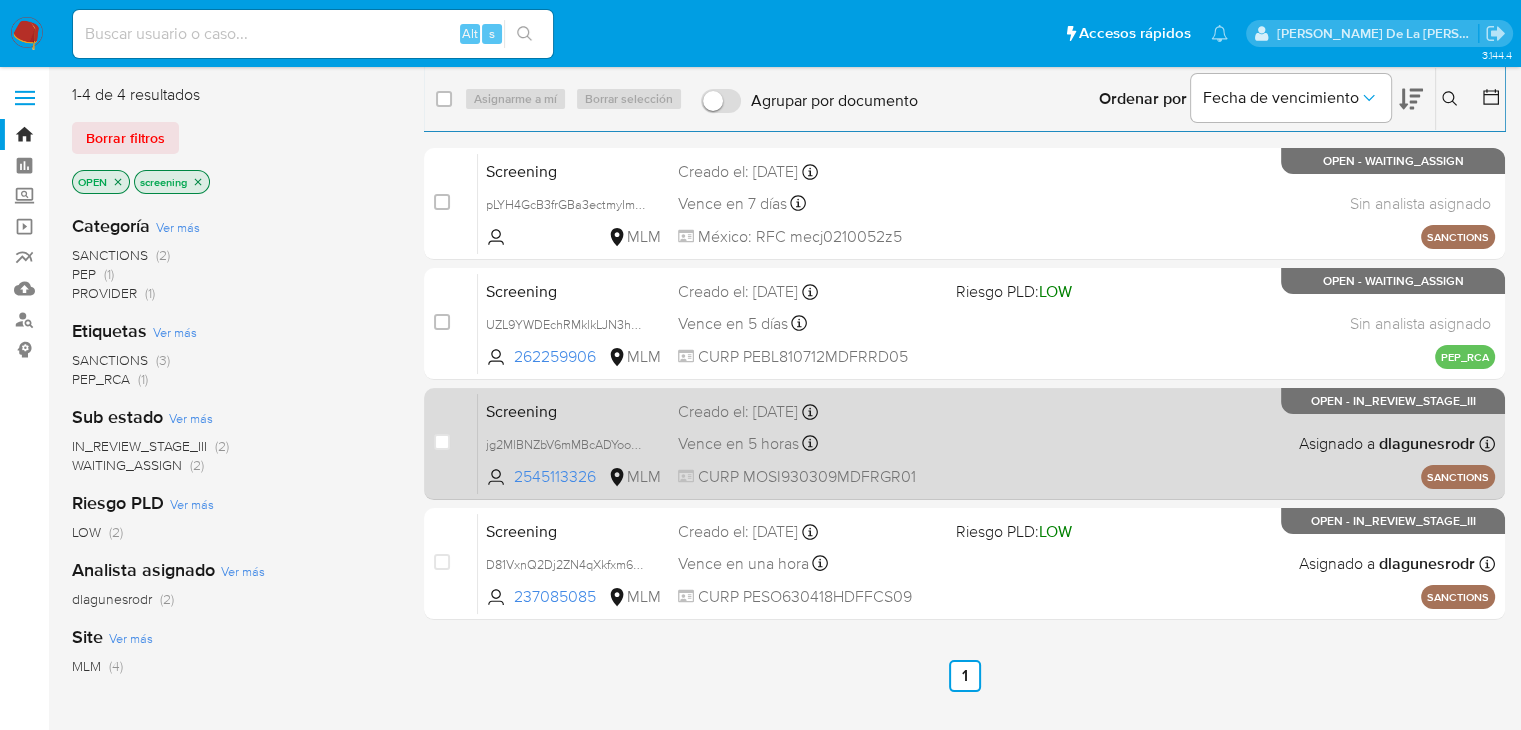 click on "Screening jg2MlBNZbV6mMBcADYooSJcT 2545113326 MLM Creado el: [DATE]   Creado el: [DATE] 14:28:57 Vence en 5 horas   Vence el [DATE] 14:28:58 CURP   MOSI930309MDFRGR01 Asignado a   dlagunesrodr   Asignado el: [DATE] 15:22:20 SANCTIONS OPEN - IN_REVIEW_STAGE_III" at bounding box center (986, 443) 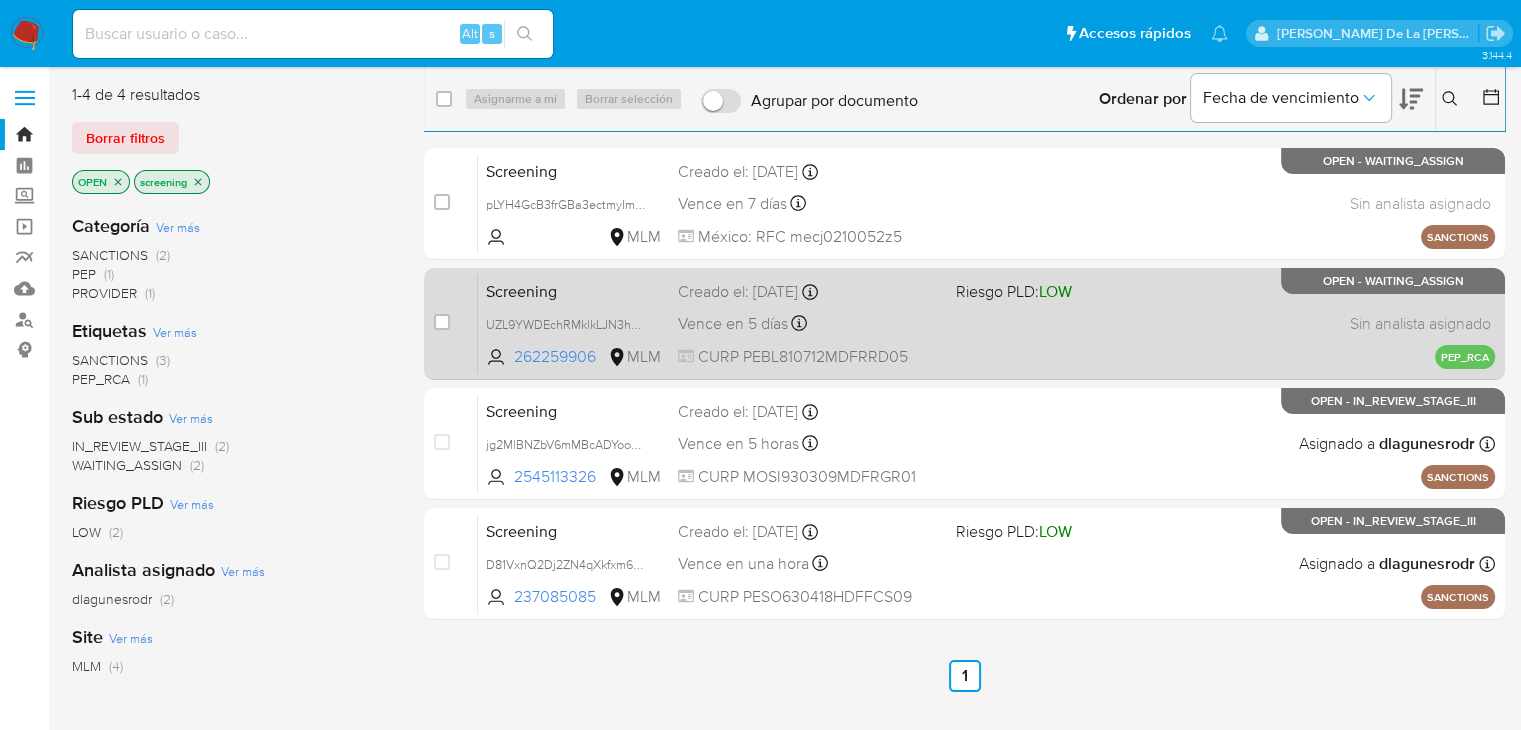 click on "Screening UZL9YWDEchRMklkLJN3hqIdO 262259906 MLM Riesgo PLD:  LOW Creado el: [DATE]   Creado el: [DATE] 04:07:39 Vence en 5 días   Vence el [DATE] 04:07:39 CURP   PEBL810712MDFRRD05 Sin analista asignado   Asignado el: - PEP_RCA OPEN - WAITING_ASSIGN" at bounding box center (986, 323) 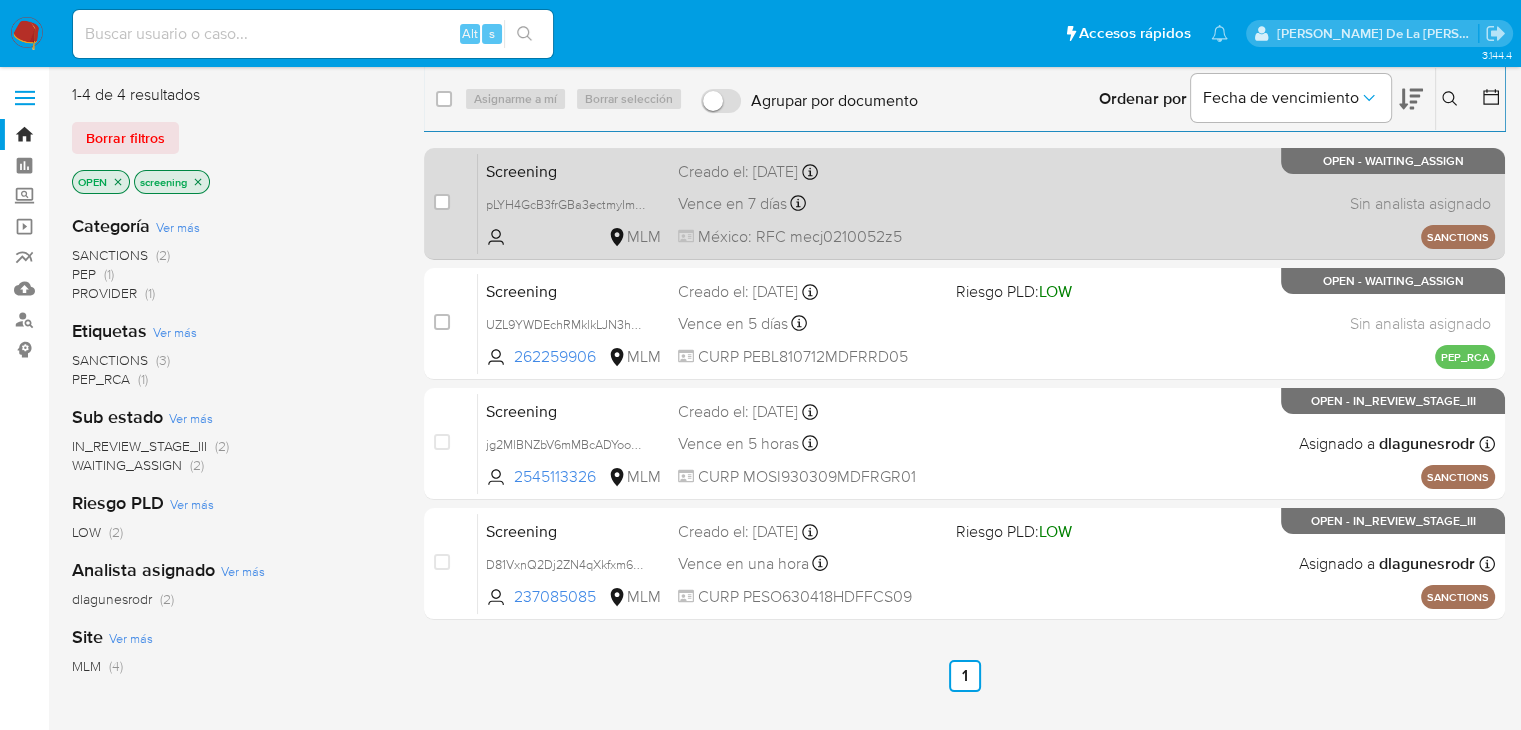 click on "Creado el: [DATE]   Creado el: [DATE] 04:18:47" at bounding box center (809, 172) 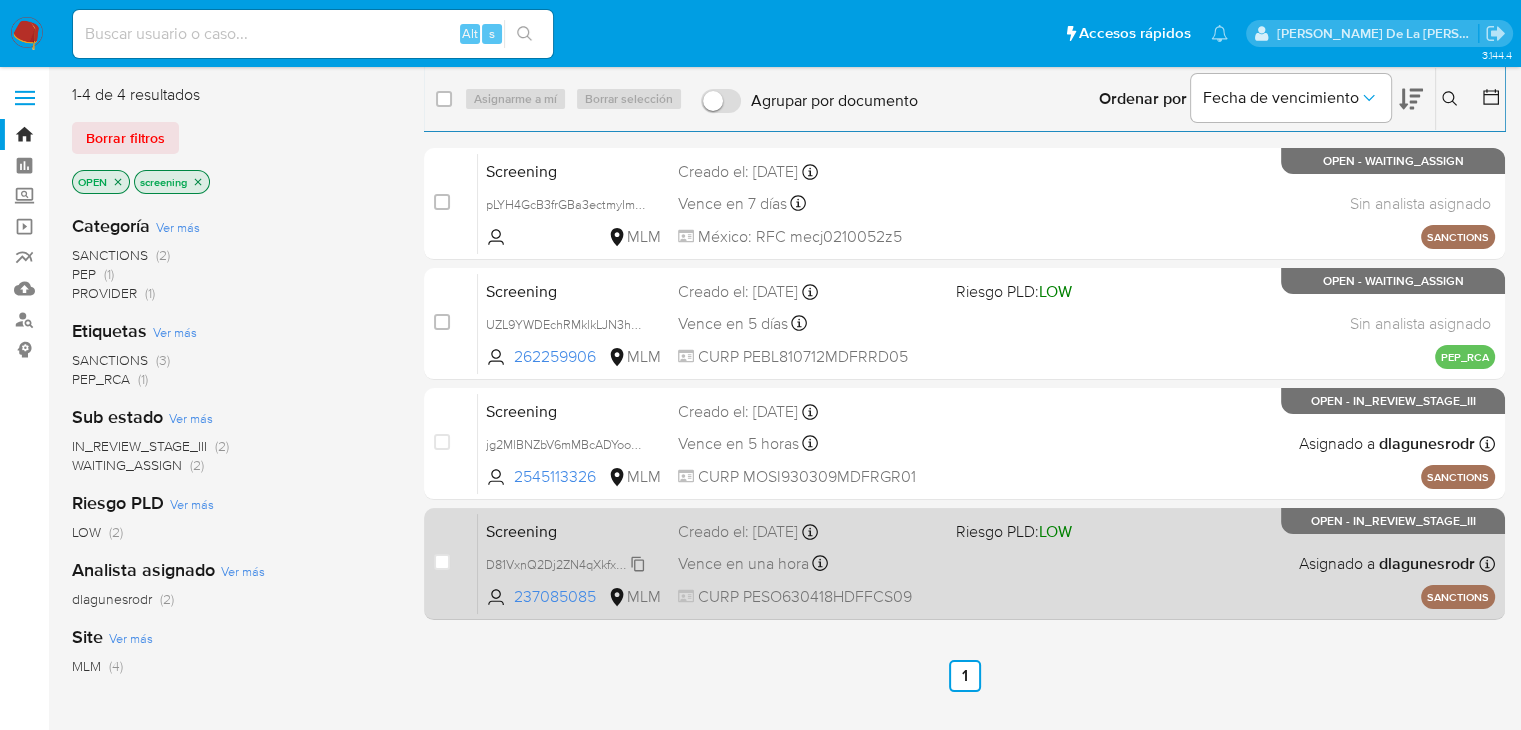 click on "D81VxnQ2Dj2ZN4qXkfxm6lK5" at bounding box center [566, 564] 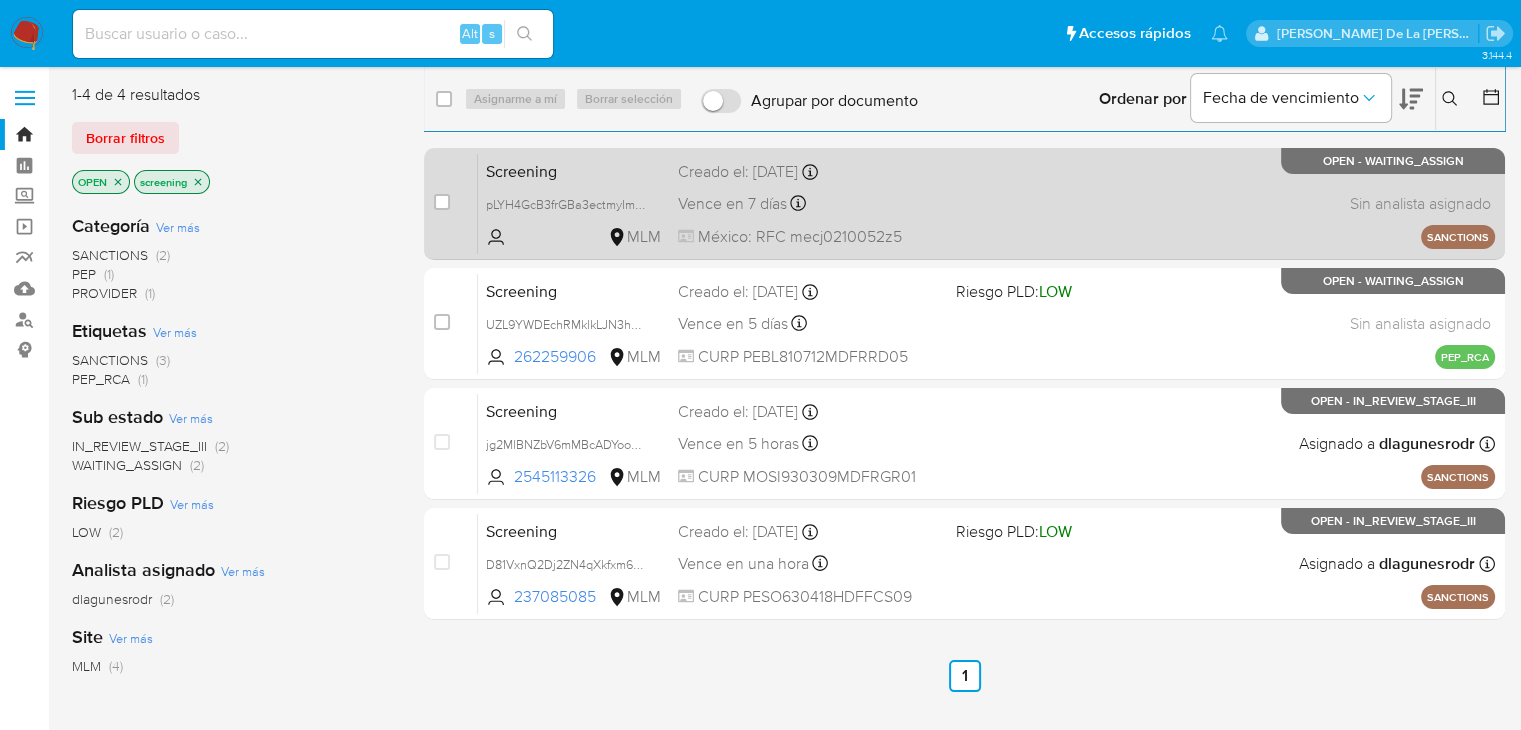 click on "Screening pLYH4GcB3frGBa3ectmyImB0 MLM Creado el: [DATE]   Creado el: [DATE] 04:18:47 Vence en 7 días   Vence el [DATE] 04:18:47 [GEOGRAPHIC_DATA]: RFC   mecj0210052z5 Sin analista asignado   Asignado el: - SANCTIONS OPEN - WAITING_ASSIGN" at bounding box center [986, 203] 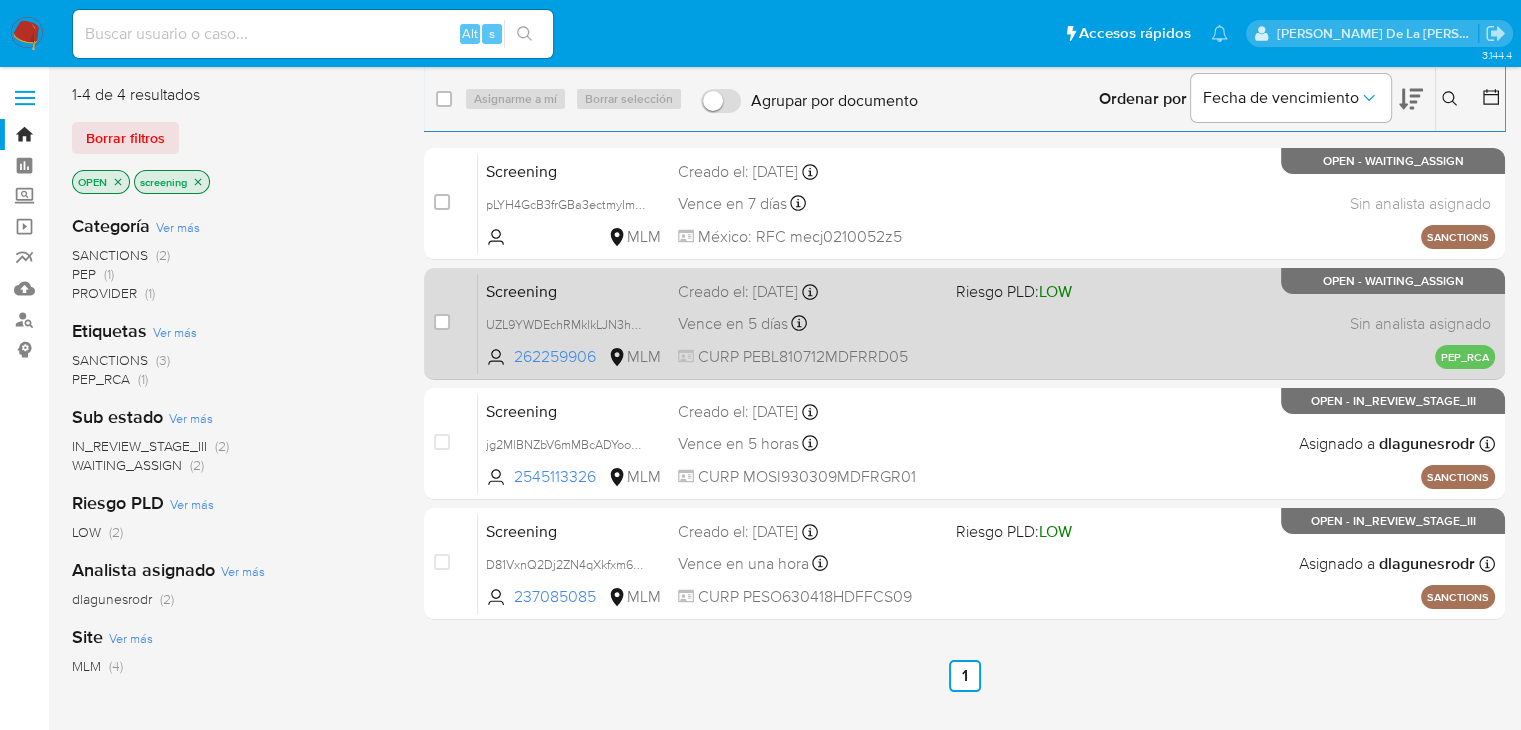click on "Screening UZL9YWDEchRMklkLJN3hqIdO 262259906 MLM Riesgo PLD:  LOW Creado el: [DATE]   Creado el: [DATE] 04:07:39 Vence en 5 días   Vence el [DATE] 04:07:39 CURP   PEBL810712MDFRRD05 Sin analista asignado   Asignado el: - PEP_RCA OPEN - WAITING_ASSIGN" at bounding box center [986, 323] 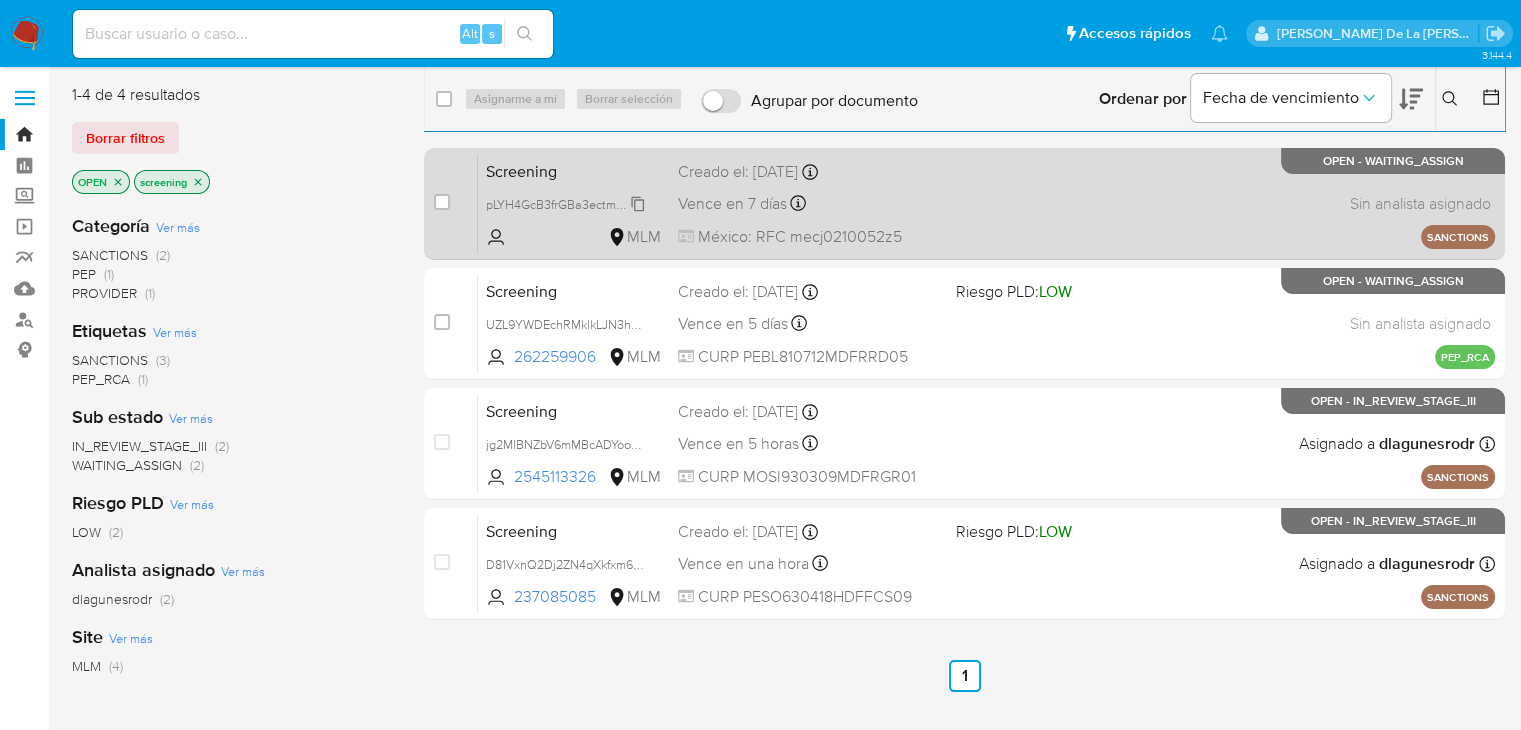 click on "pLYH4GcB3frGBa3ectmyImB0" at bounding box center [568, 203] 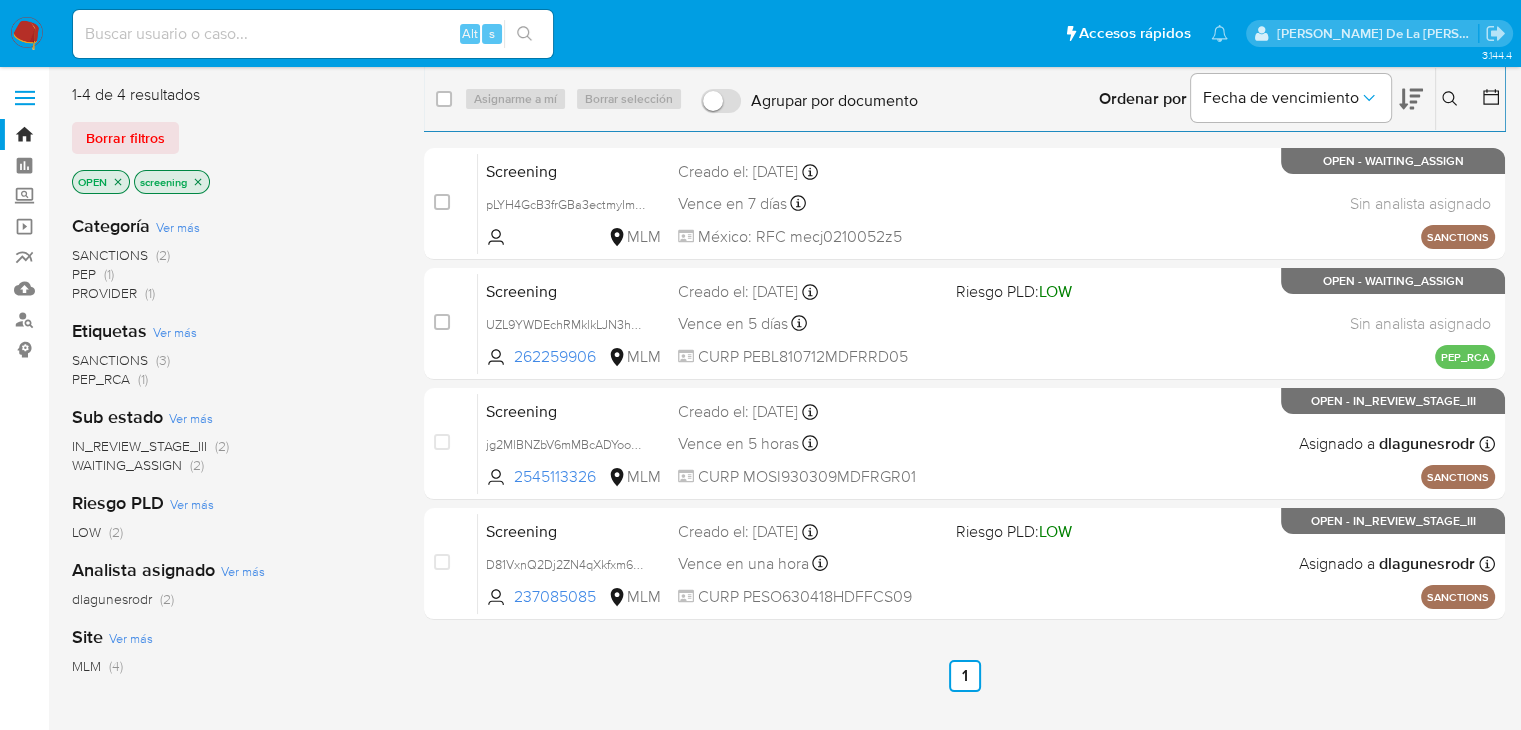 click at bounding box center [27, 34] 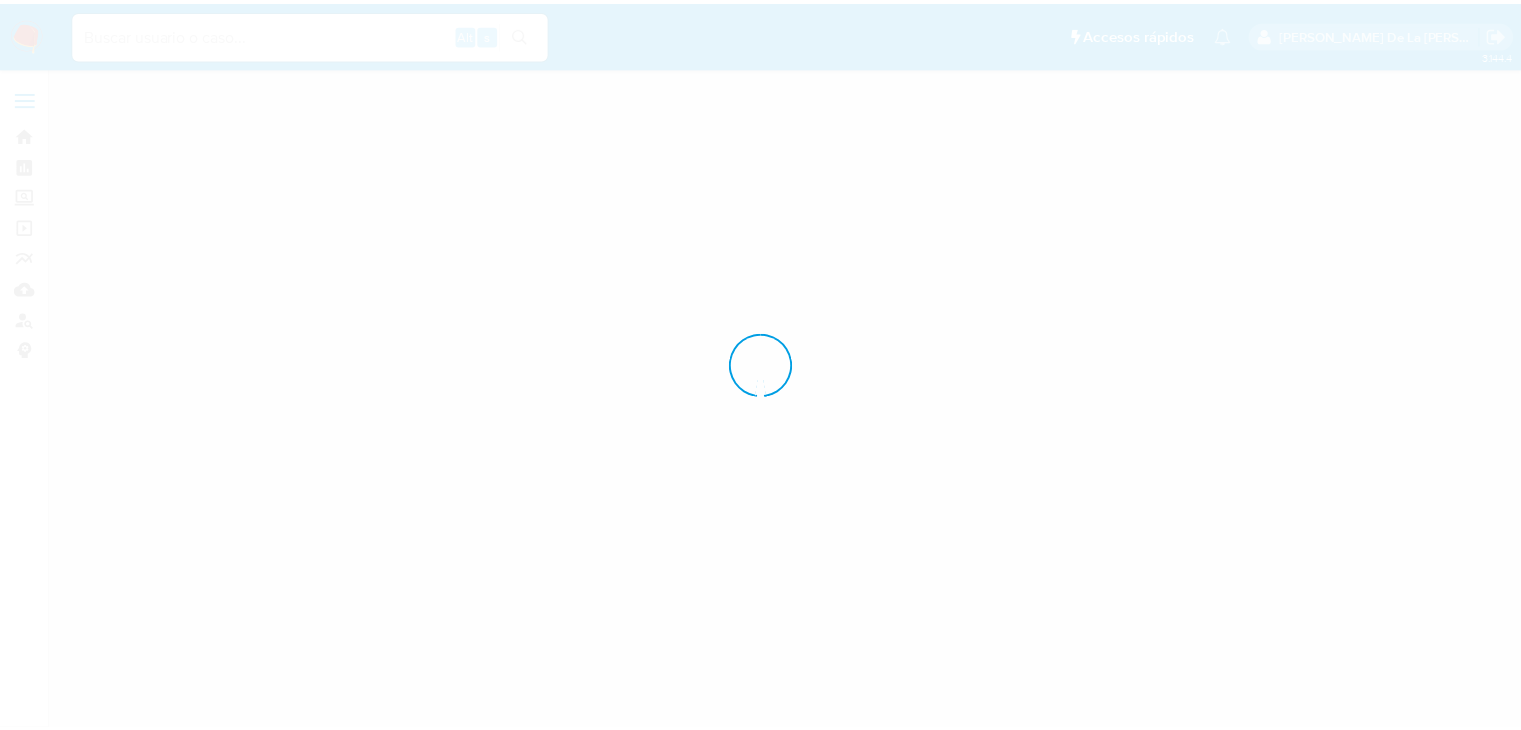 scroll, scrollTop: 0, scrollLeft: 0, axis: both 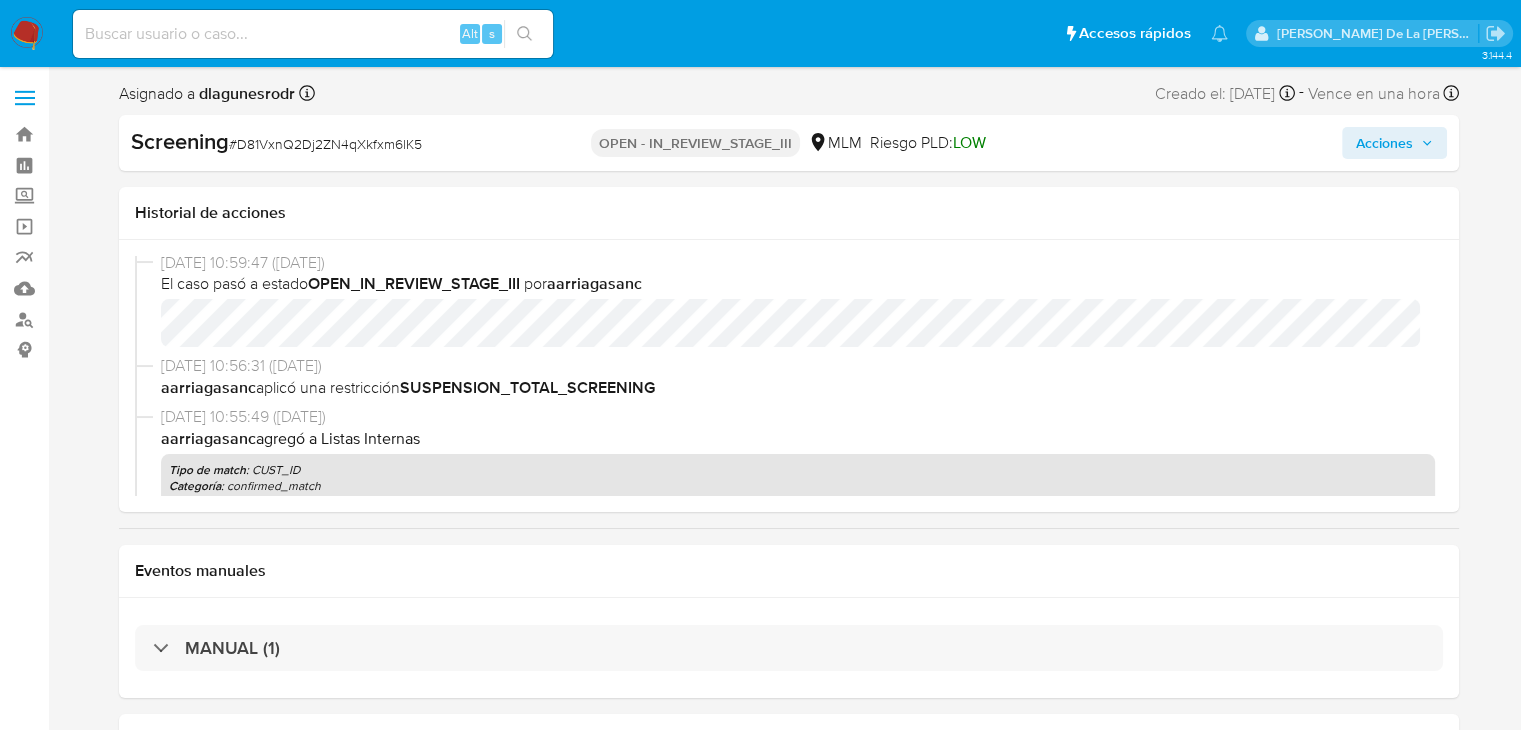 select on "10" 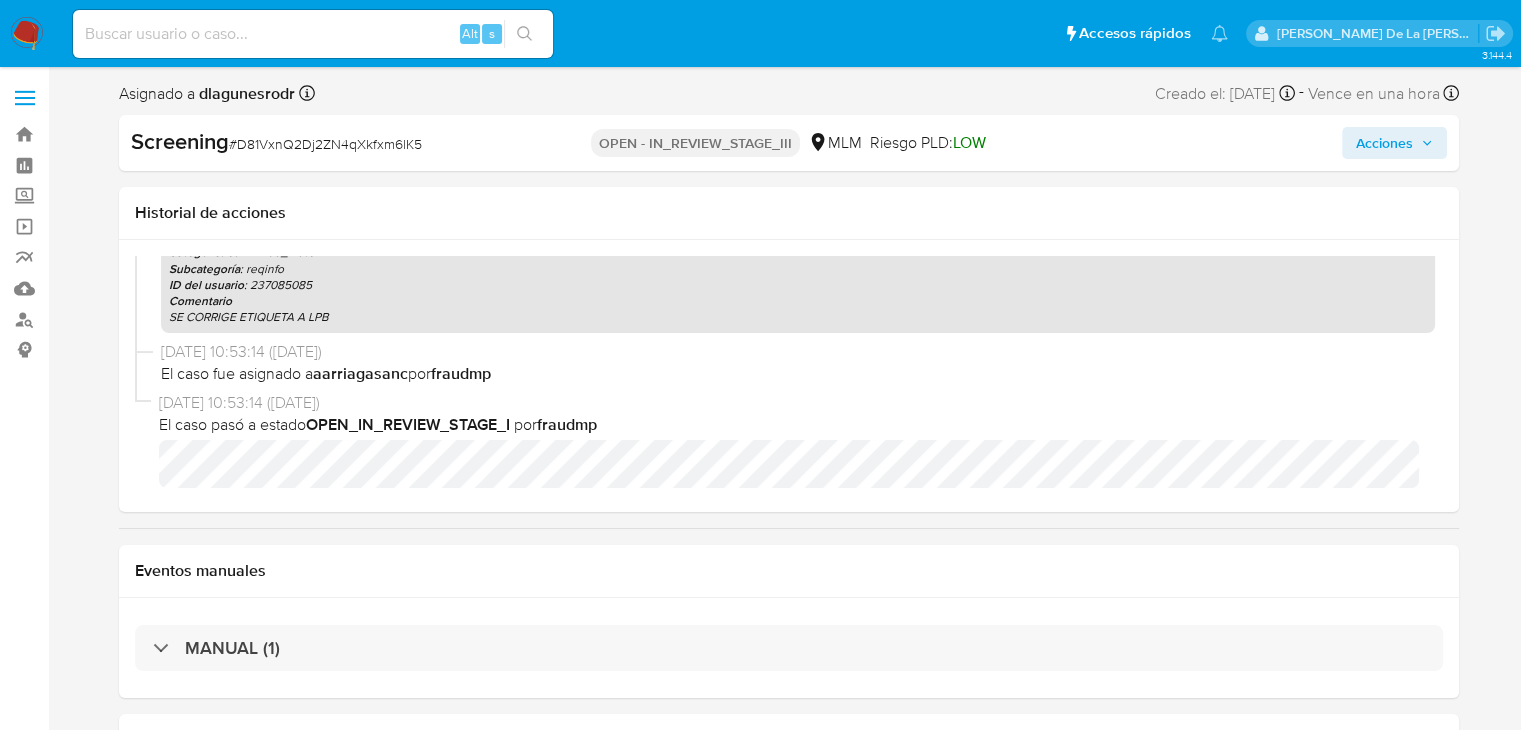 scroll, scrollTop: 0, scrollLeft: 0, axis: both 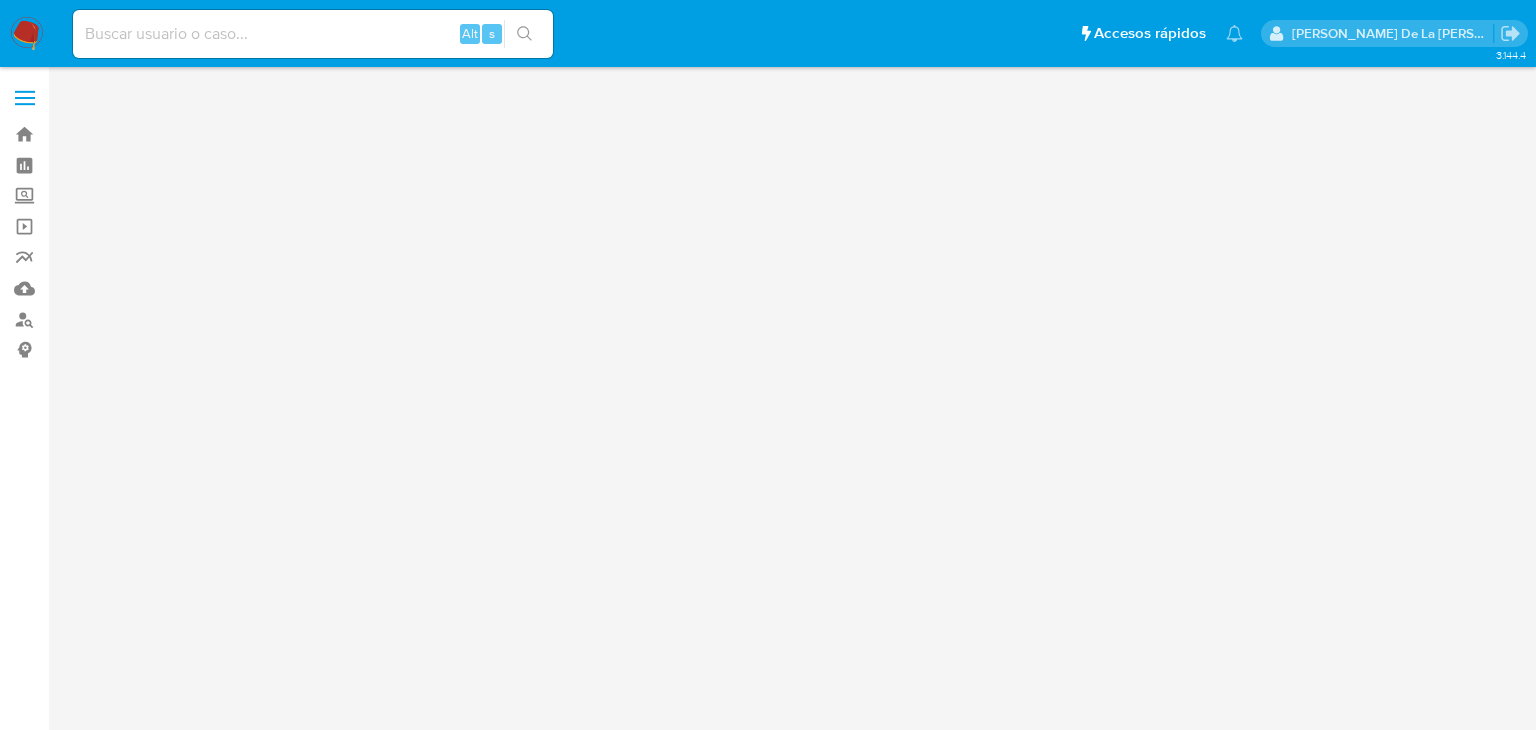click on "3.144.4" at bounding box center [796, 398] 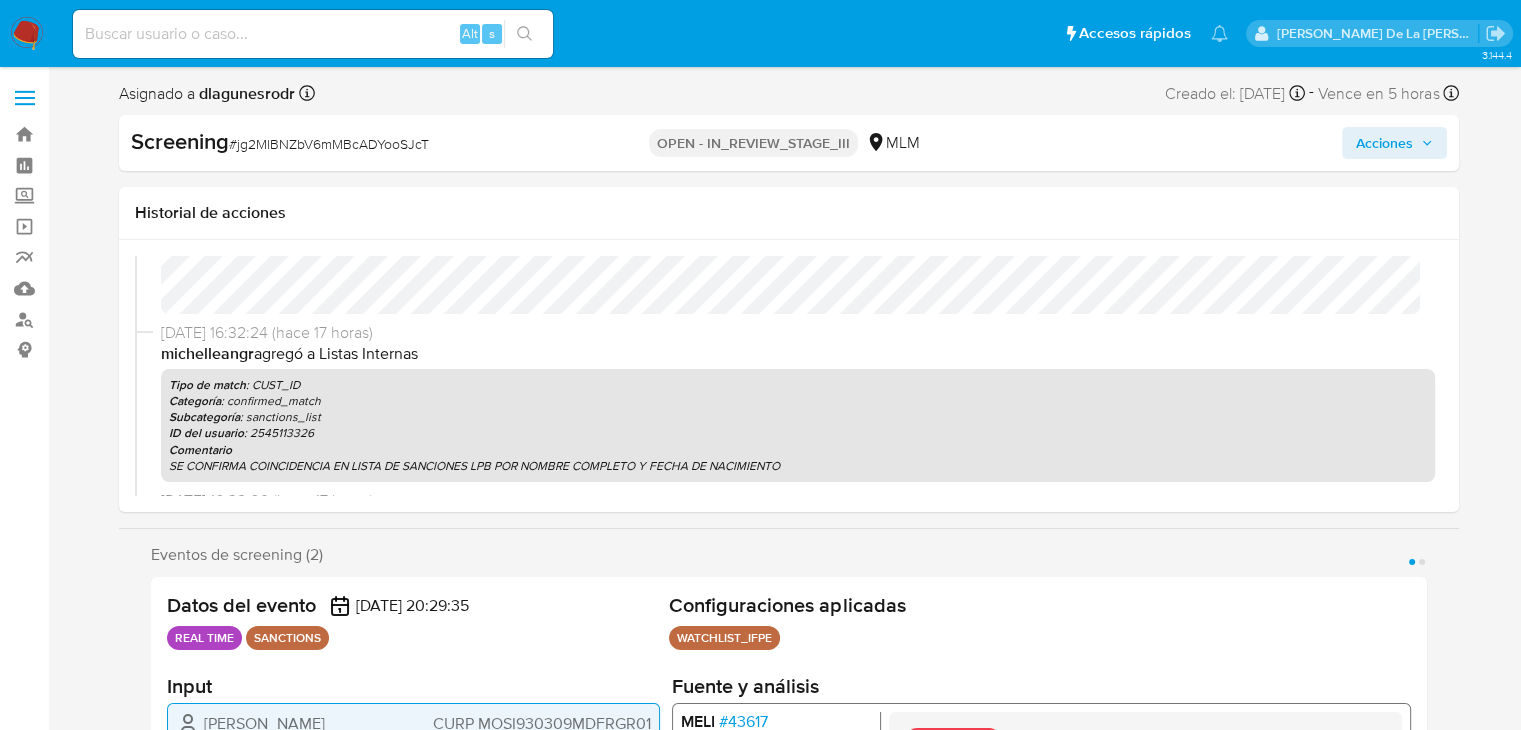 select on "10" 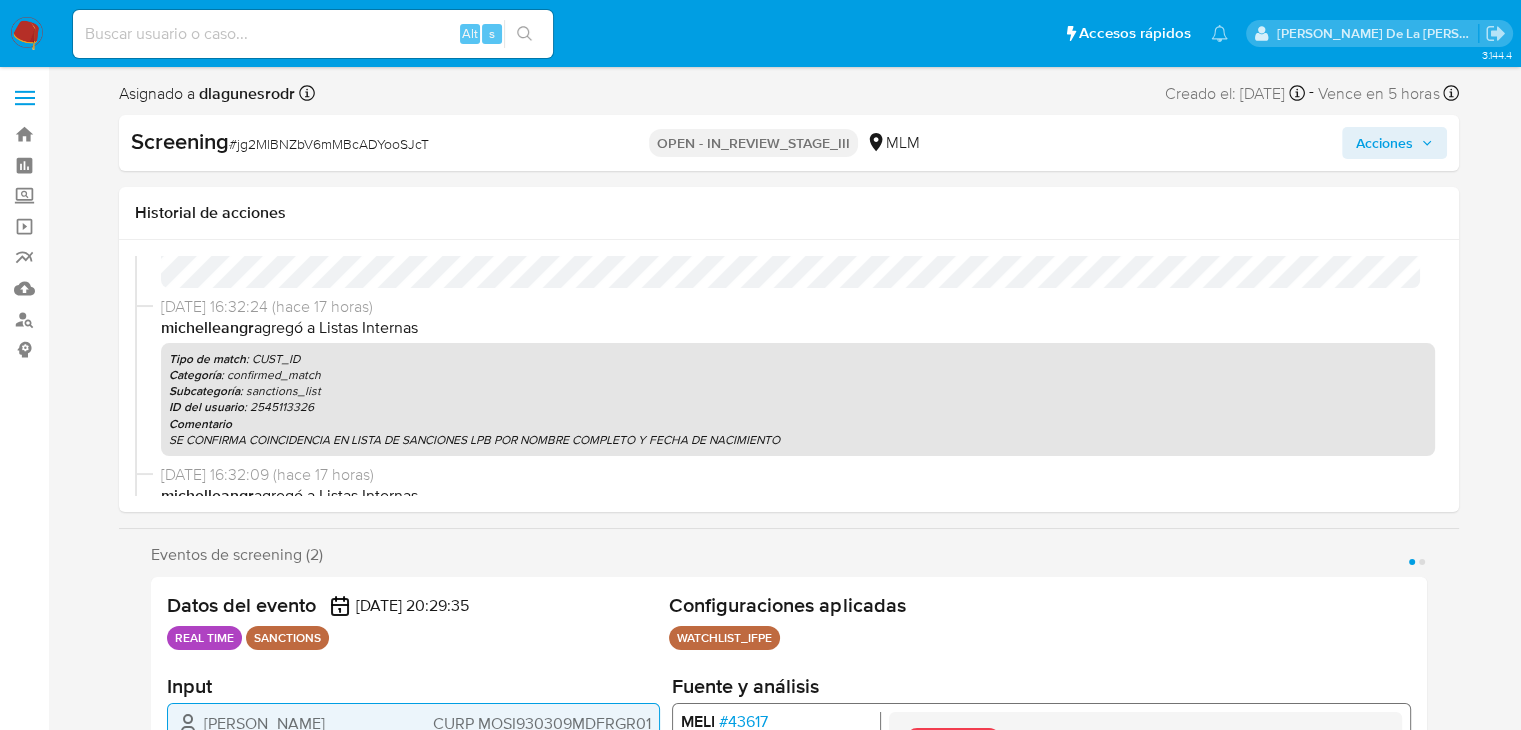scroll, scrollTop: 0, scrollLeft: 0, axis: both 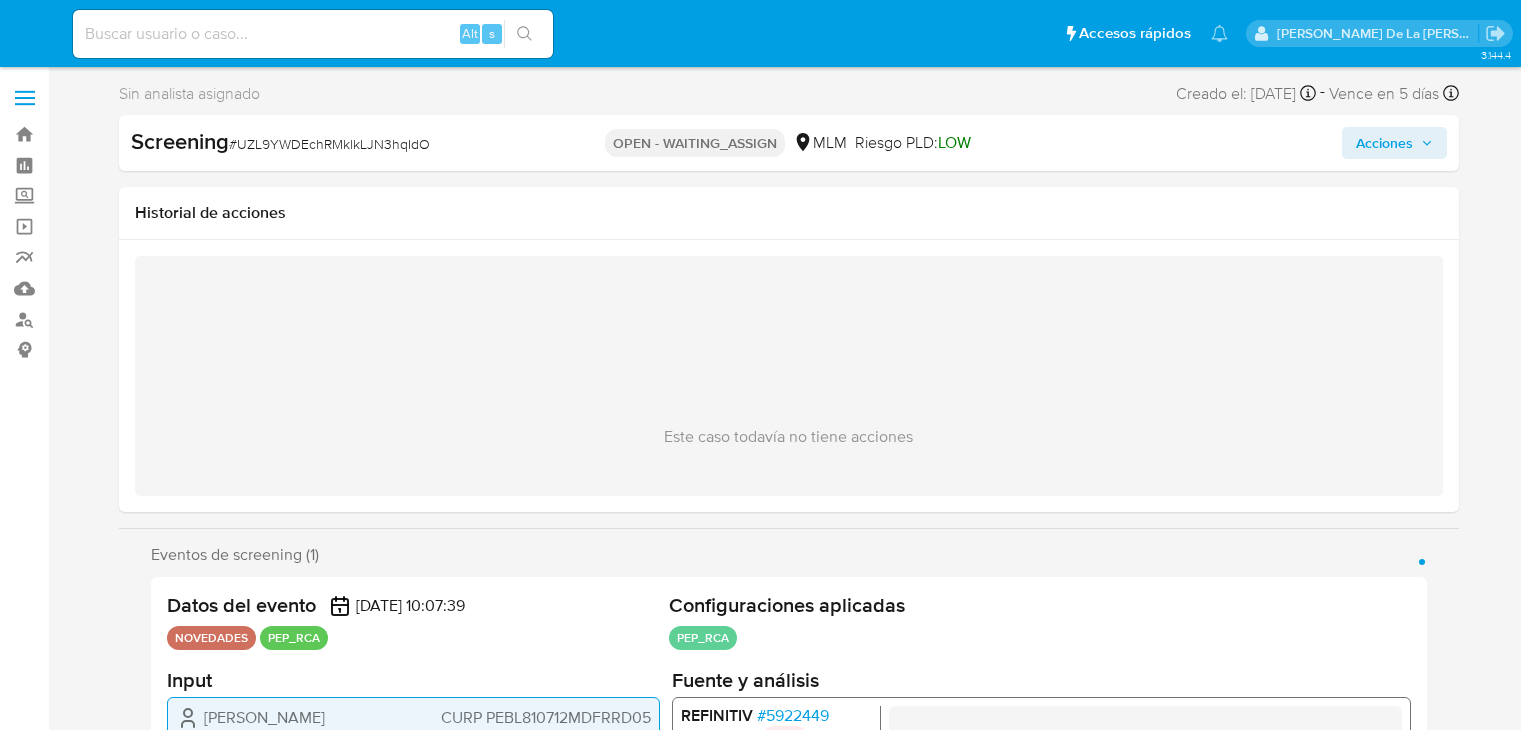 select on "10" 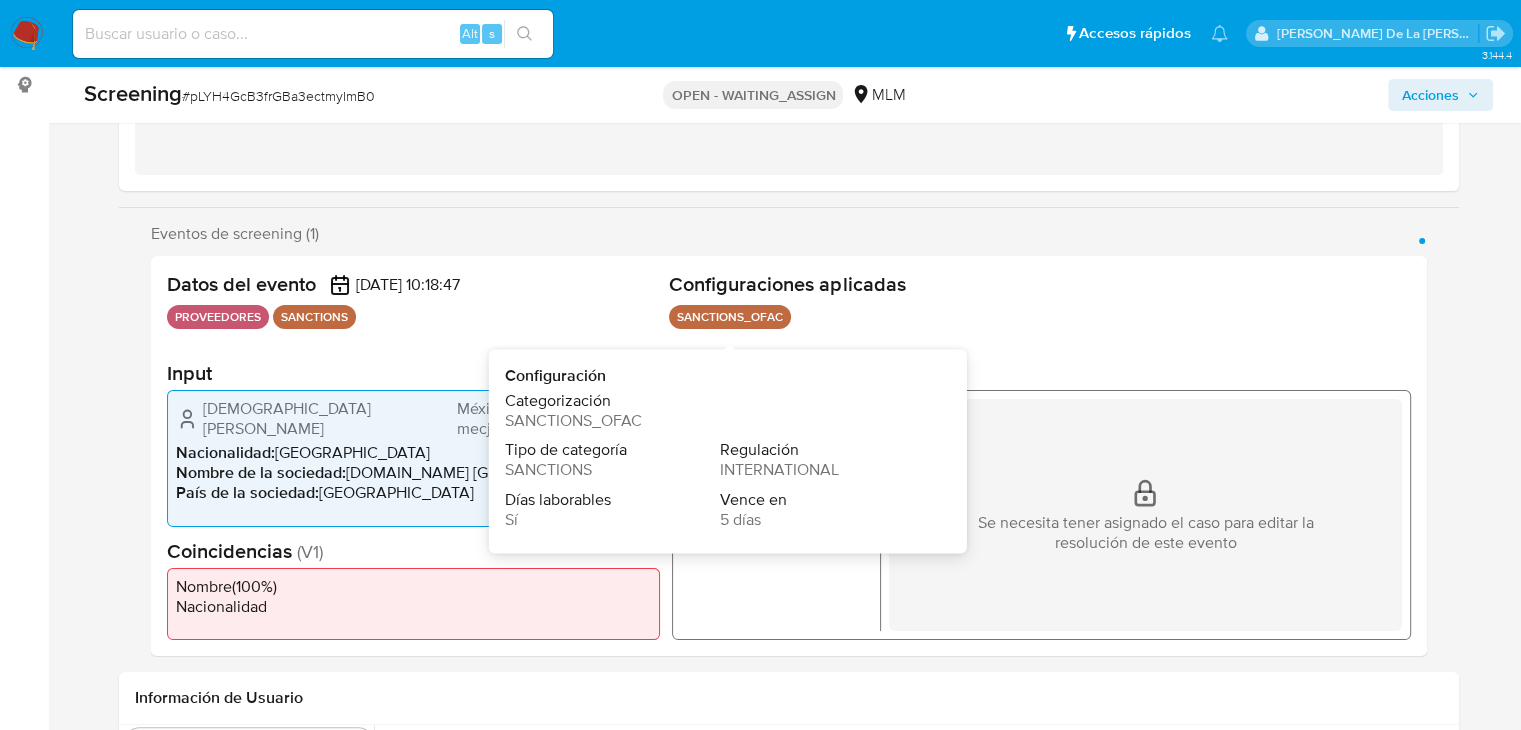 scroll, scrollTop: 100, scrollLeft: 0, axis: vertical 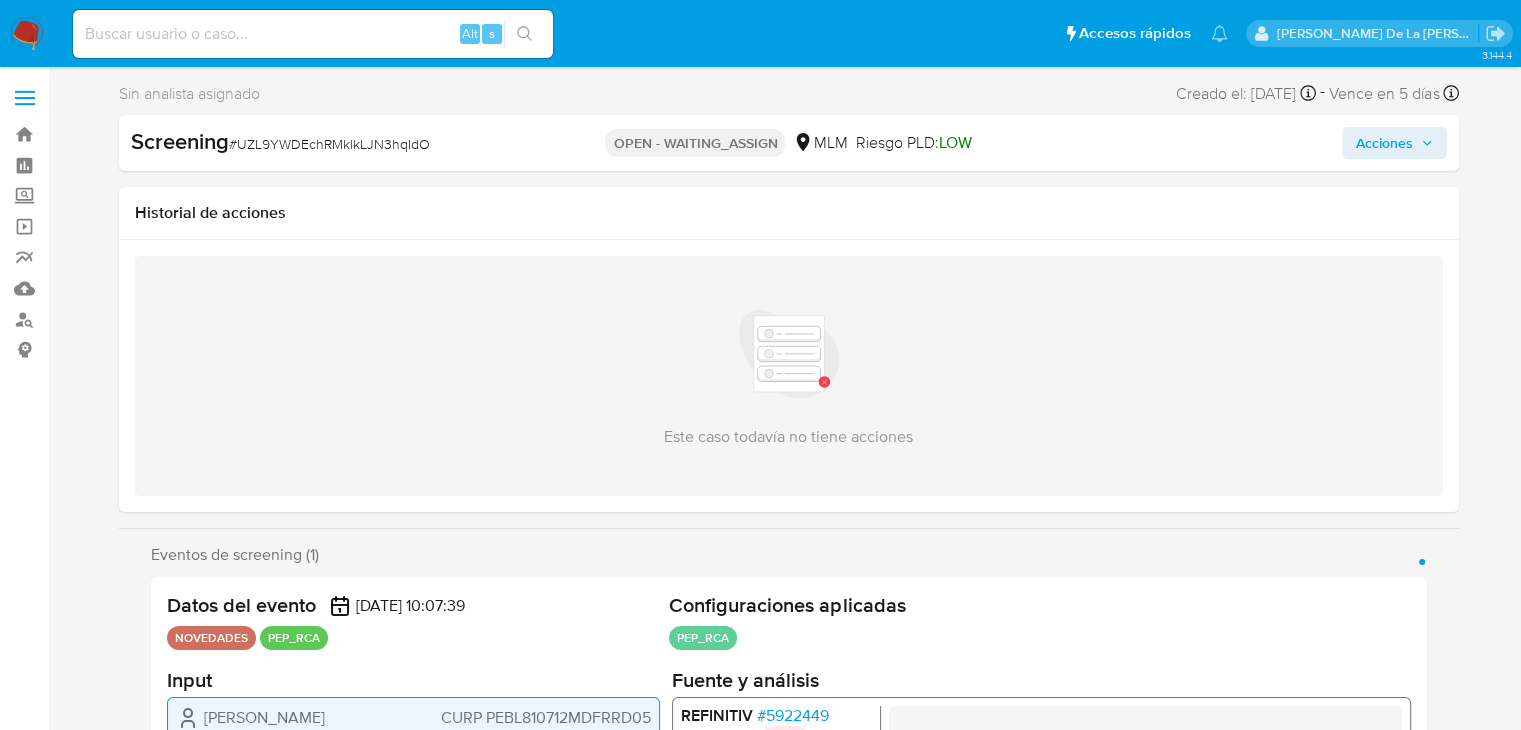 select on "10" 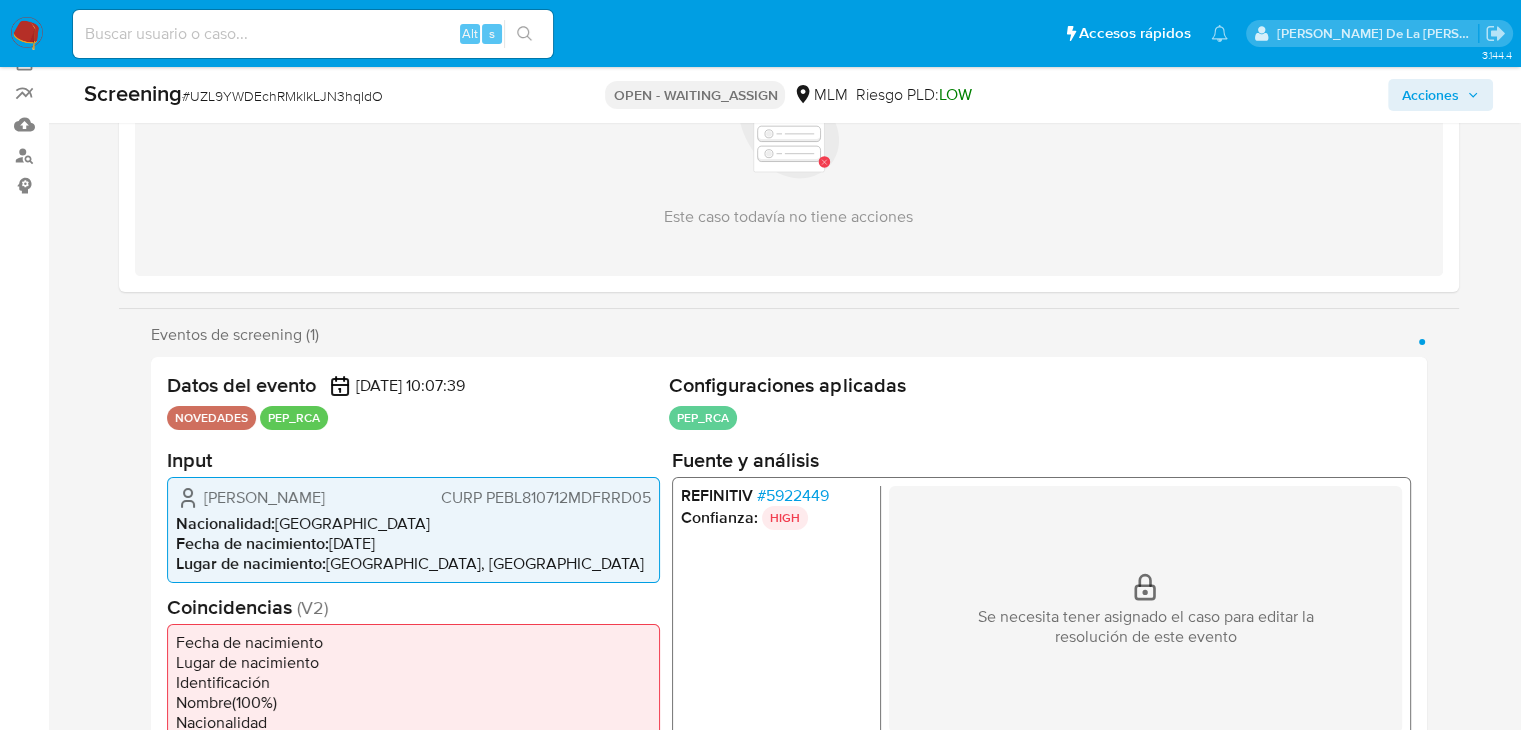 scroll, scrollTop: 0, scrollLeft: 0, axis: both 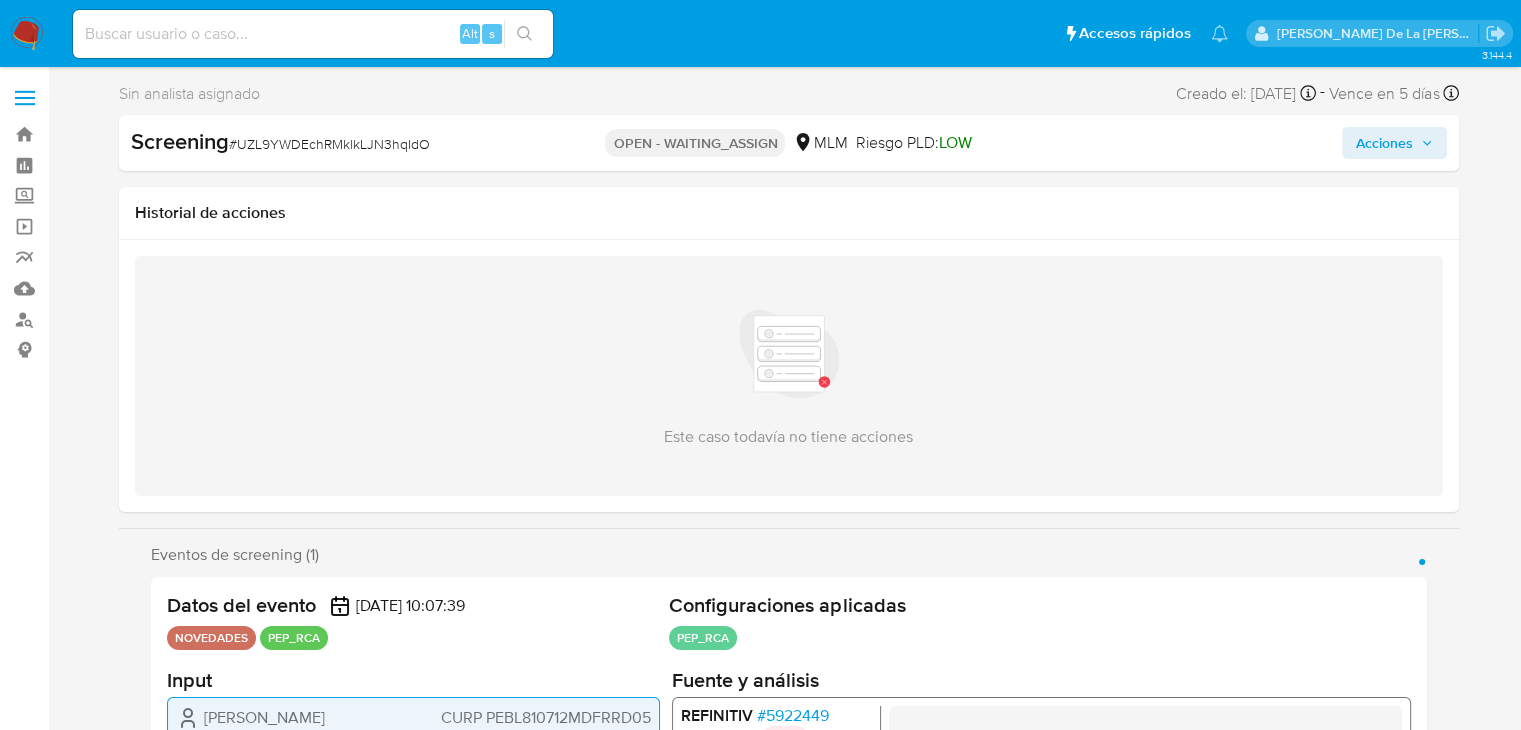 click on "# UZL9YWDEchRMklkLJN3hqIdO" at bounding box center [329, 144] 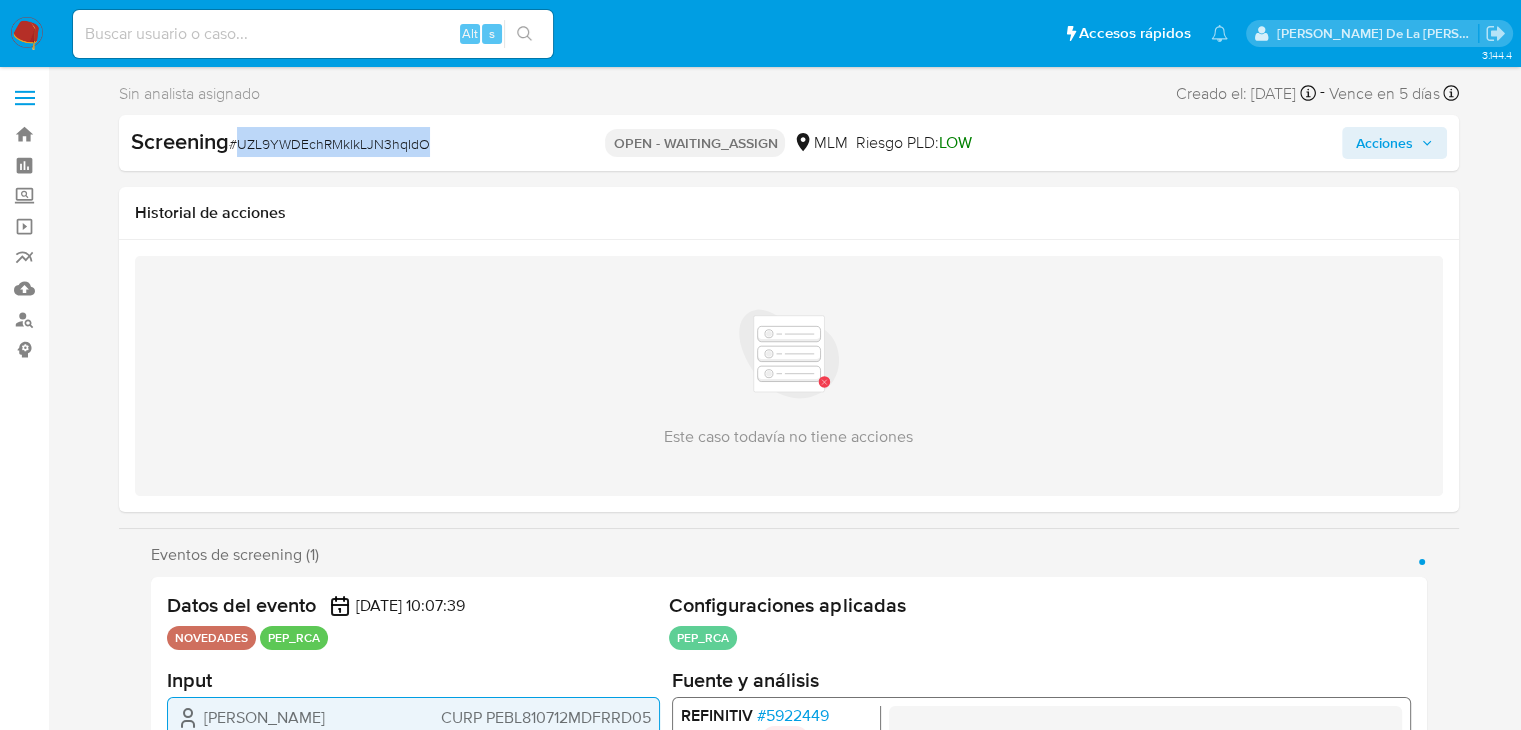 click on "# UZL9YWDEchRMklkLJN3hqIdO" at bounding box center (329, 144) 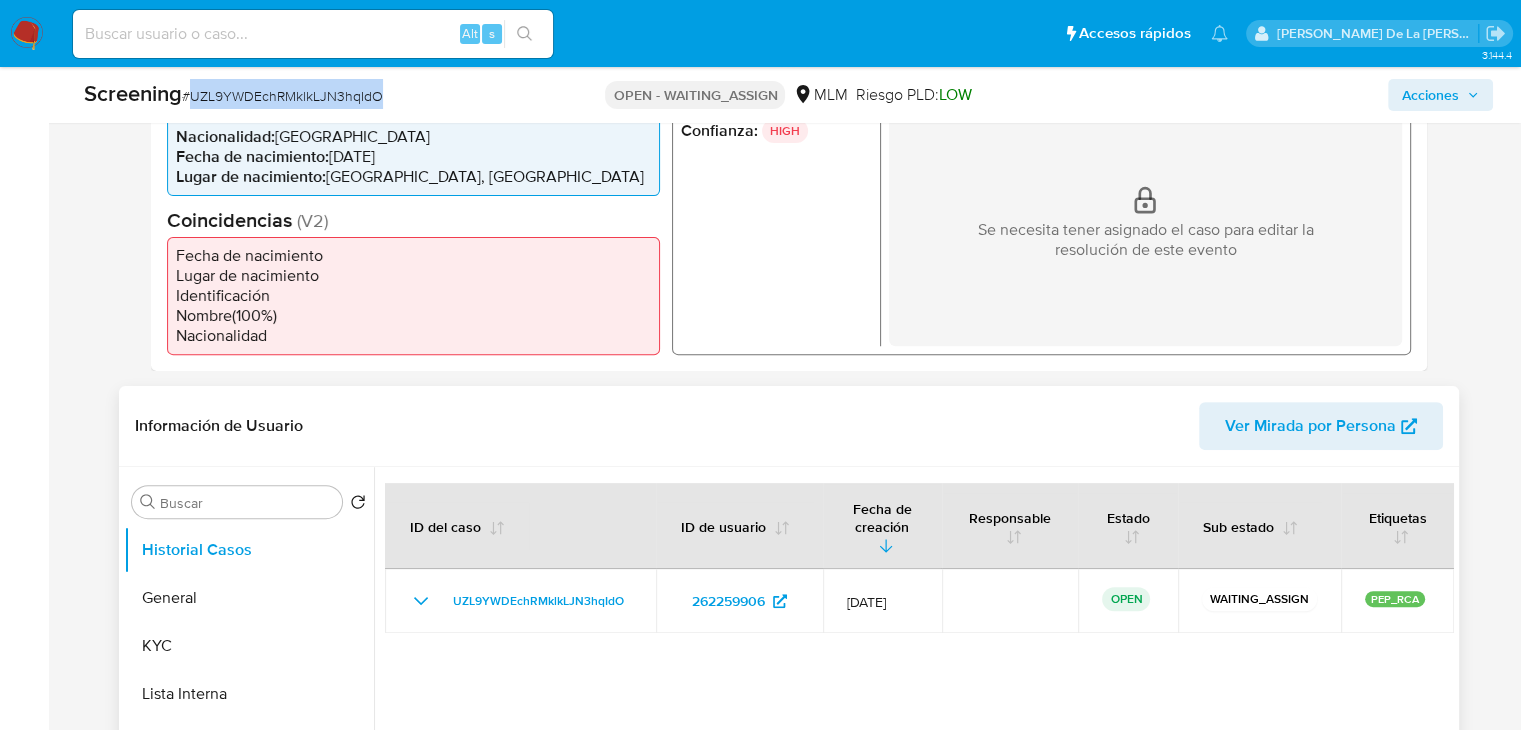 scroll, scrollTop: 800, scrollLeft: 0, axis: vertical 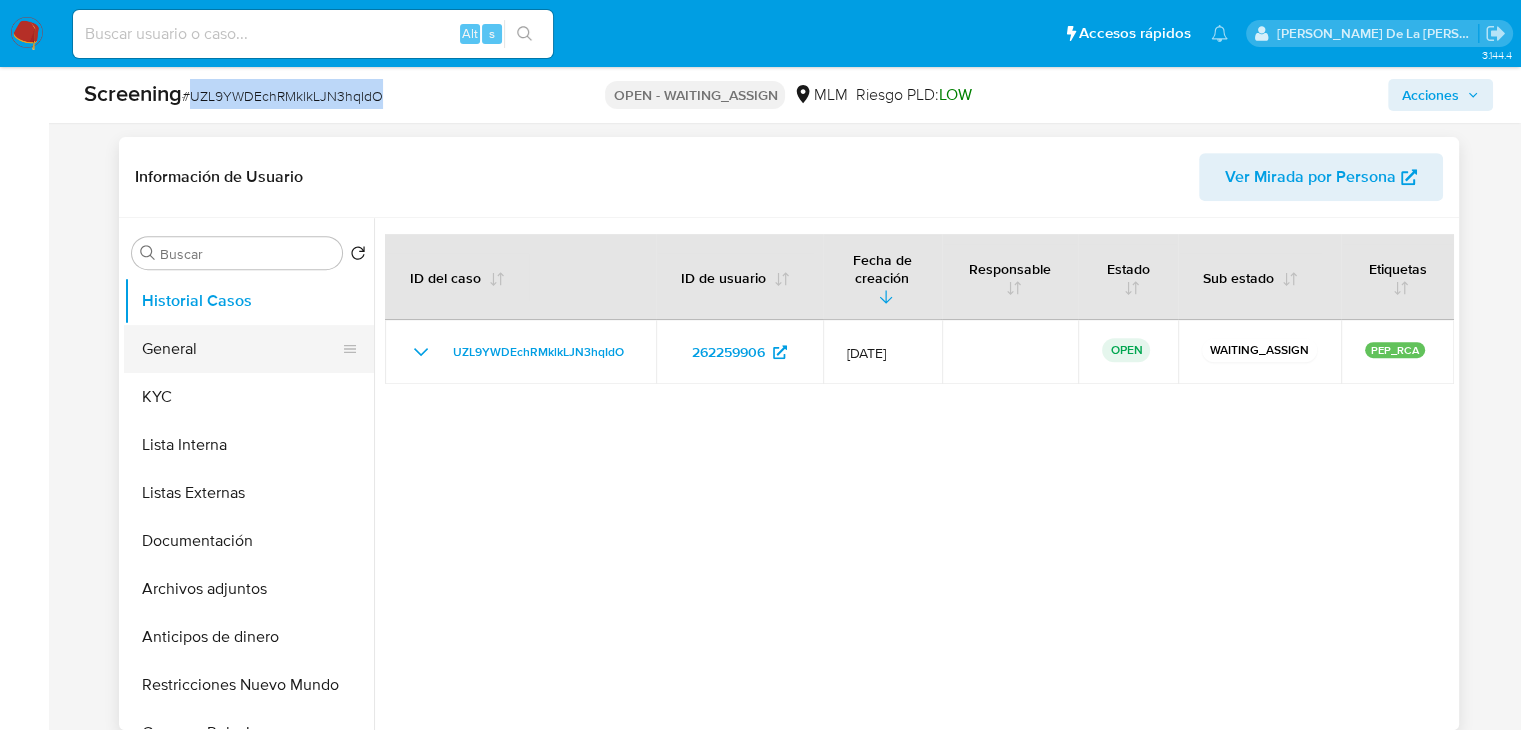 click on "General" at bounding box center [241, 349] 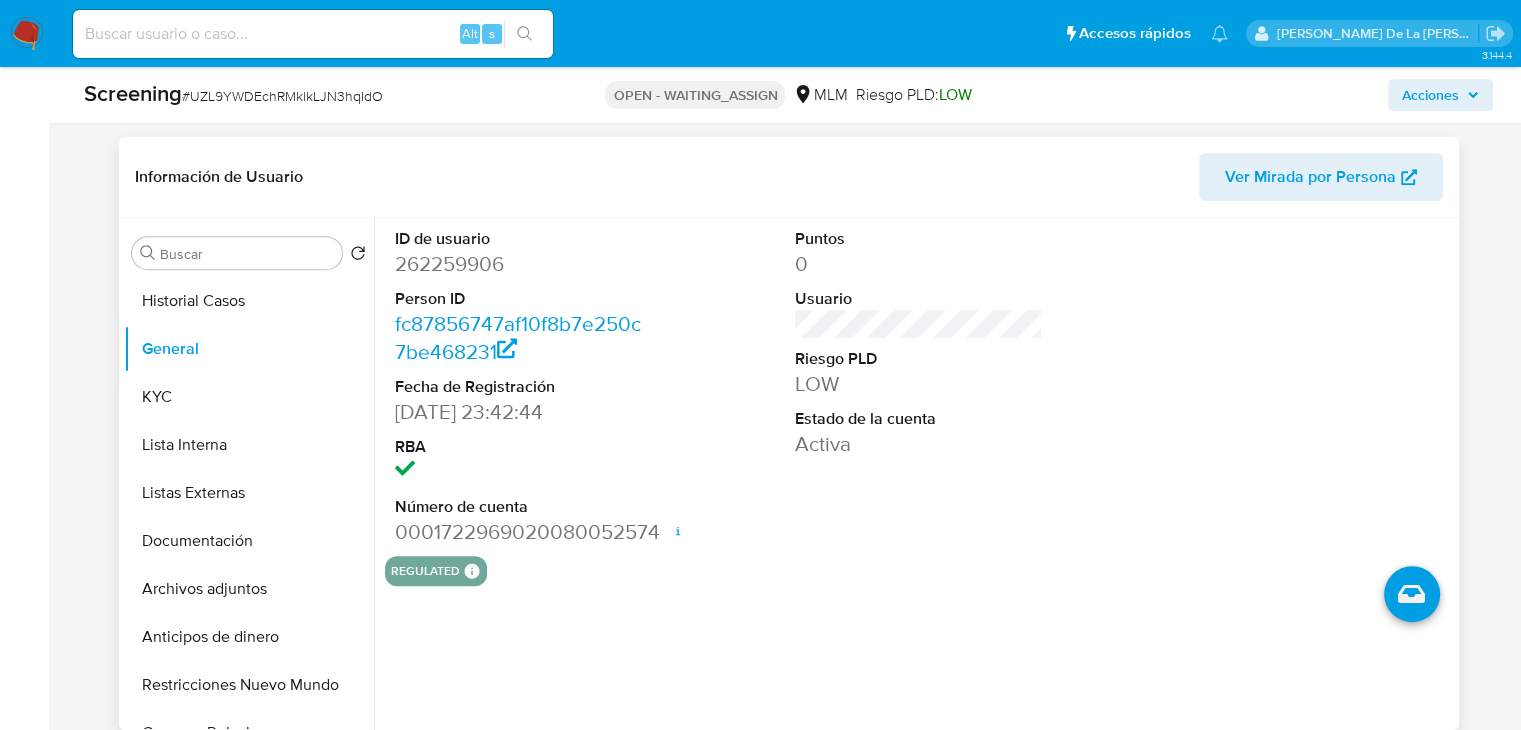 click on "262259906" at bounding box center [518, 264] 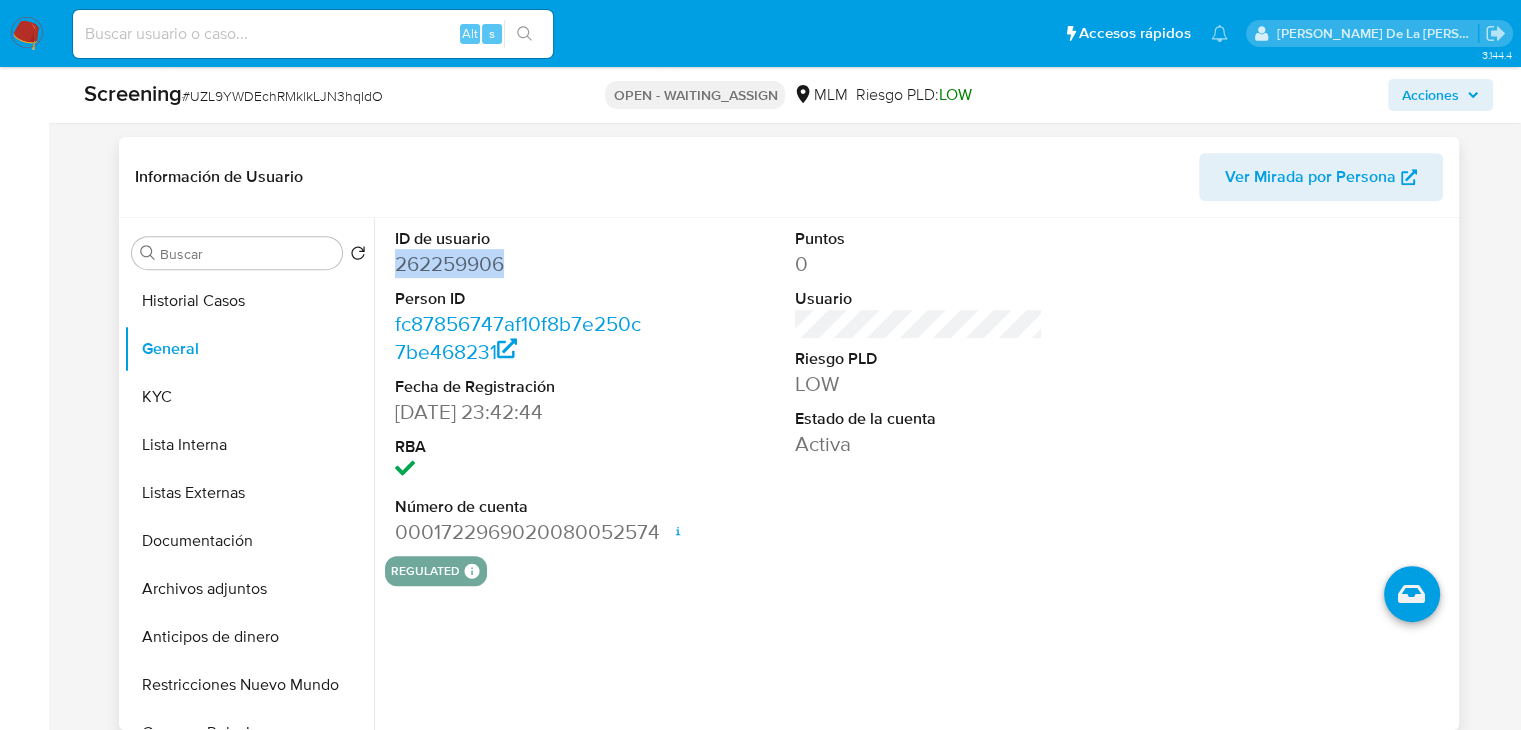 click on "262259906" at bounding box center (518, 264) 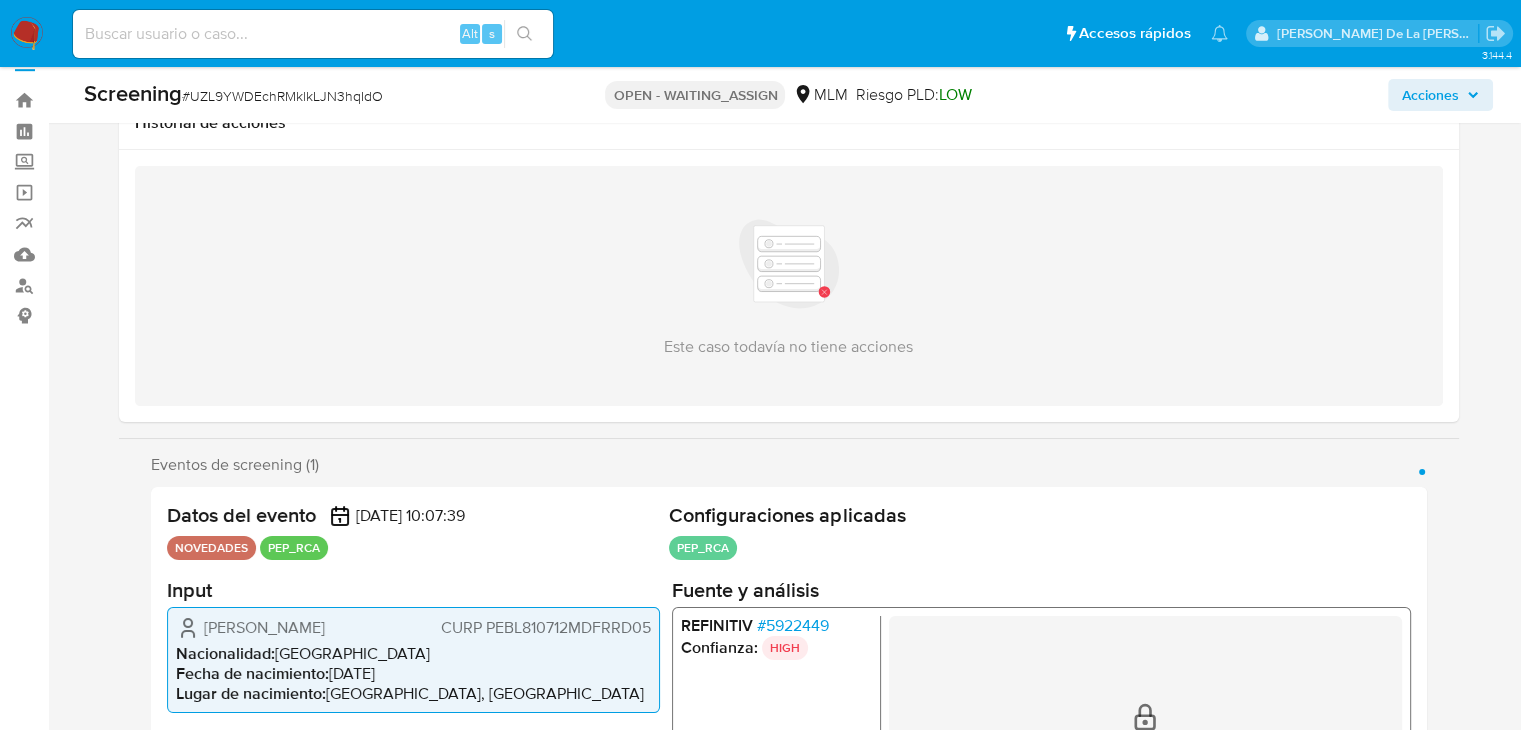 scroll, scrollTop: 0, scrollLeft: 0, axis: both 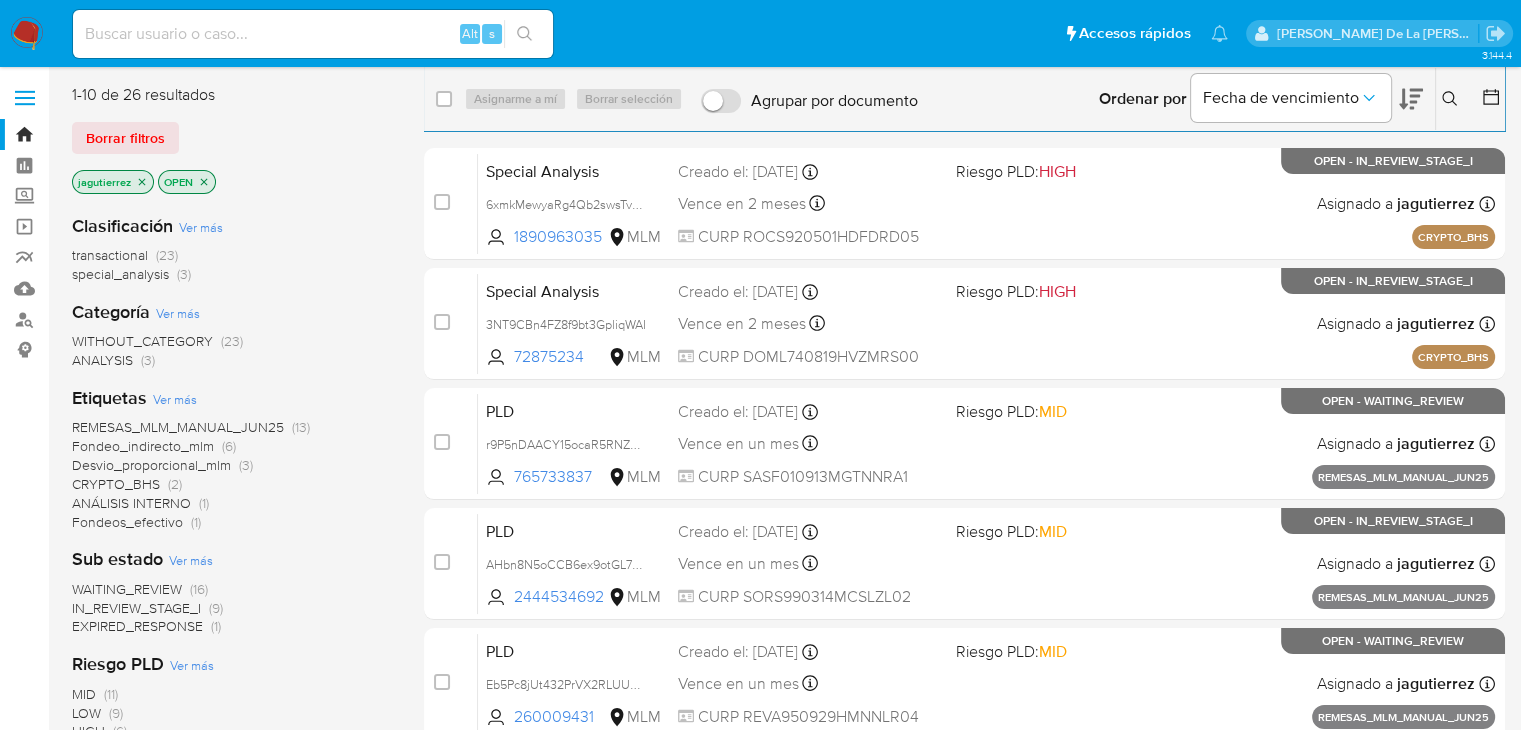 click 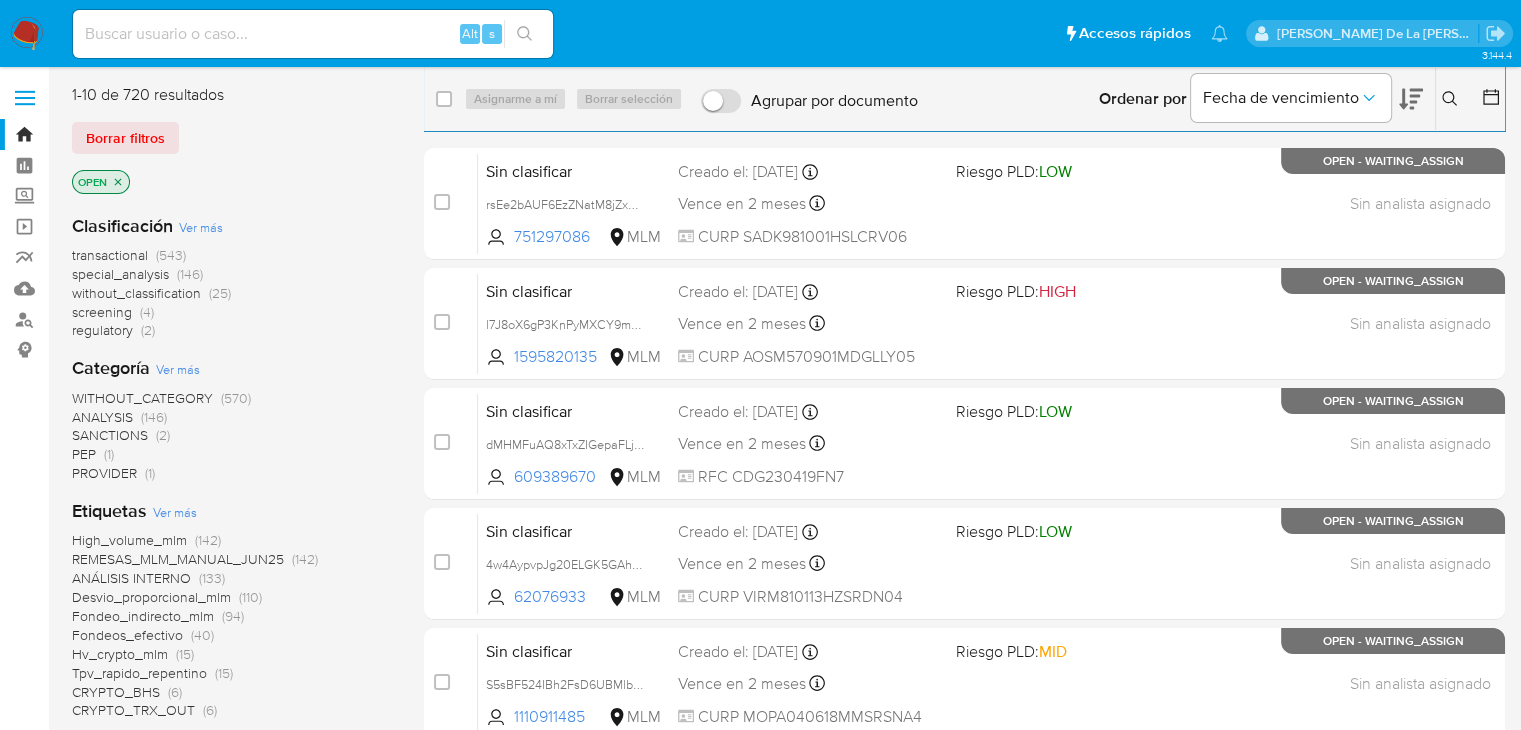 click on "screening" at bounding box center [102, 312] 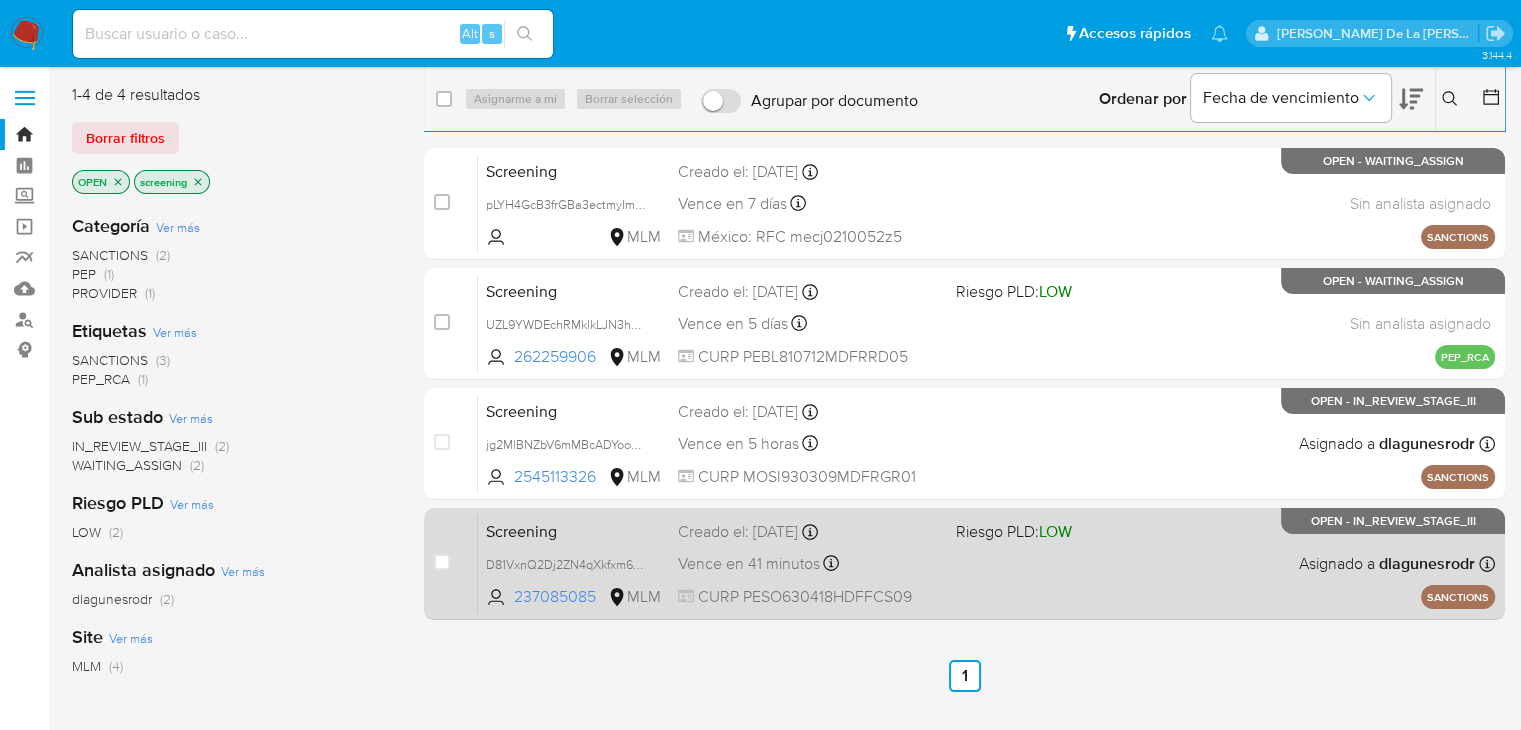 click on "Screening D81VxnQ2Dj2ZN4qXkfxm6lK5 237085085 MLM Riesgo PLD:  LOW Creado el: 08/07/2025   Creado el: 08/07/2025 09:53:13 Vence en 41 minutos   Vence el 09/07/2025 09:53:14 CURP   PESO630418HDFFCS09 Asignado a   dlagunesrodr   Asignado el: 08/07/2025 09:53:13 SANCTIONS OPEN - IN_REVIEW_STAGE_III" at bounding box center (986, 563) 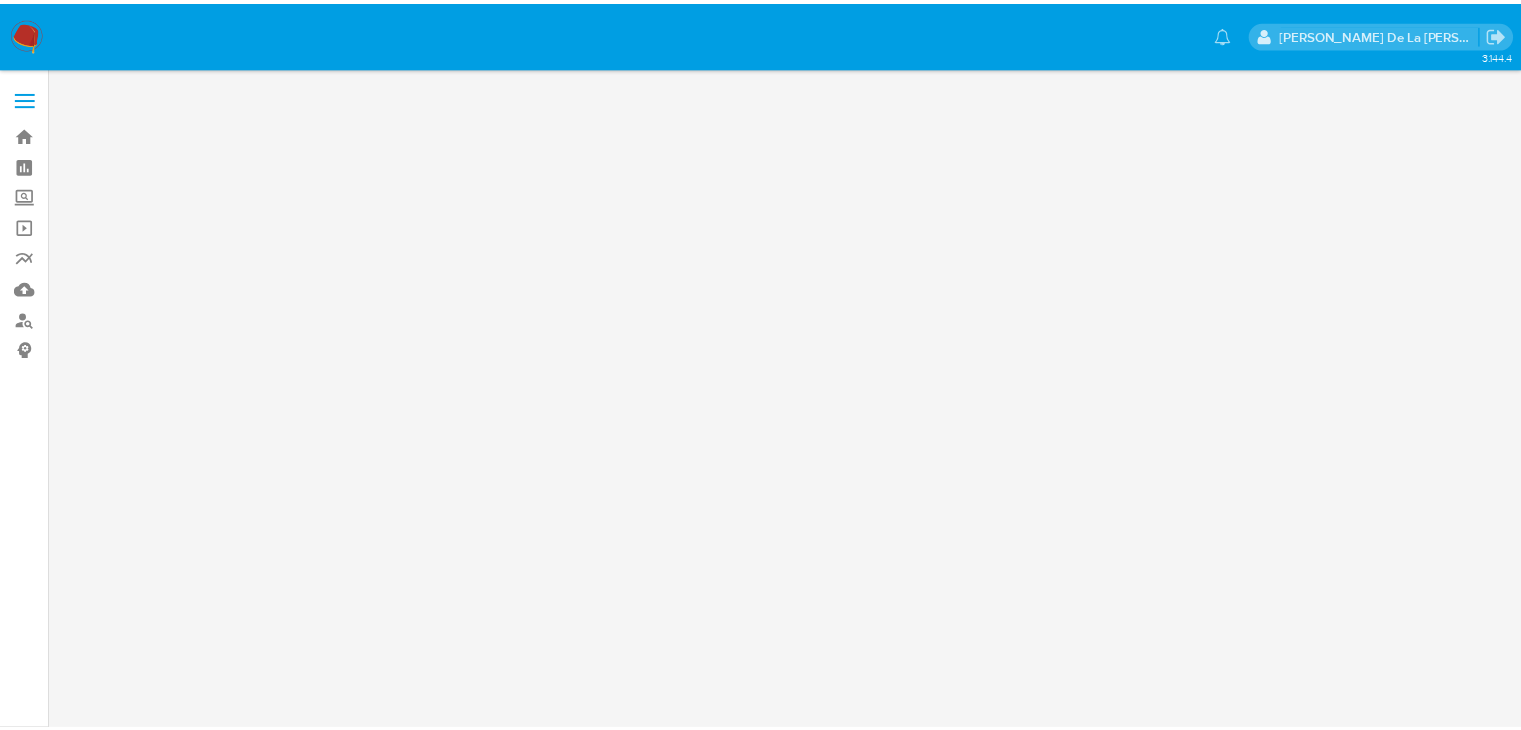 scroll, scrollTop: 0, scrollLeft: 0, axis: both 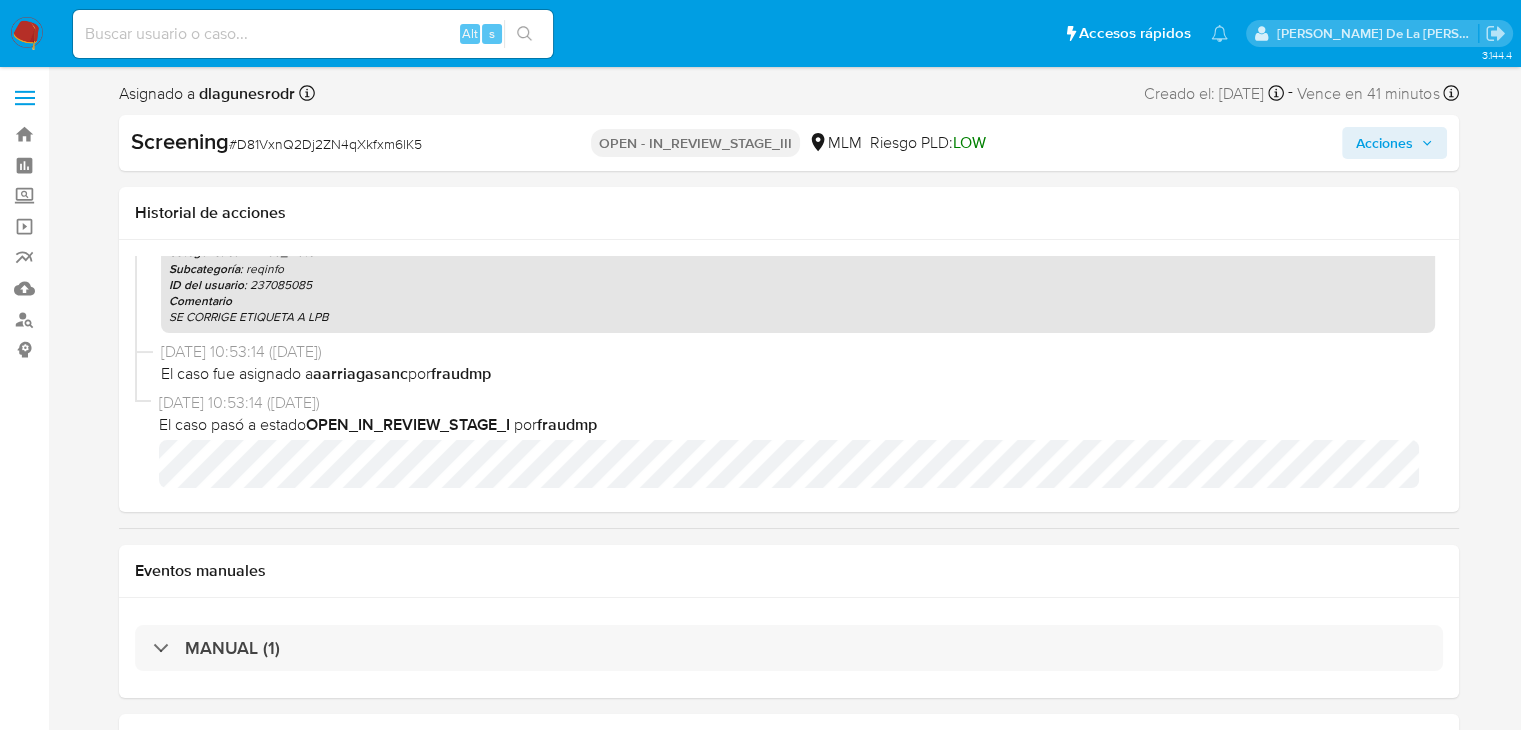 select on "10" 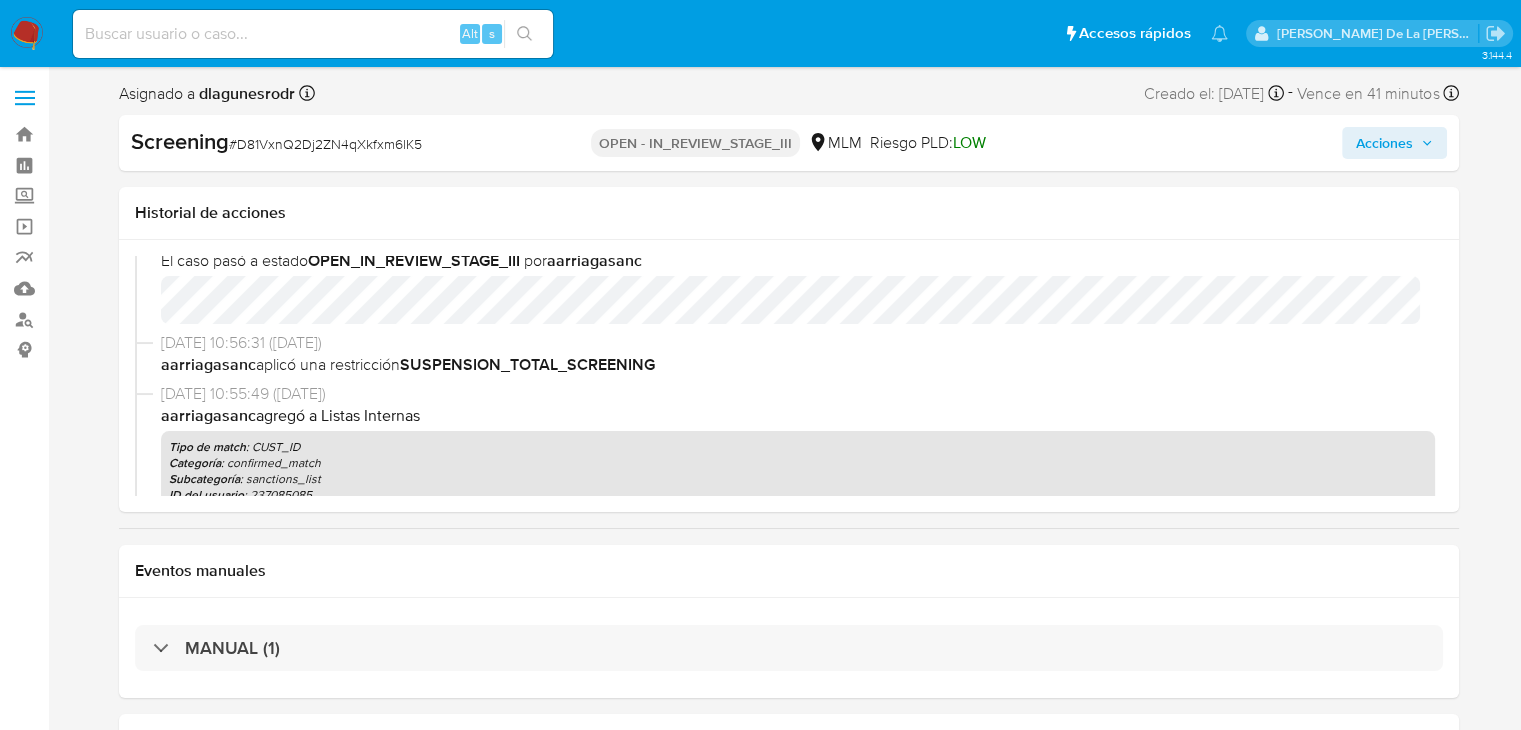 scroll, scrollTop: 0, scrollLeft: 0, axis: both 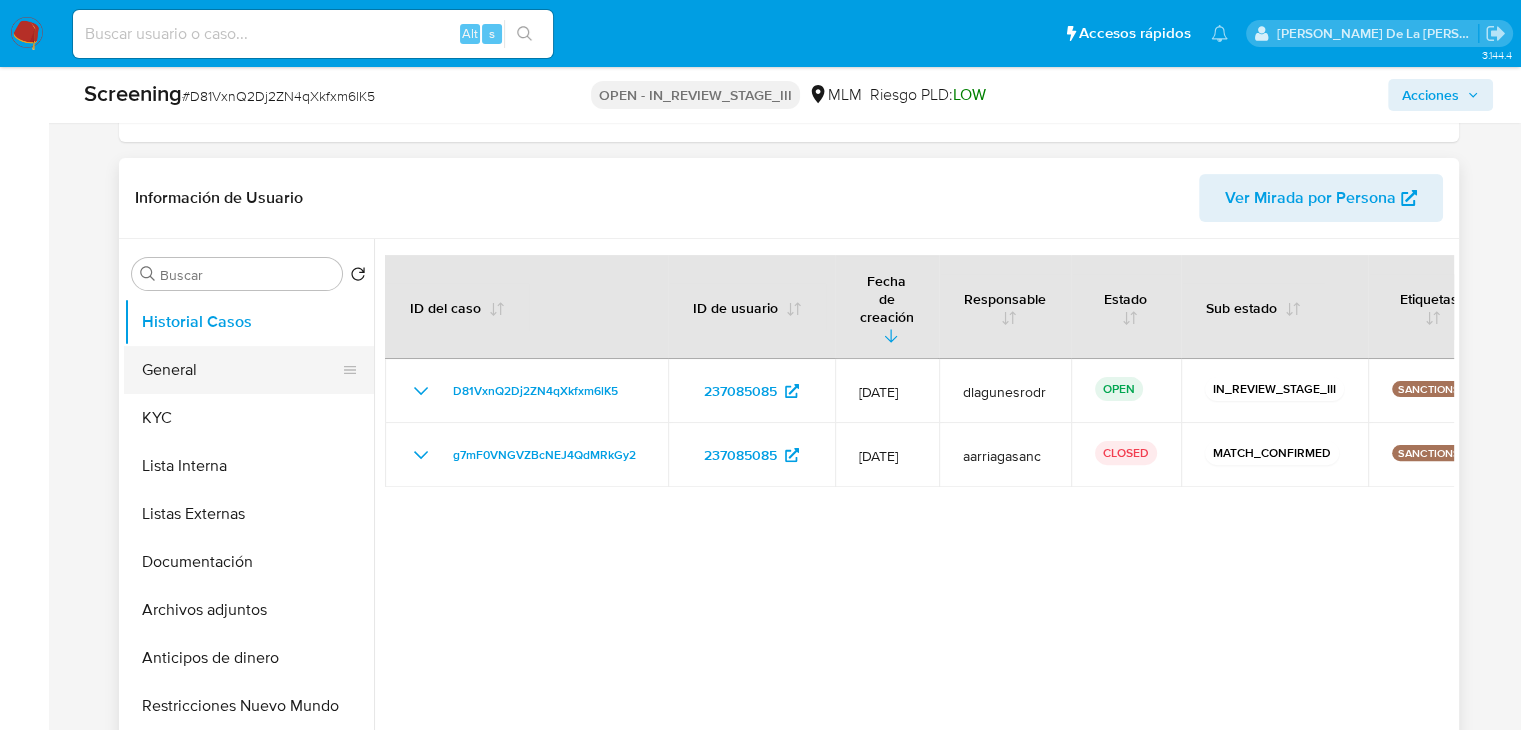 click on "General" at bounding box center (241, 370) 